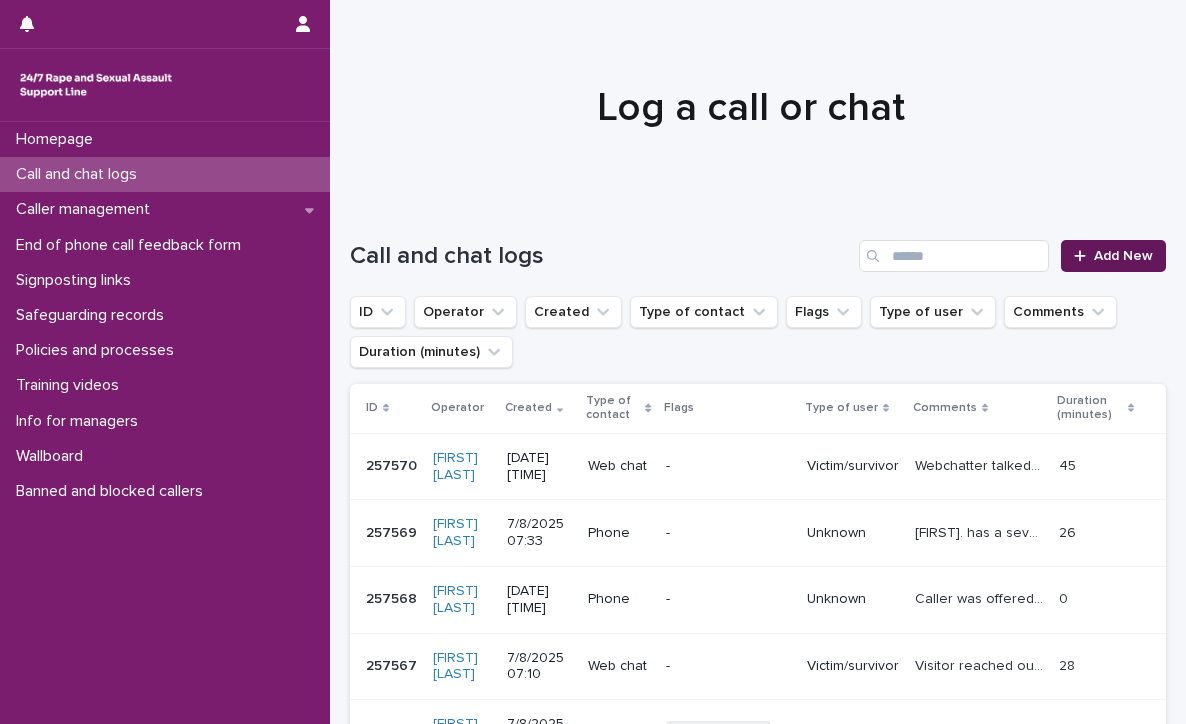 scroll, scrollTop: 0, scrollLeft: 0, axis: both 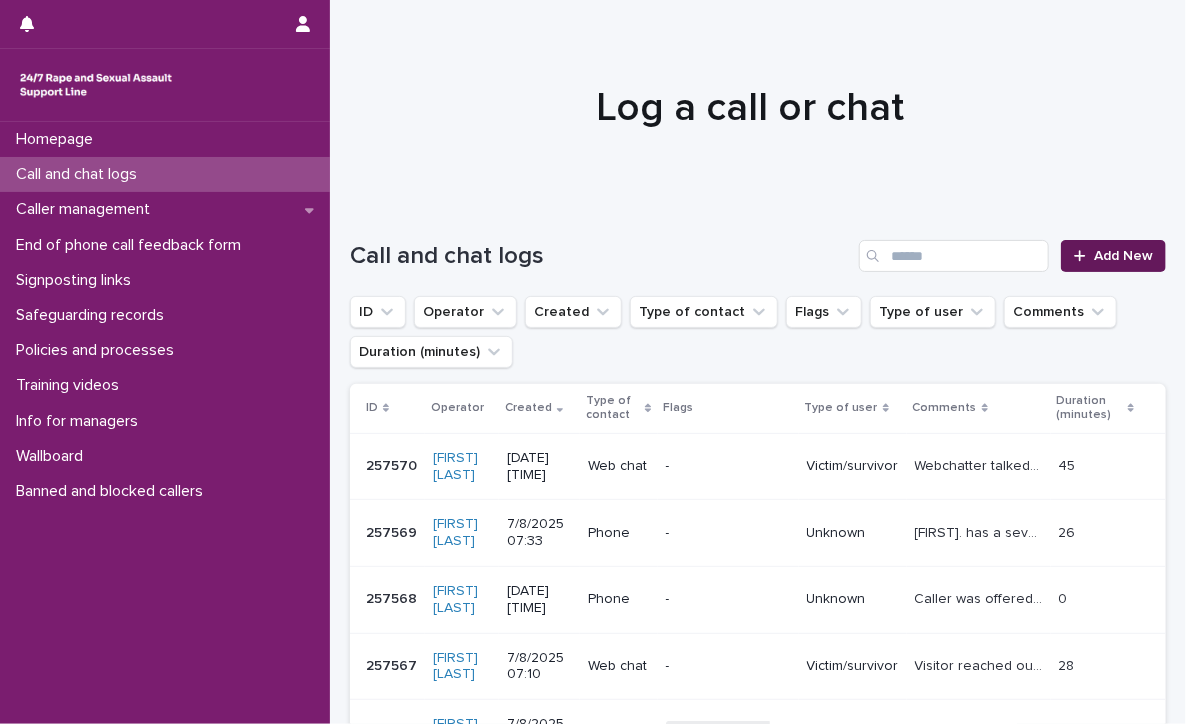 click on "Add New" at bounding box center [1123, 256] 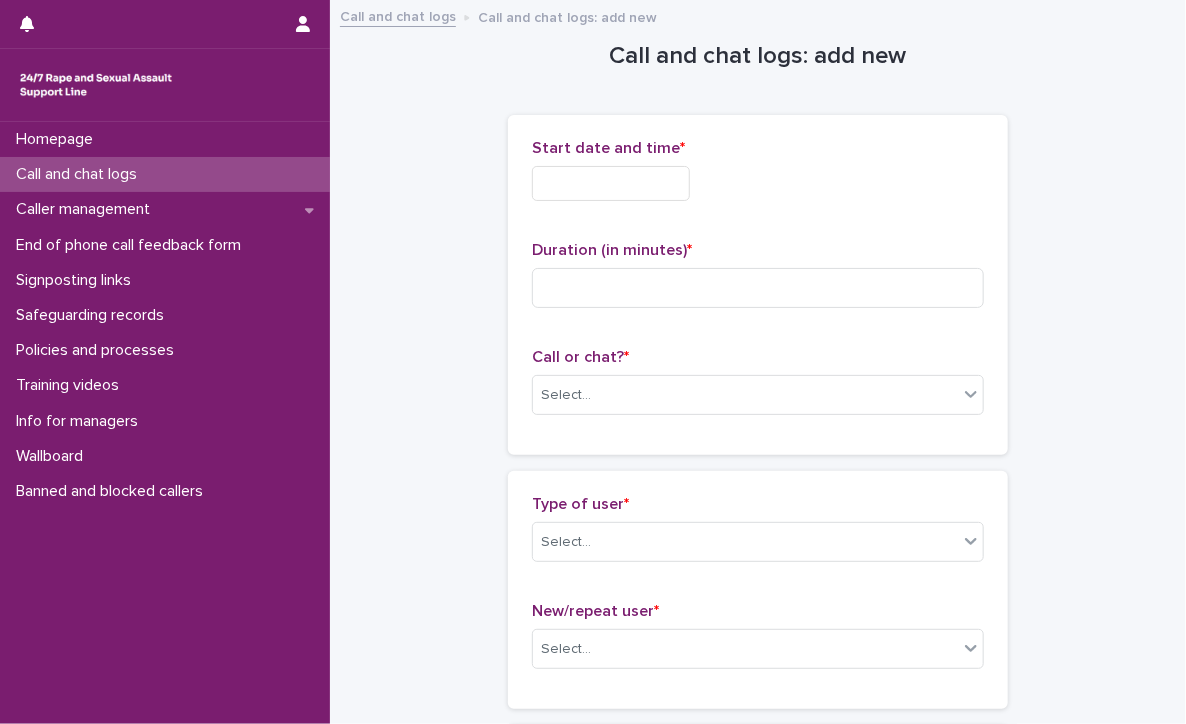 click on "Start date and time *" at bounding box center [758, 178] 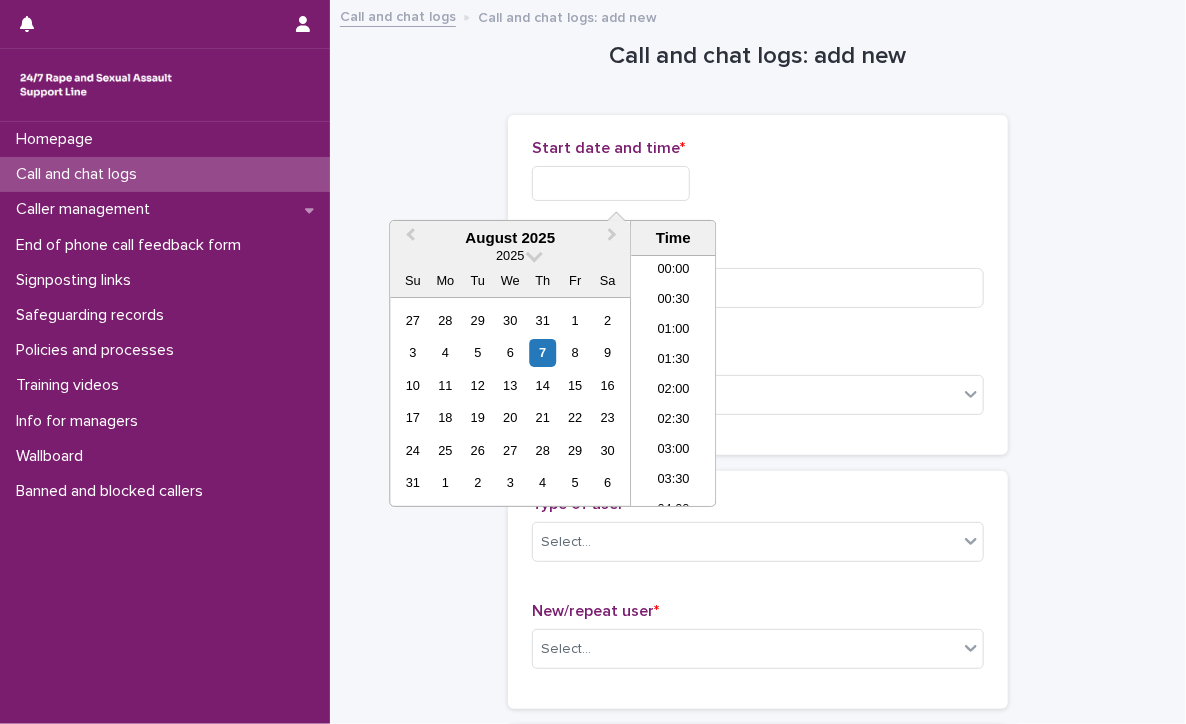 scroll, scrollTop: 340, scrollLeft: 0, axis: vertical 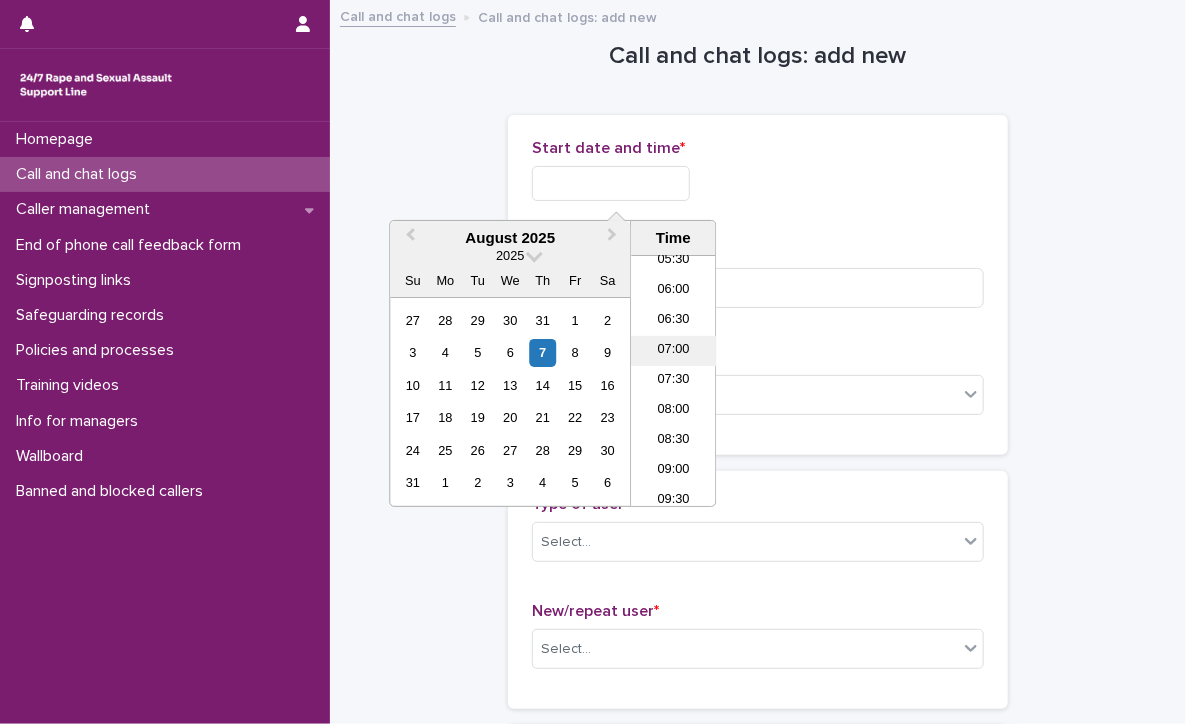 click on "07:00" at bounding box center [673, 351] 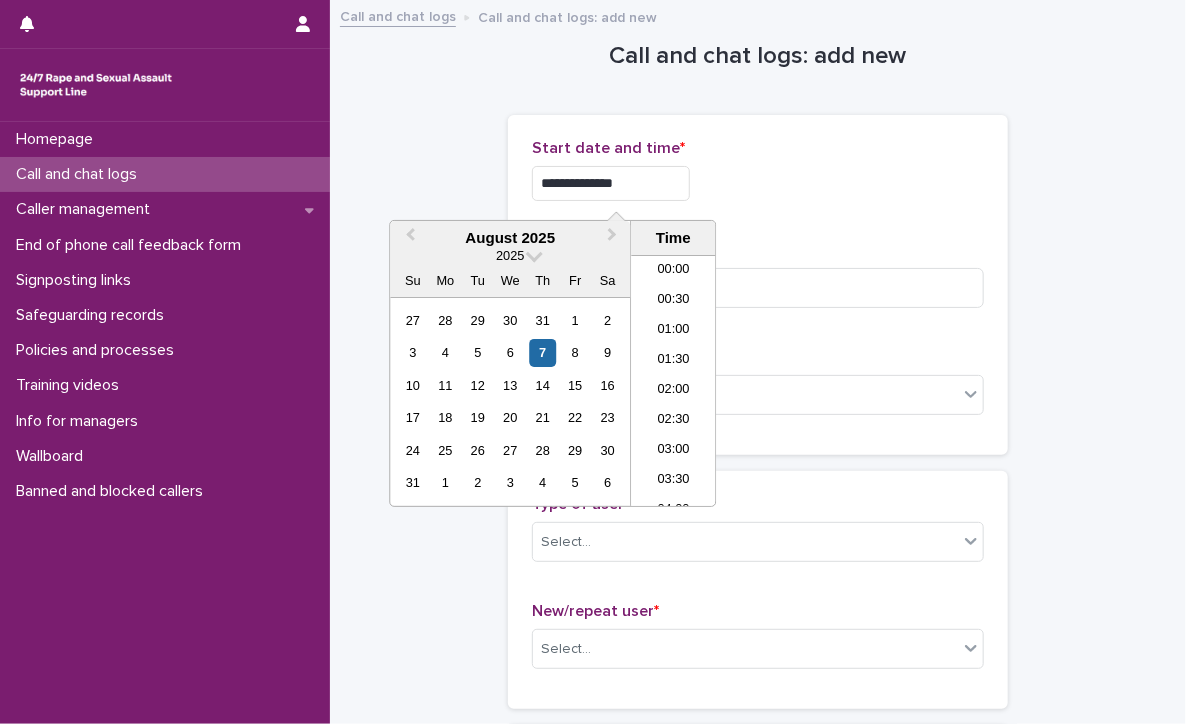 click on "**********" at bounding box center (611, 183) 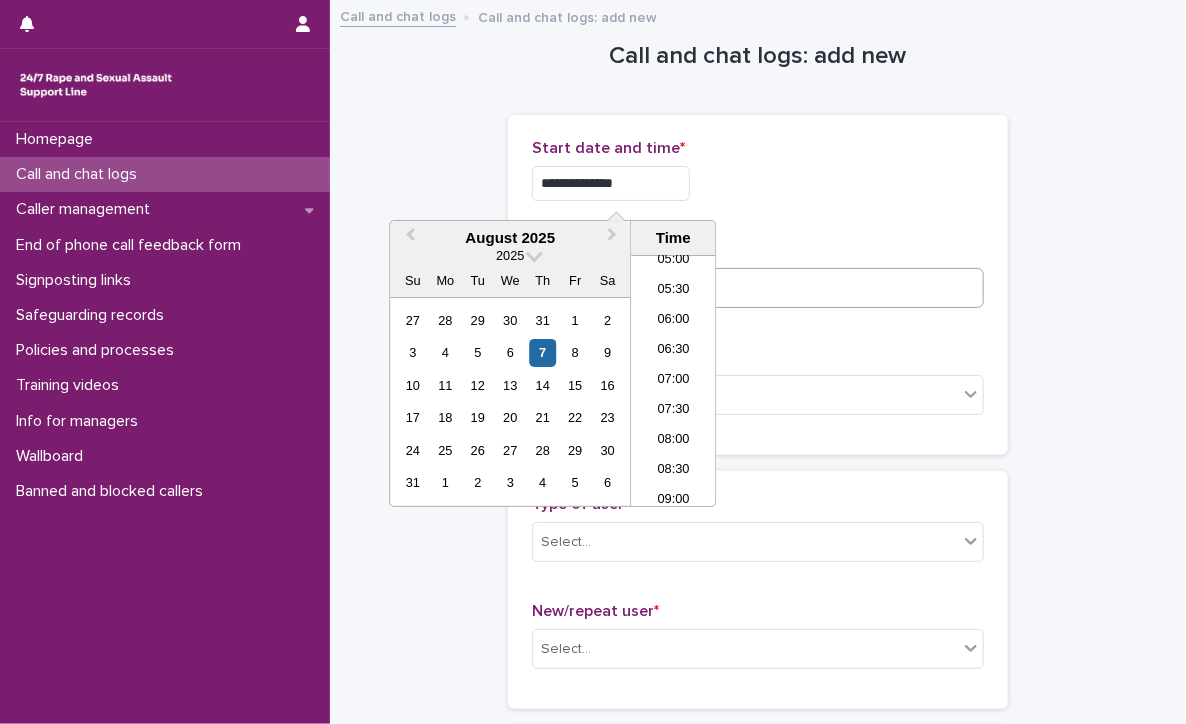 type on "**********" 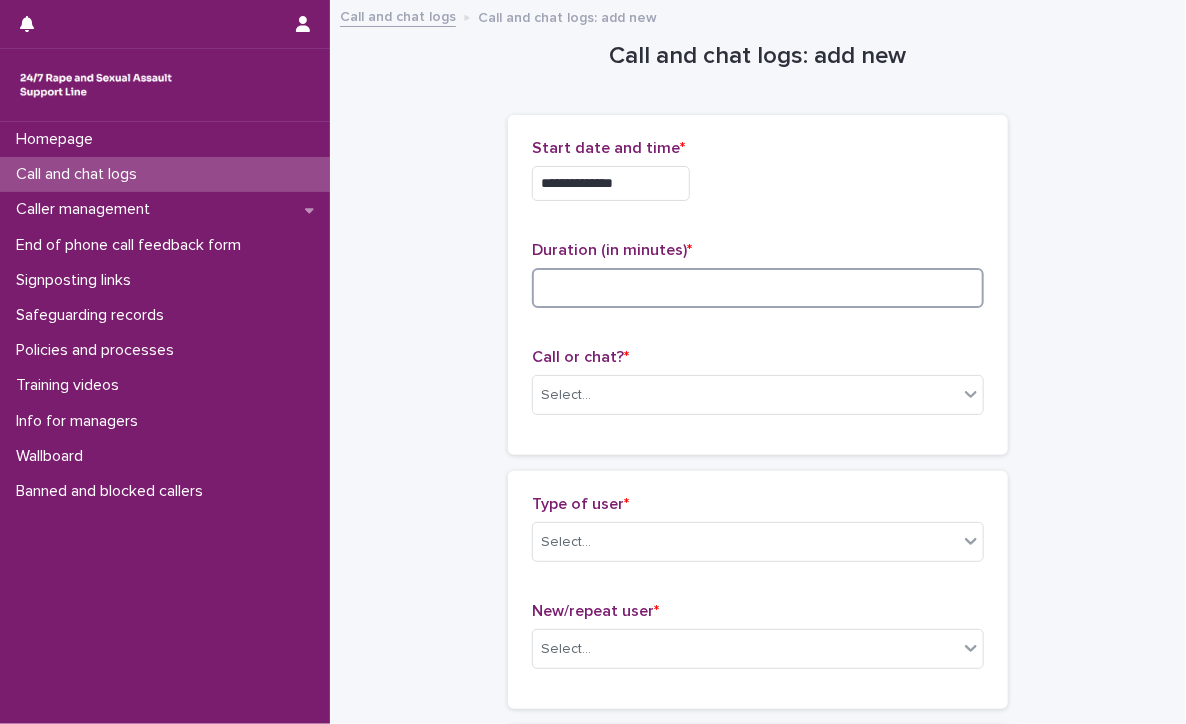 click at bounding box center (758, 288) 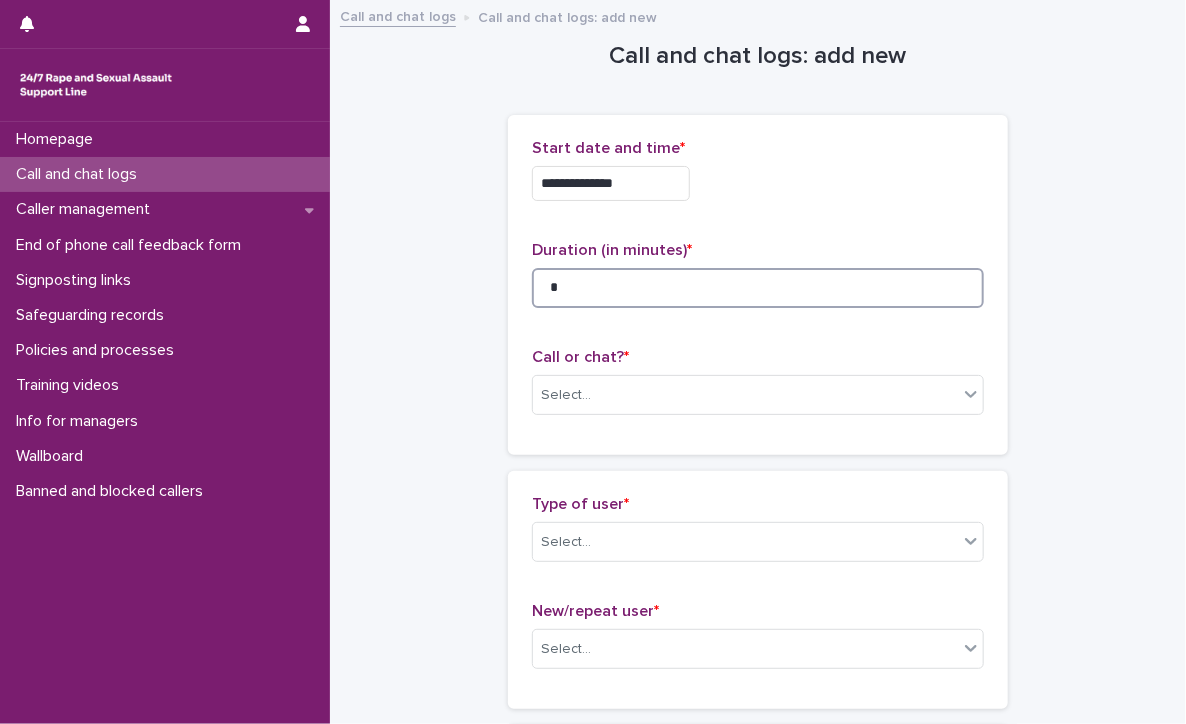 type on "*" 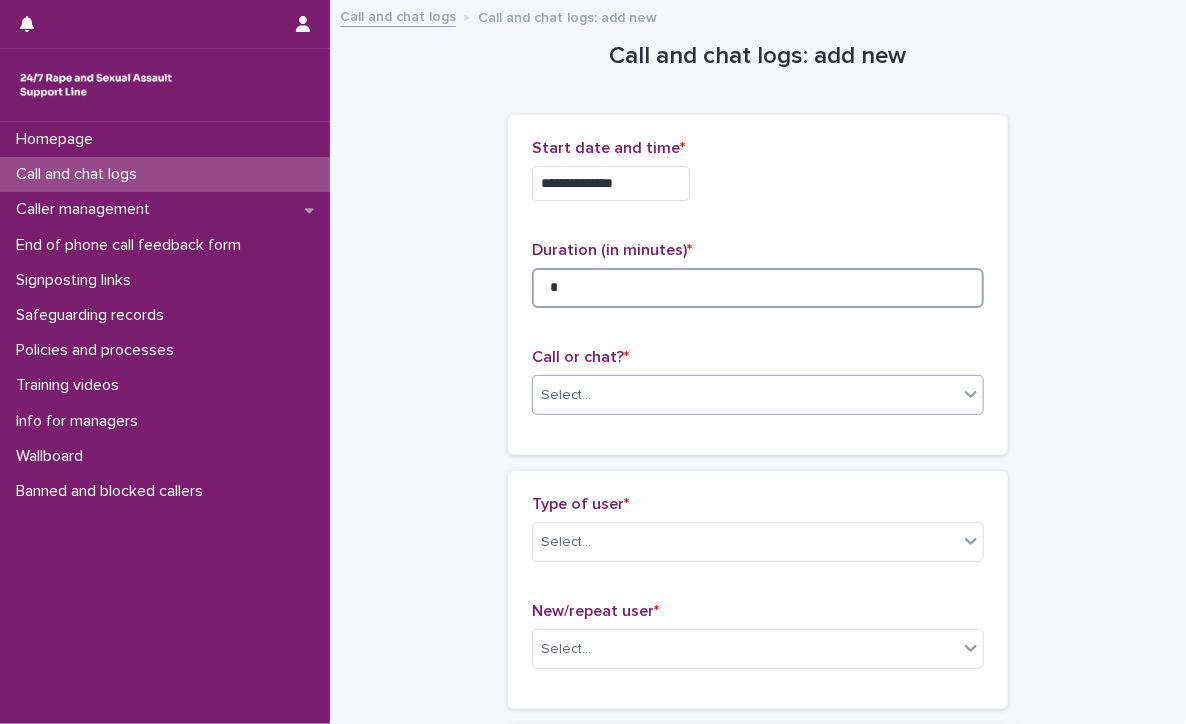 type on "*" 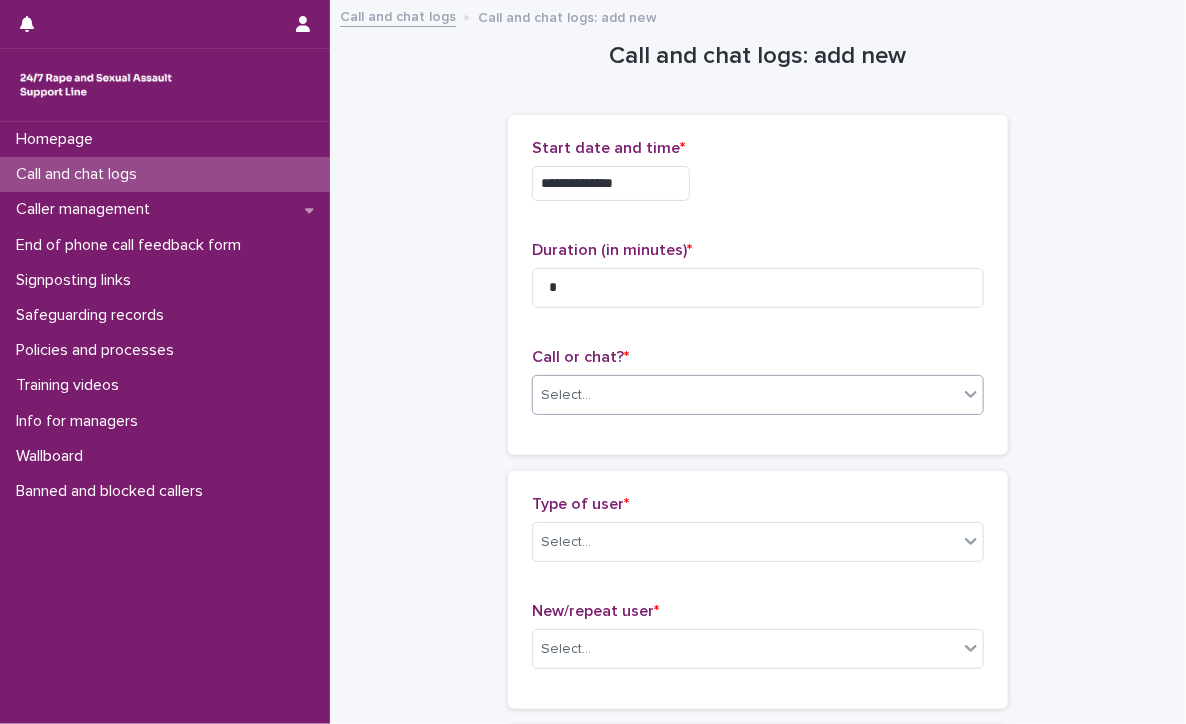 click on "Select..." at bounding box center [745, 395] 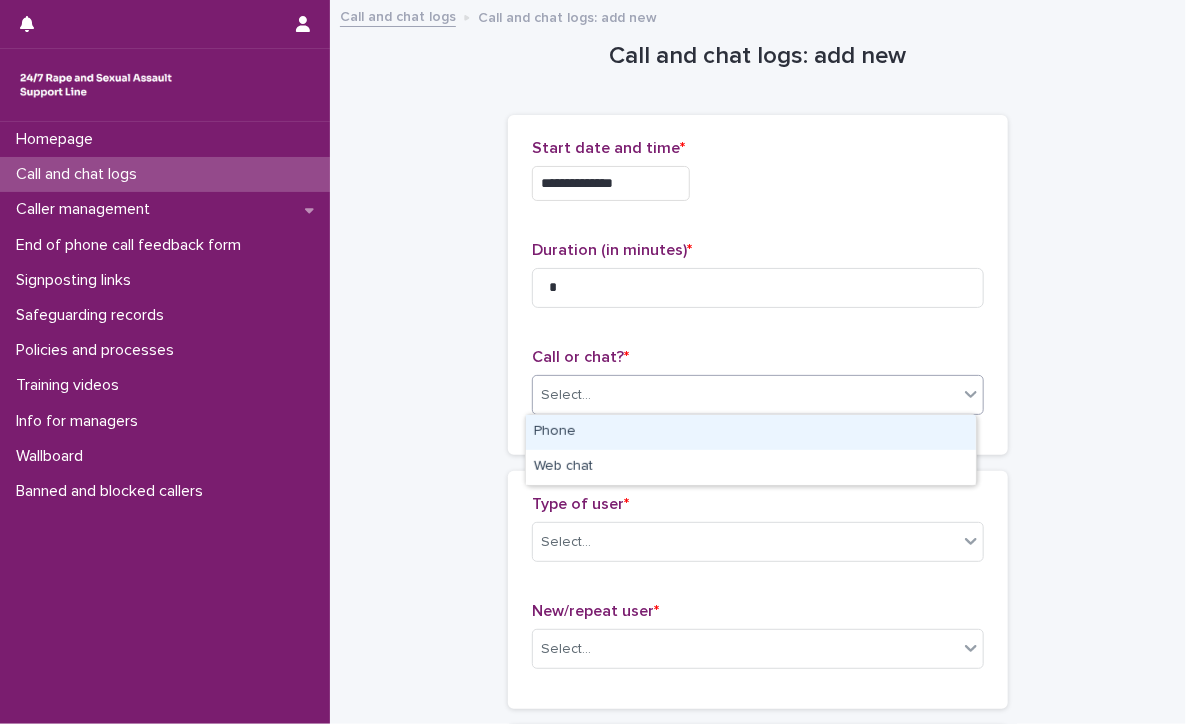 click on "Phone" at bounding box center (751, 432) 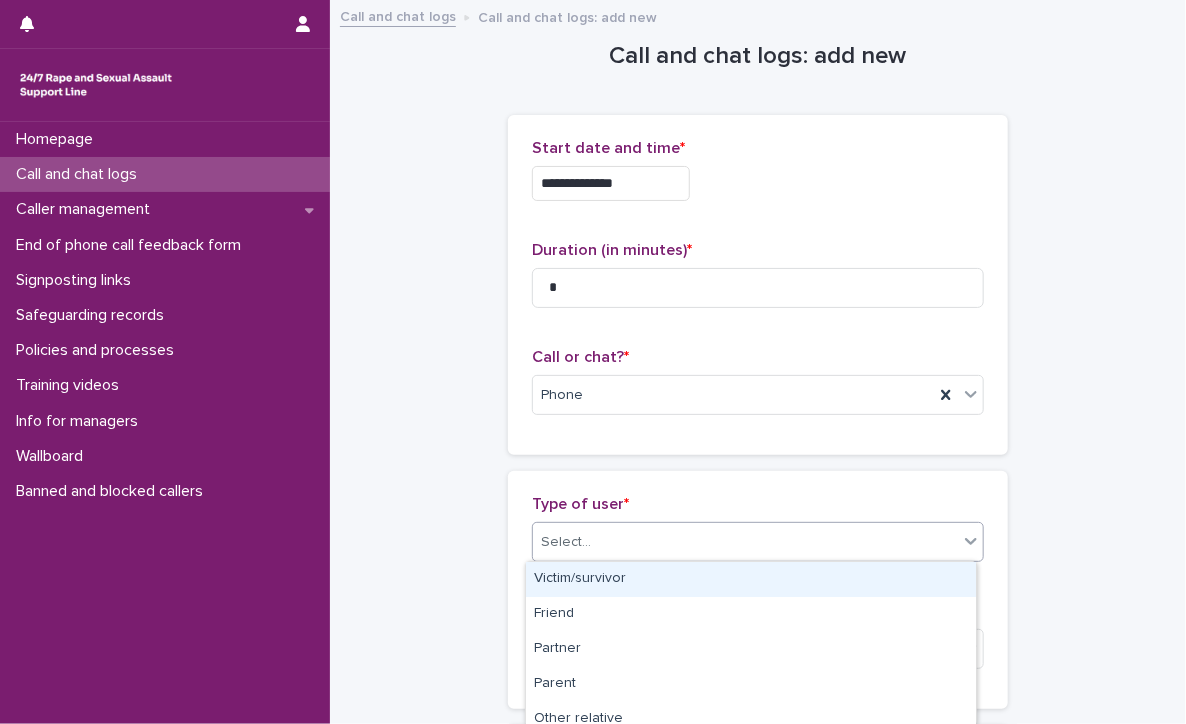 click on "Select..." at bounding box center [745, 542] 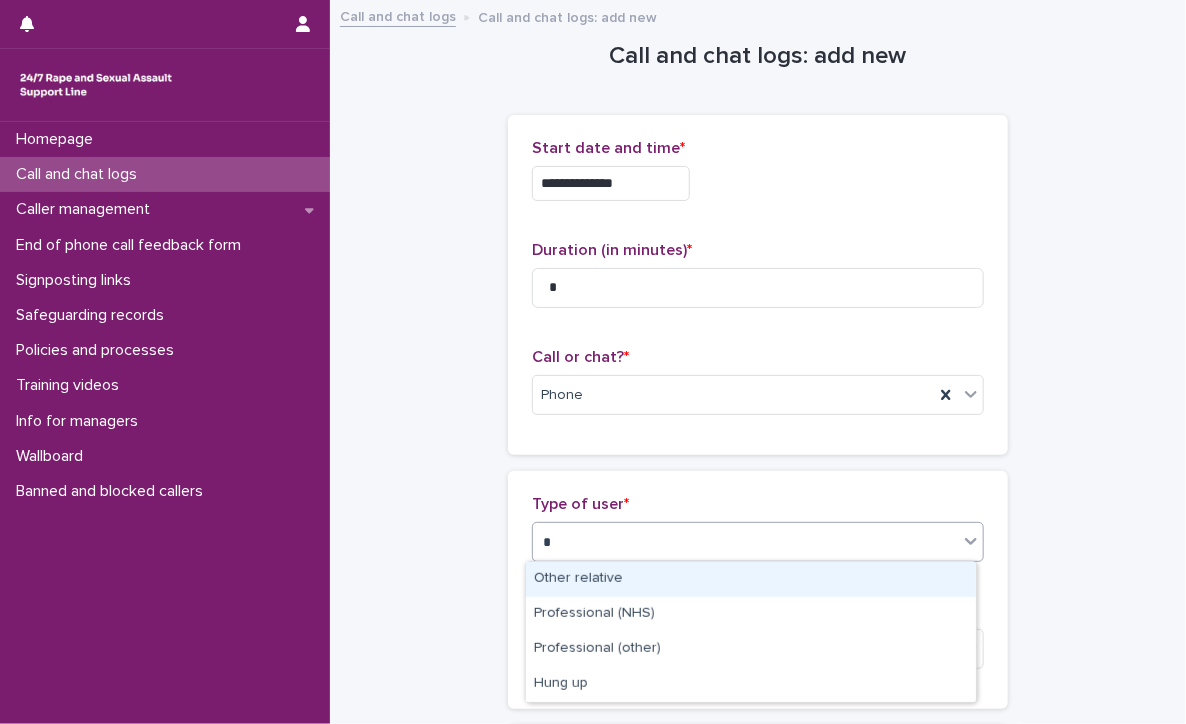 type on "**" 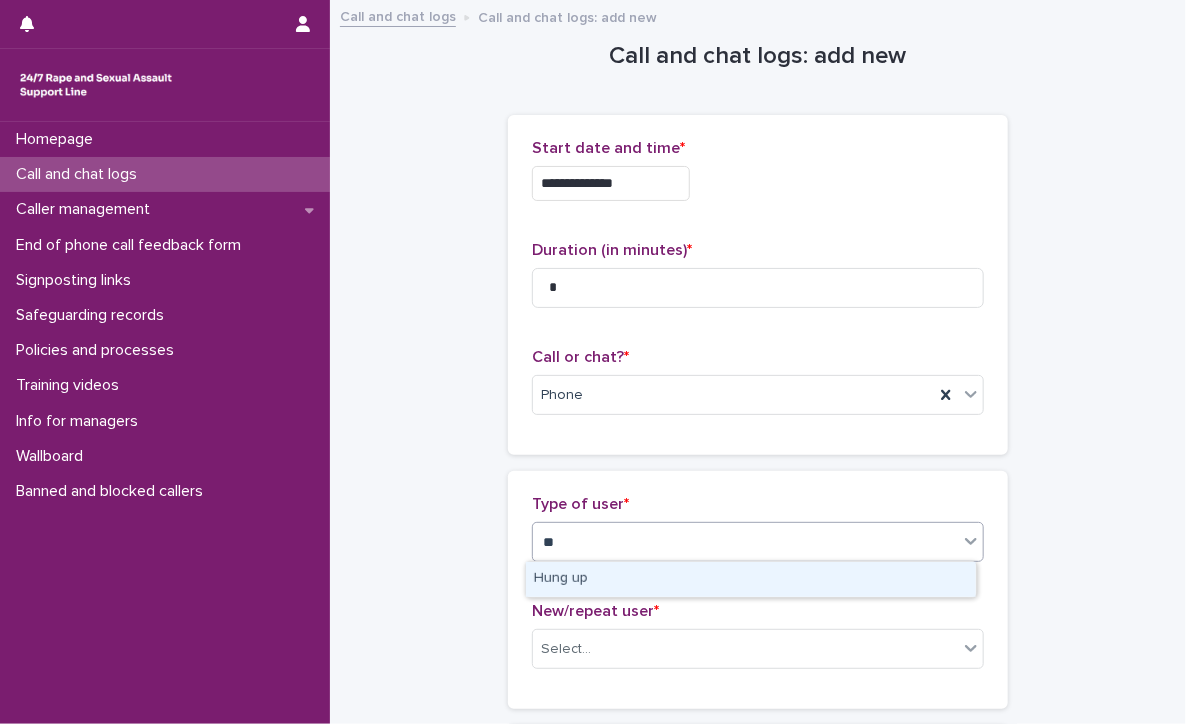 click on "Hung up" at bounding box center [751, 579] 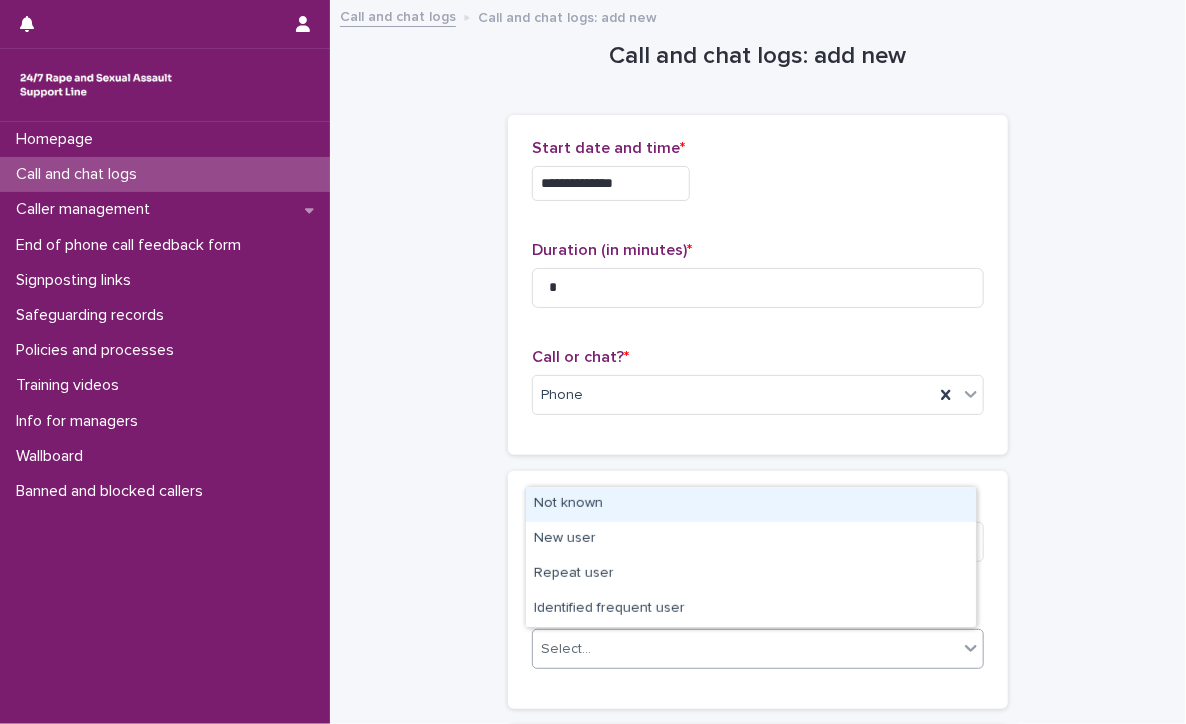 click on "Select..." at bounding box center [745, 649] 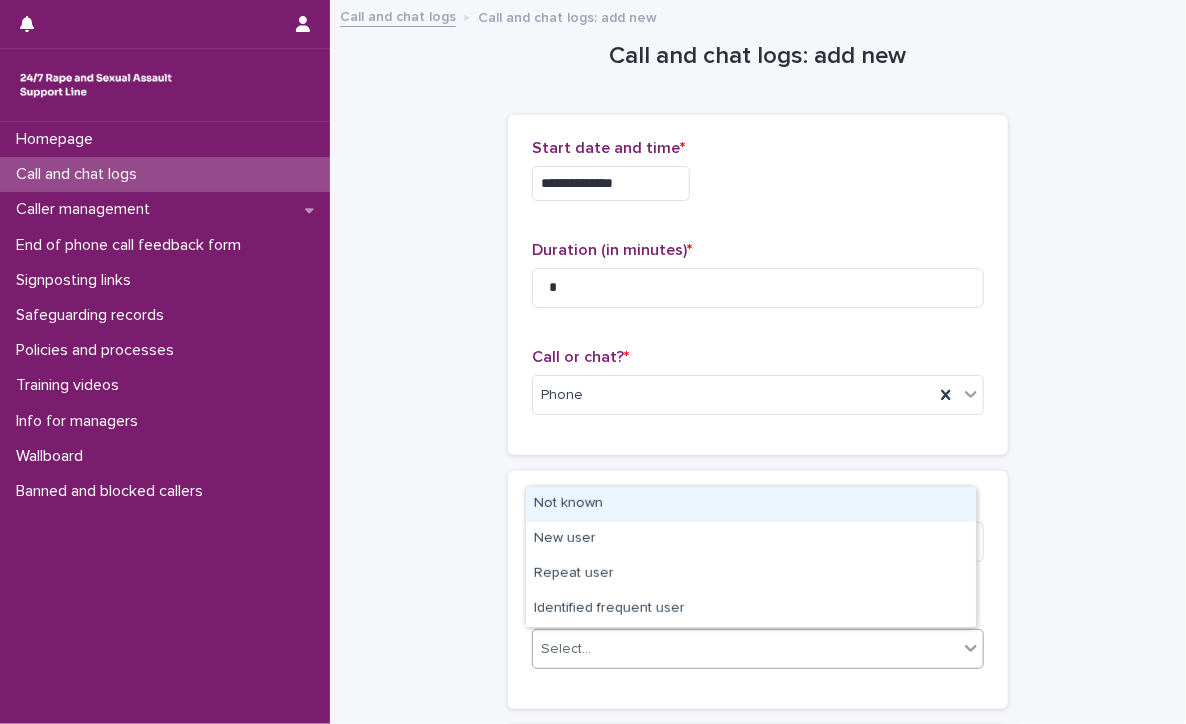 click on "Not known" at bounding box center [751, 504] 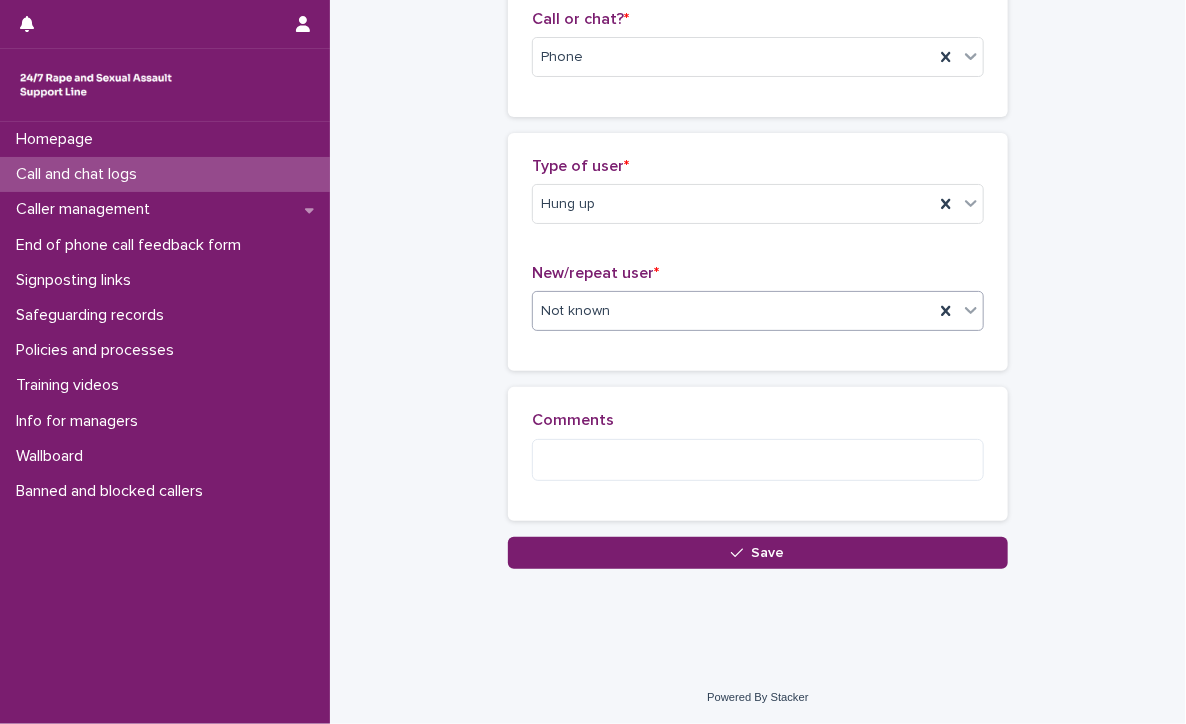 scroll, scrollTop: 238, scrollLeft: 0, axis: vertical 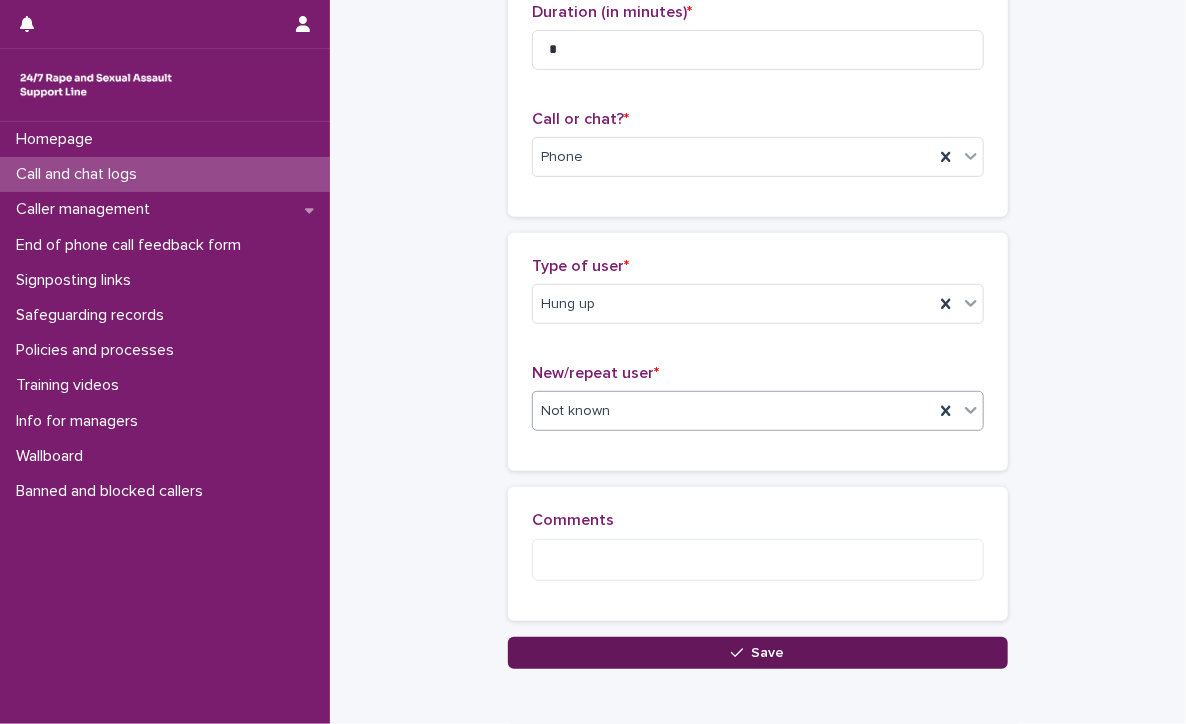 click on "Save" at bounding box center [768, 653] 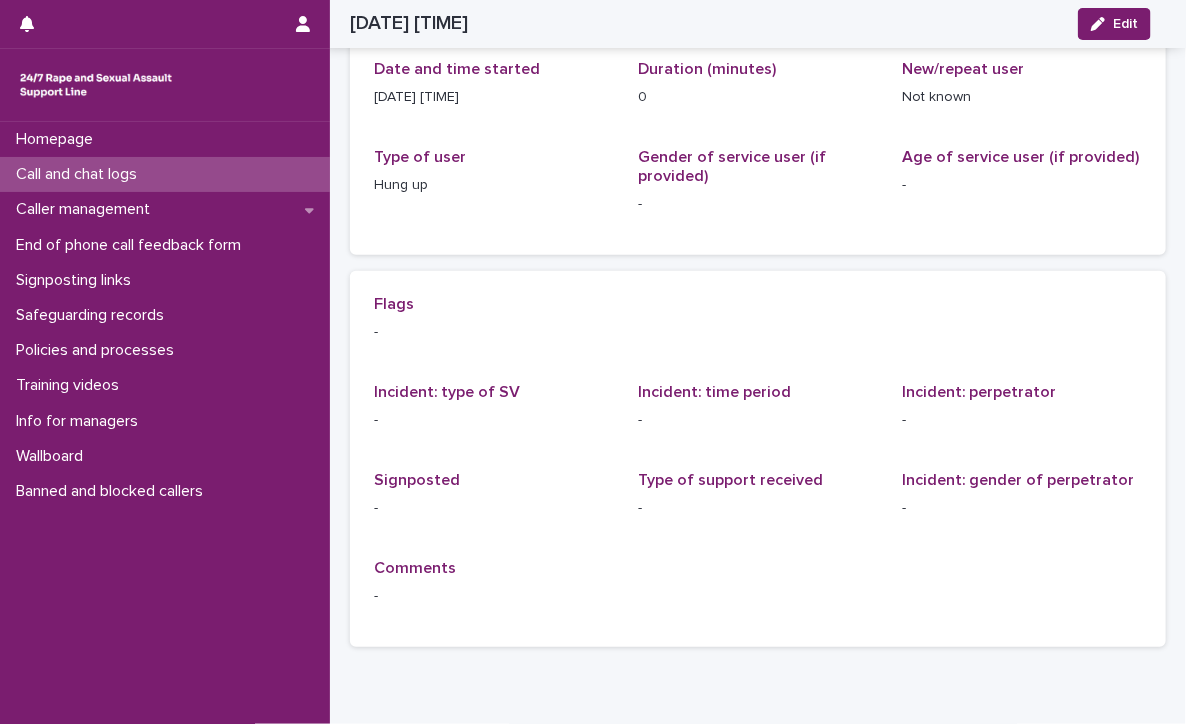 scroll, scrollTop: 0, scrollLeft: 0, axis: both 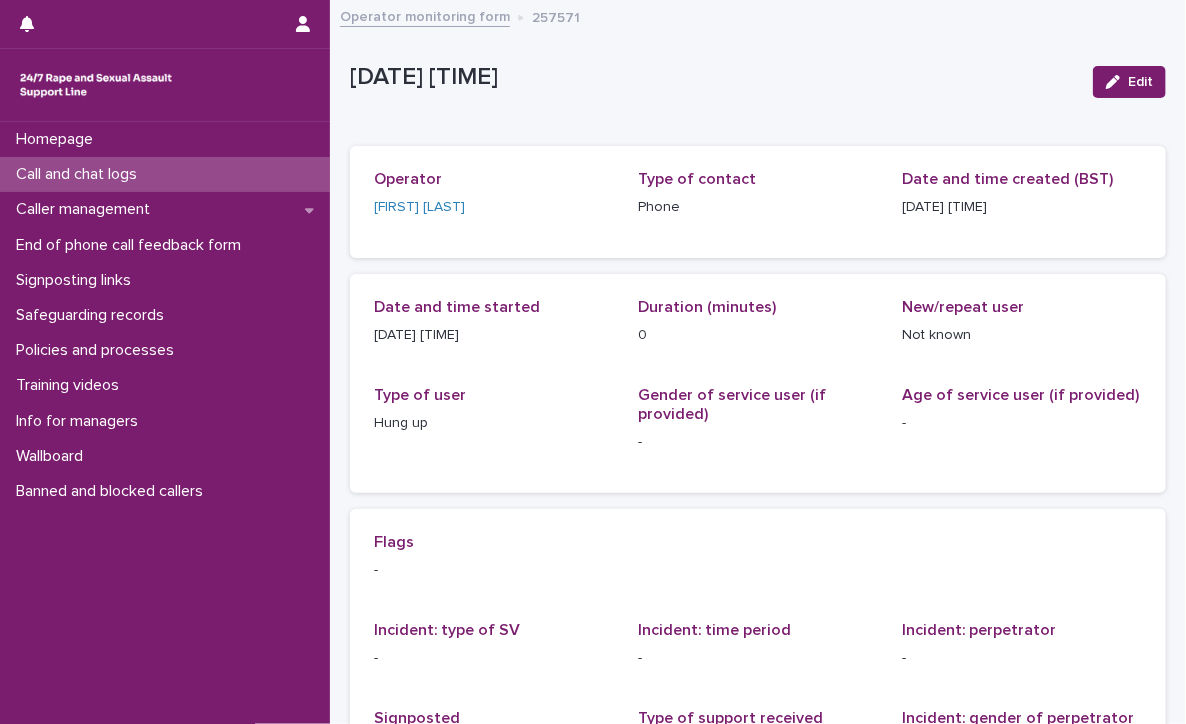 click on "Call and chat logs" at bounding box center (80, 174) 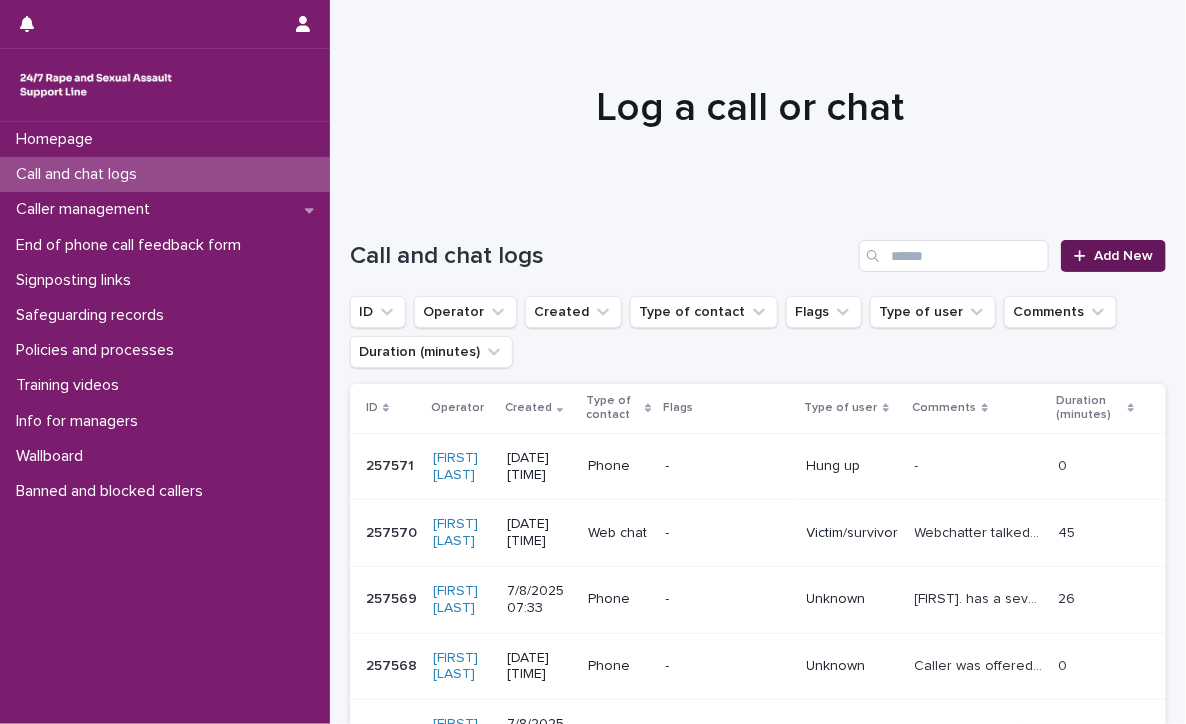 click on "Add New" at bounding box center (1123, 256) 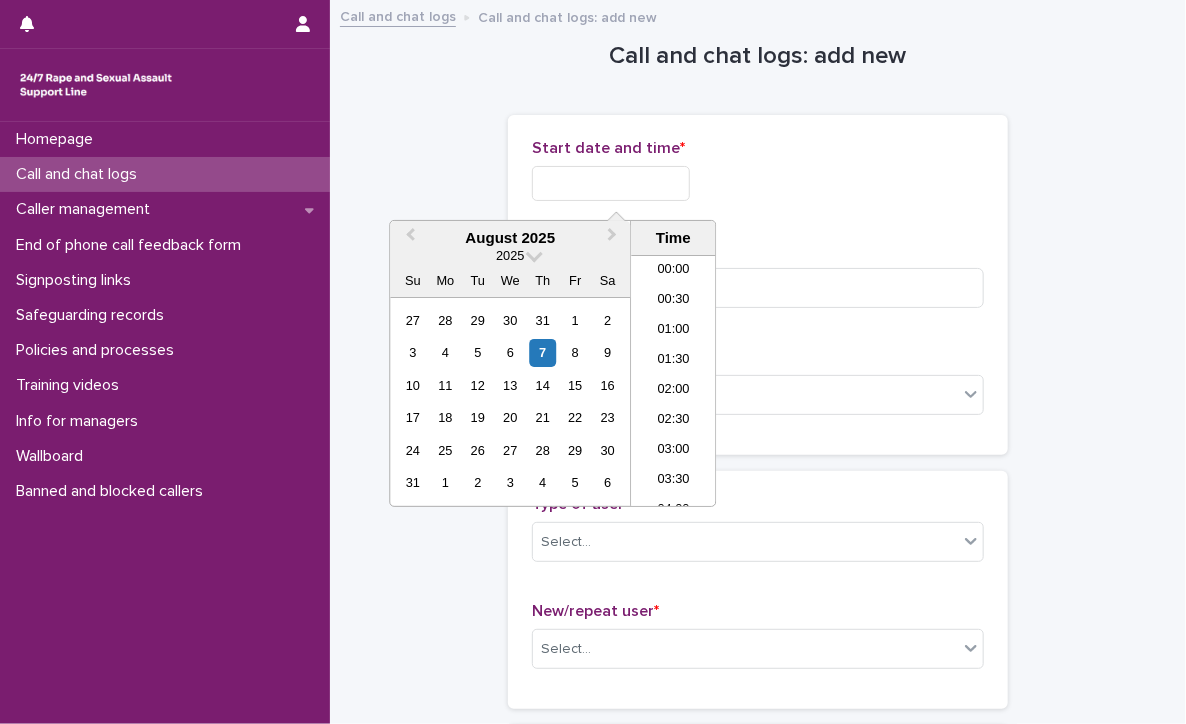 click at bounding box center [611, 183] 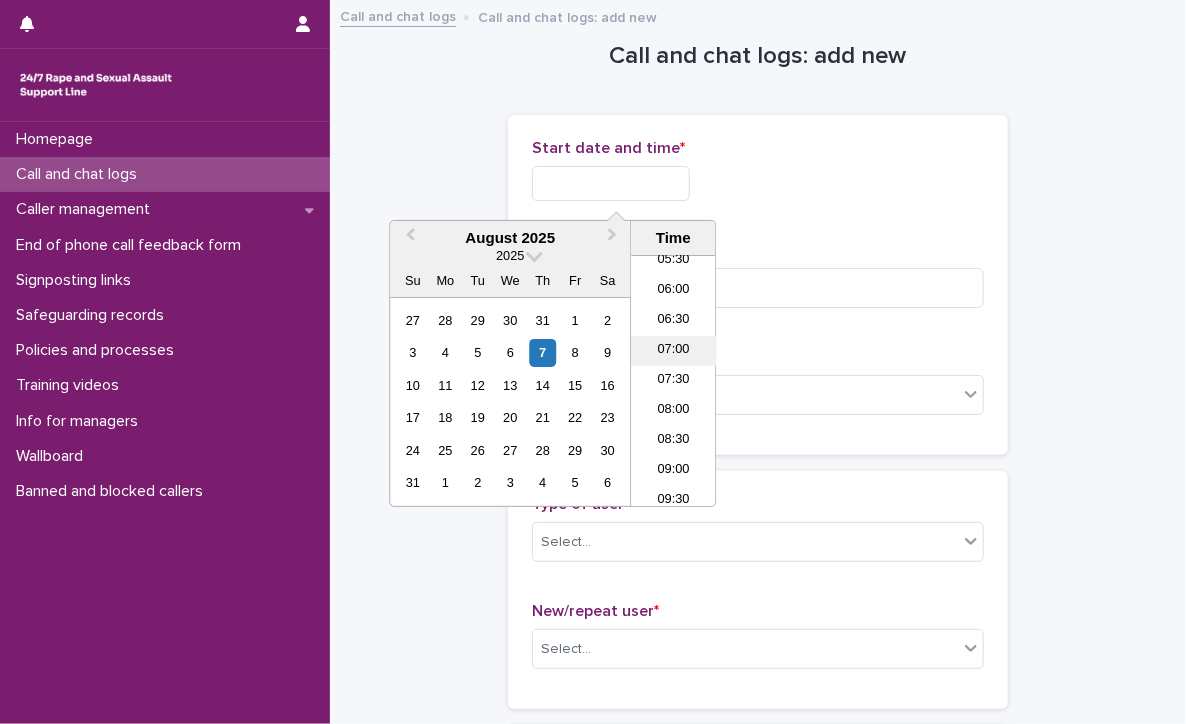 click on "07:00" at bounding box center (673, 351) 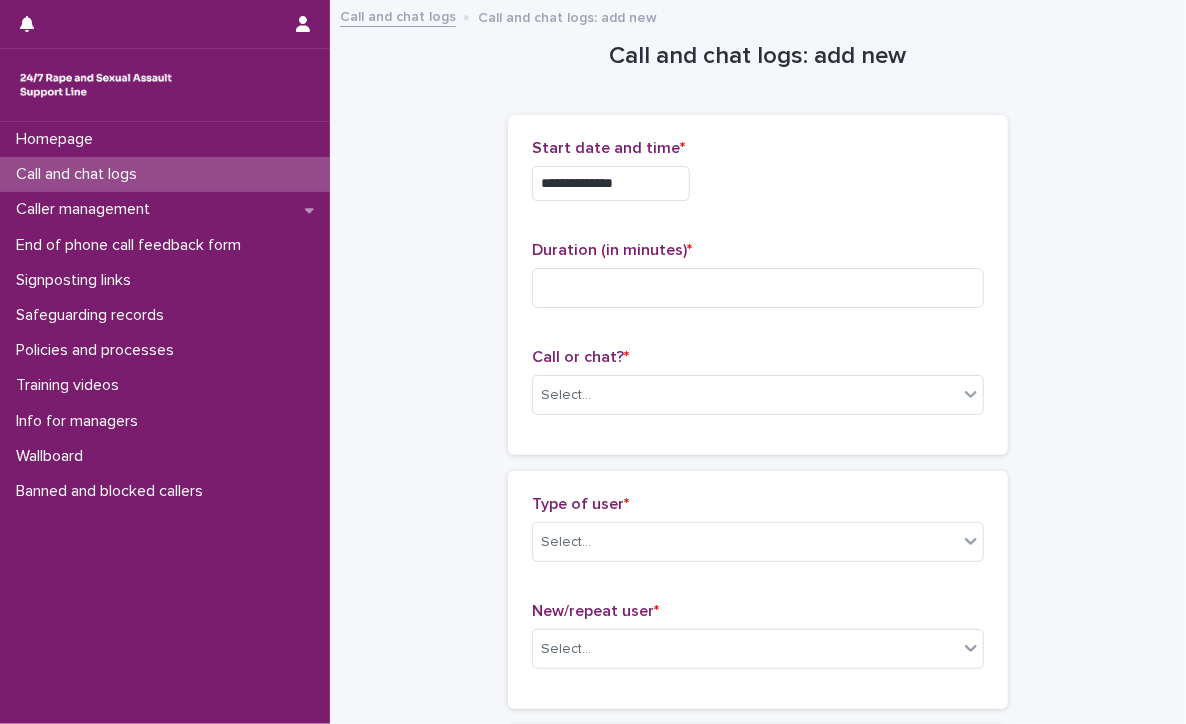 click on "**********" at bounding box center (611, 183) 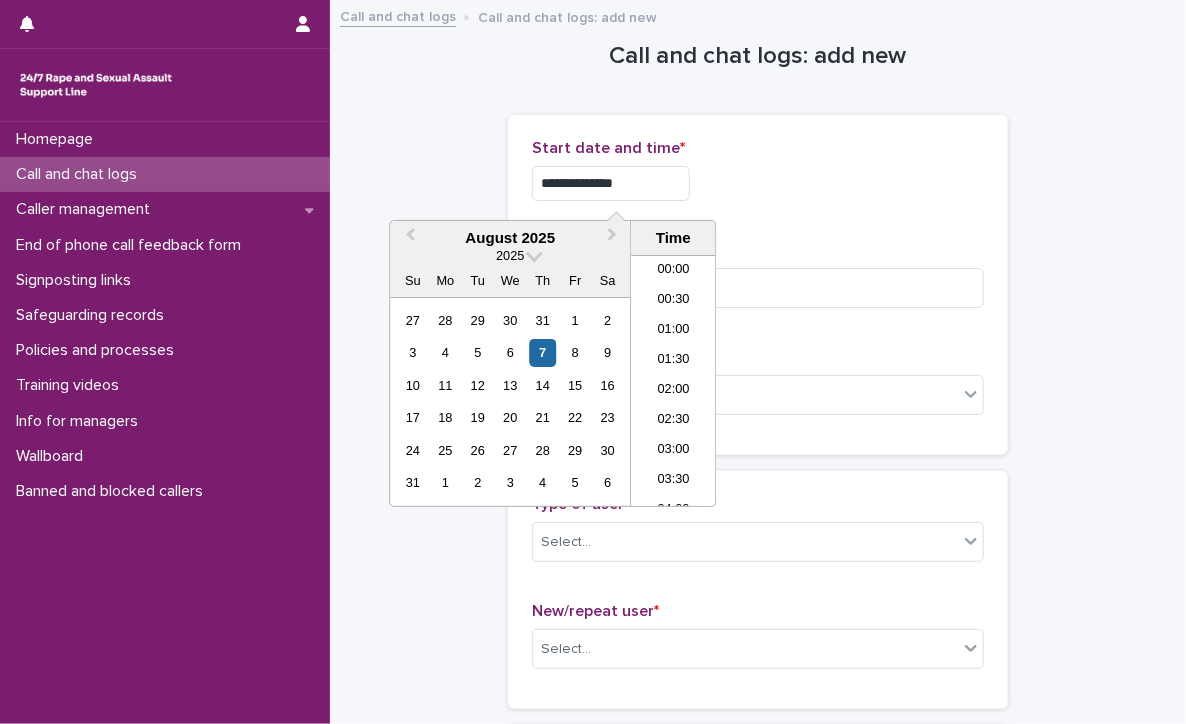 scroll, scrollTop: 310, scrollLeft: 0, axis: vertical 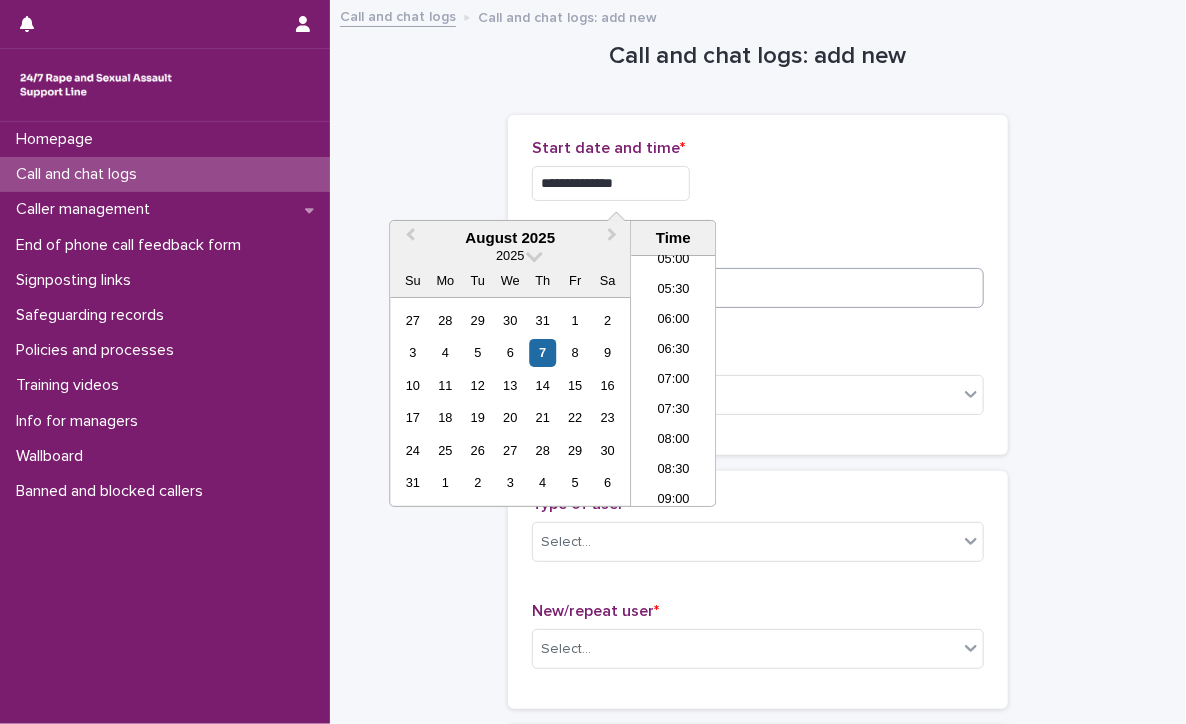 type on "**********" 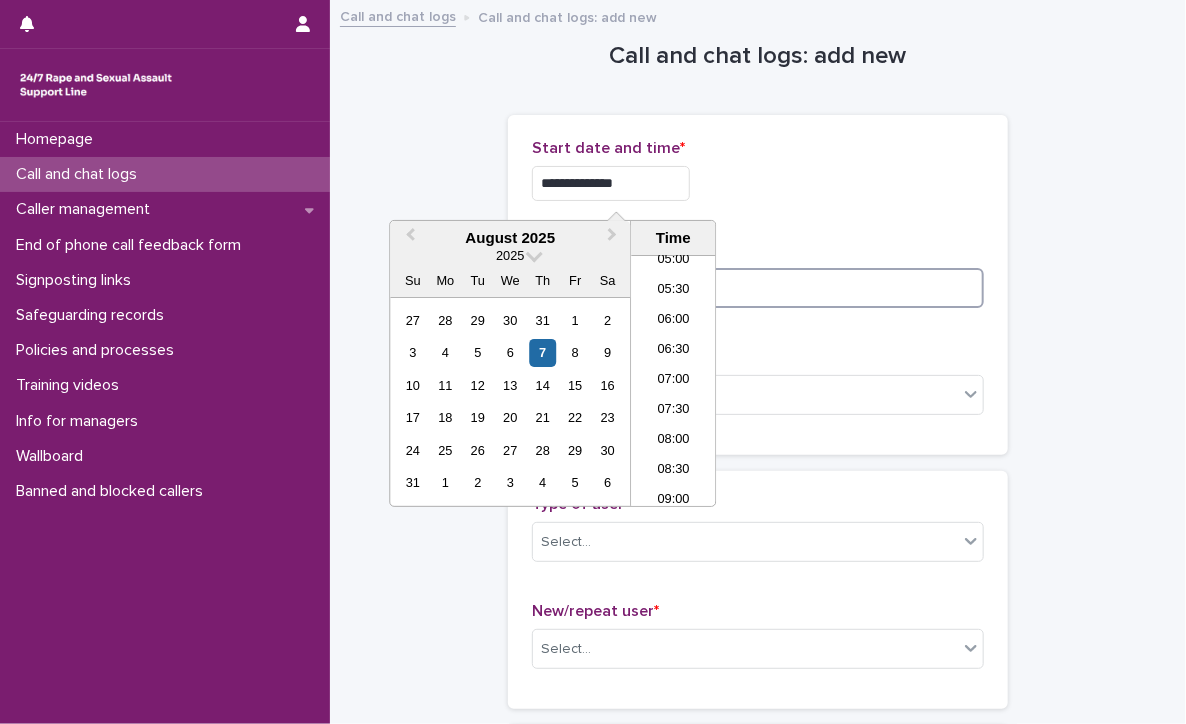 click at bounding box center (758, 288) 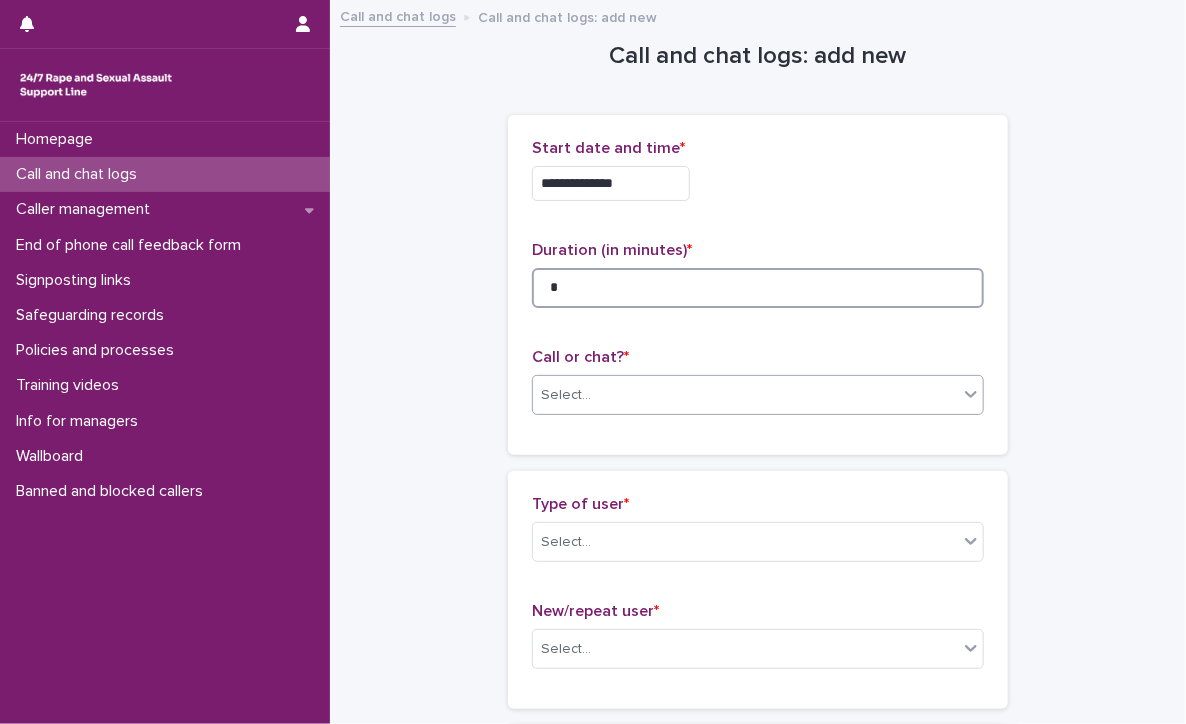 type on "*" 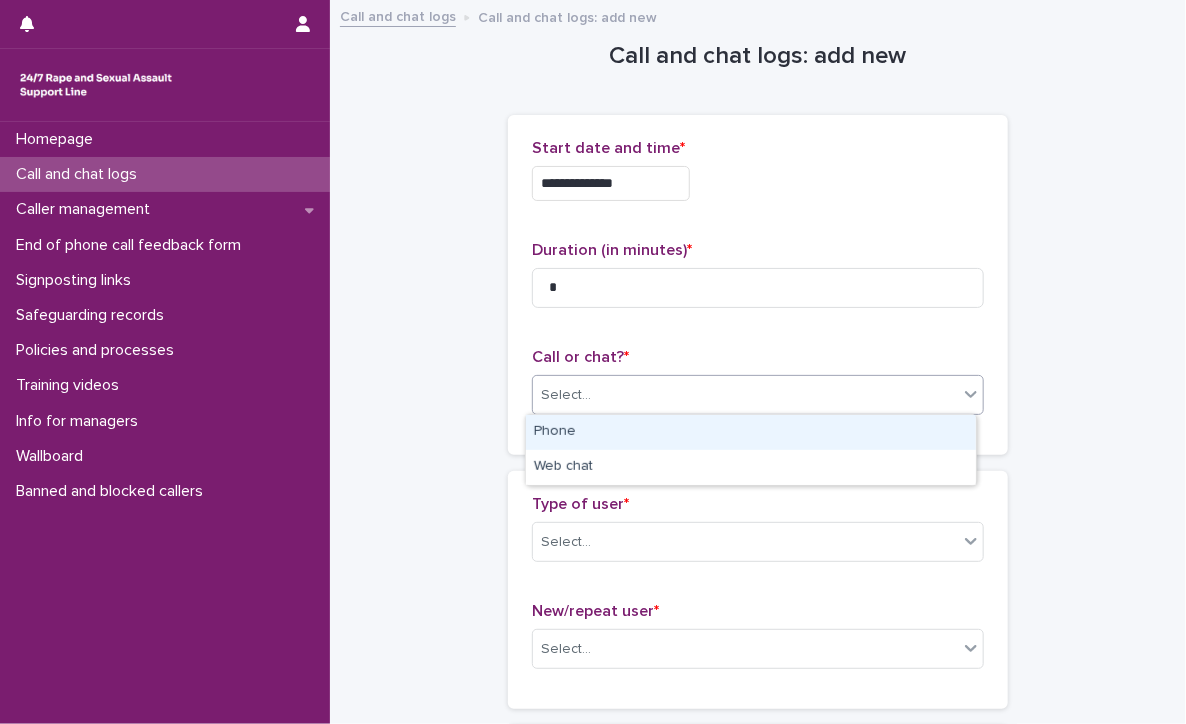 click on "Select..." at bounding box center (745, 395) 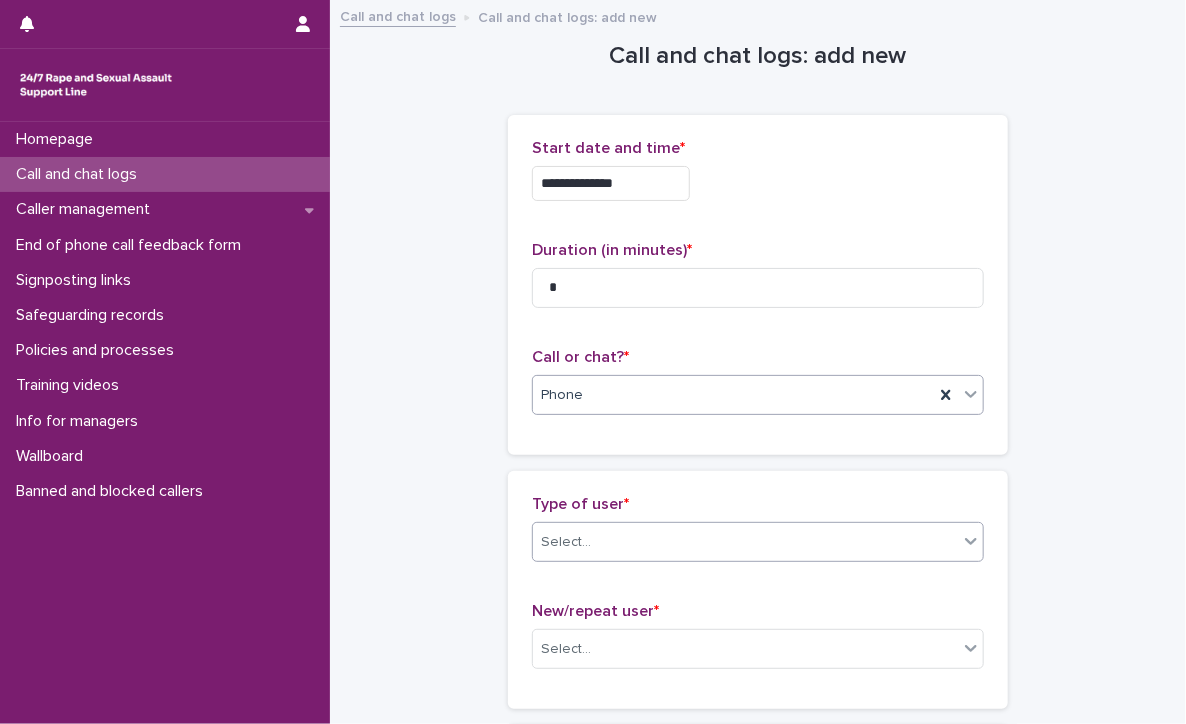 click on "Select..." at bounding box center (745, 542) 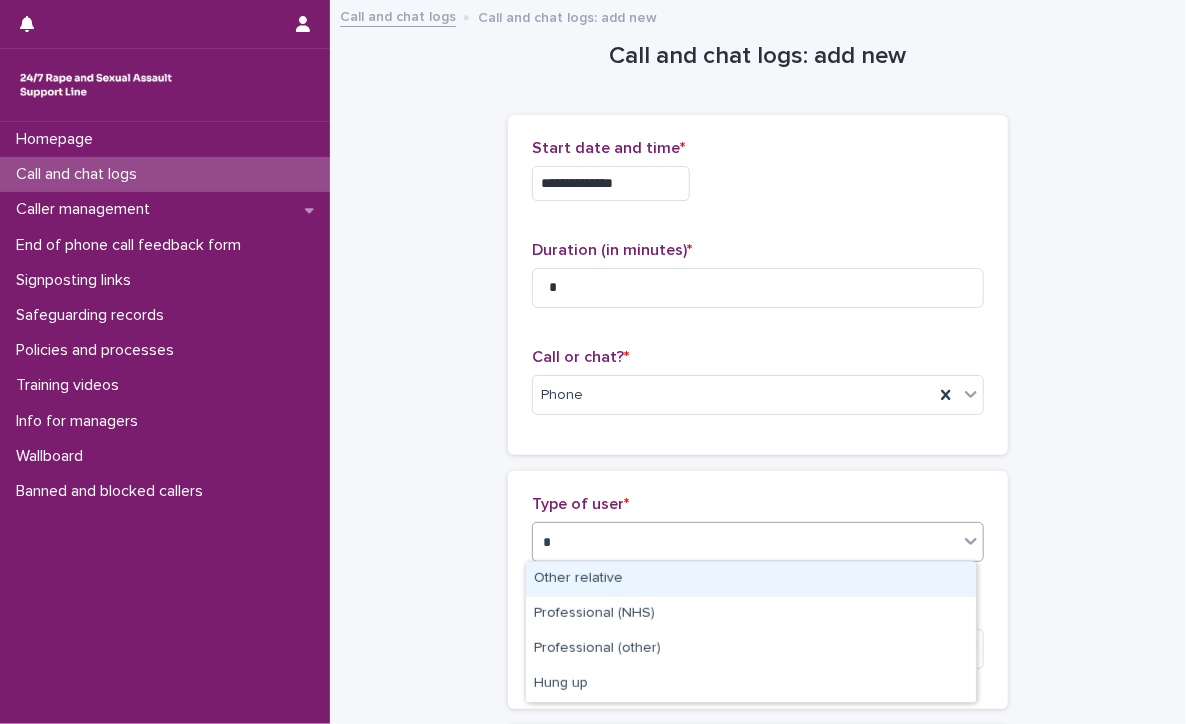 type on "**" 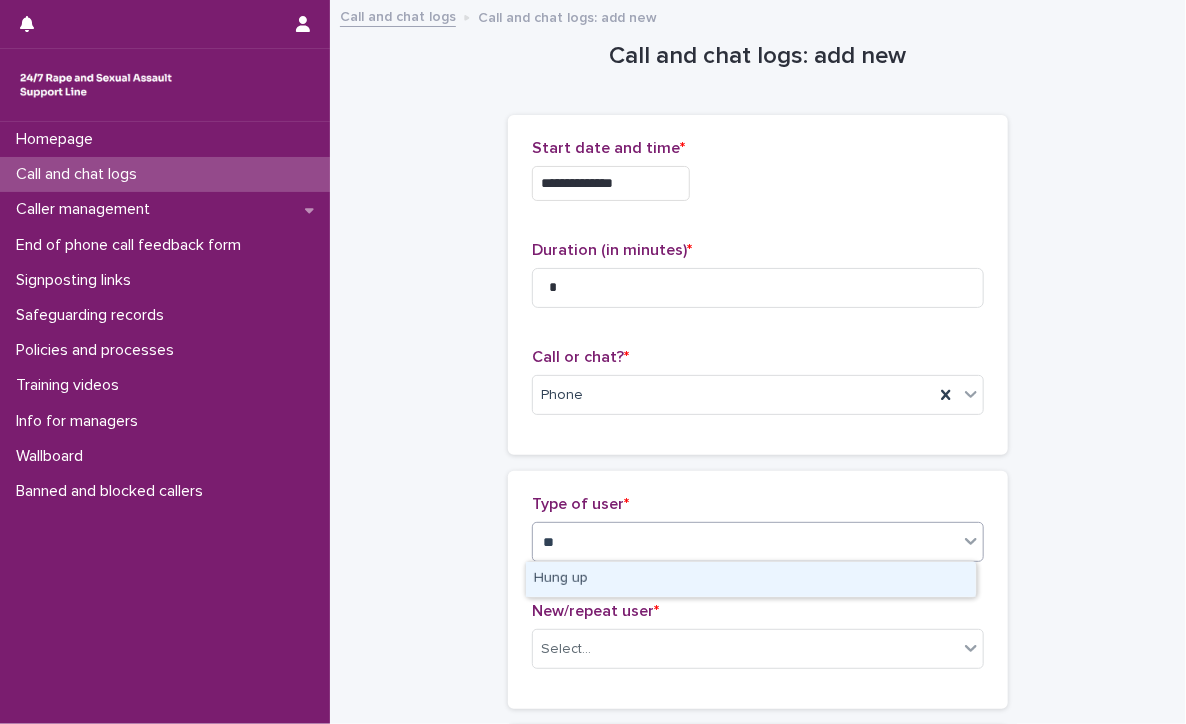 click on "Hung up" at bounding box center [751, 579] 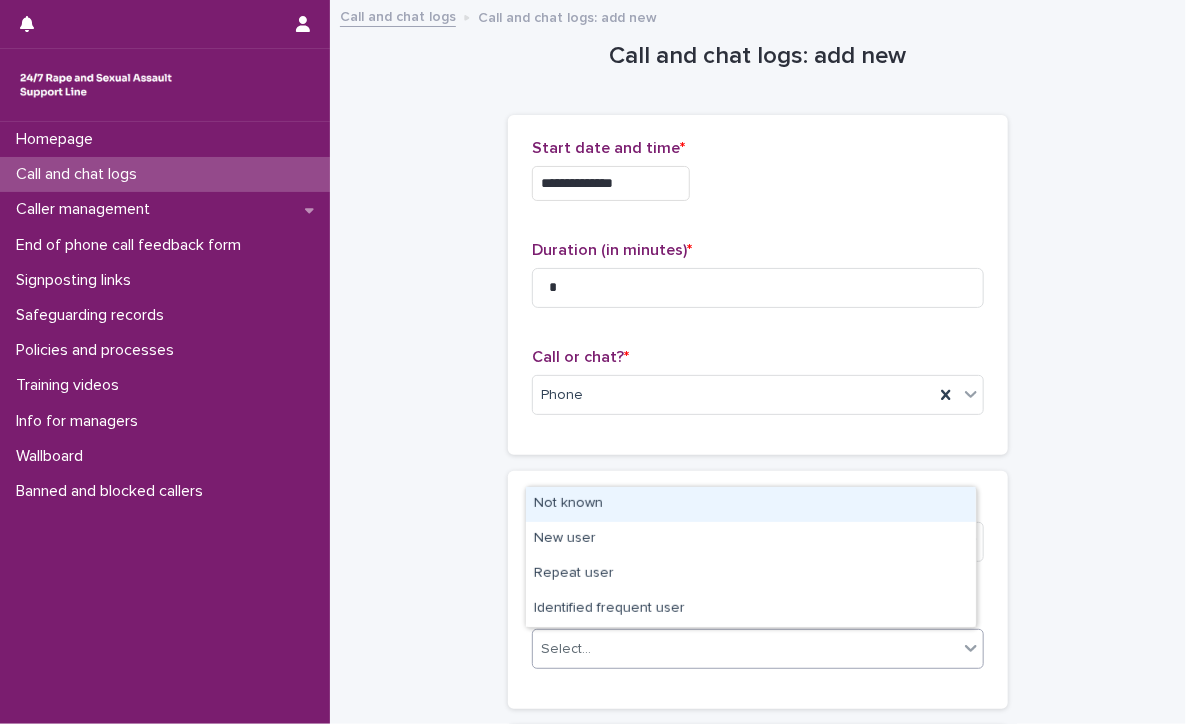 click on "Select..." at bounding box center [745, 649] 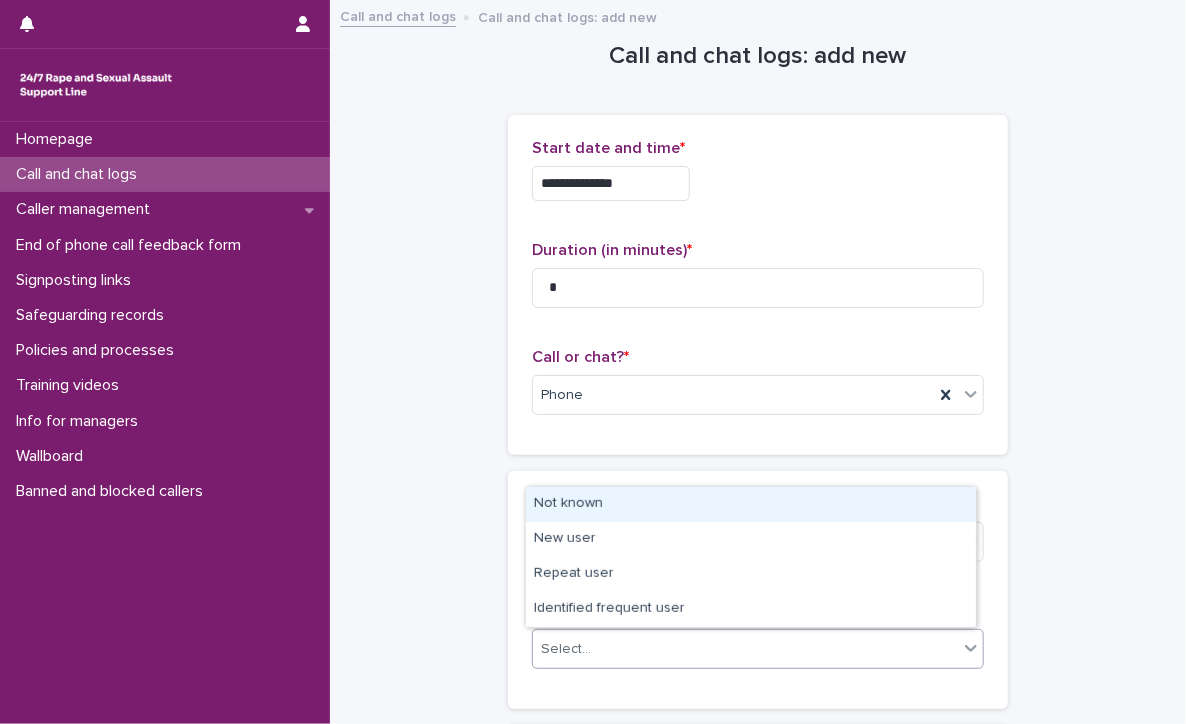 click on "Not known" at bounding box center (751, 504) 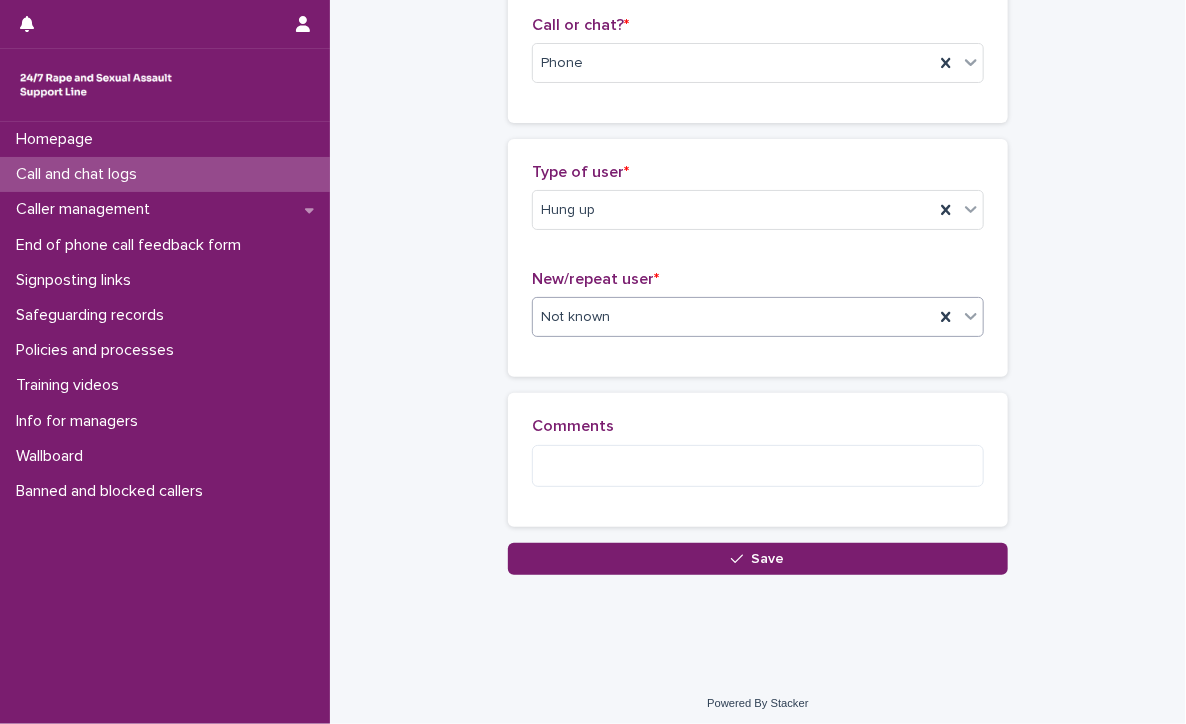 scroll, scrollTop: 338, scrollLeft: 0, axis: vertical 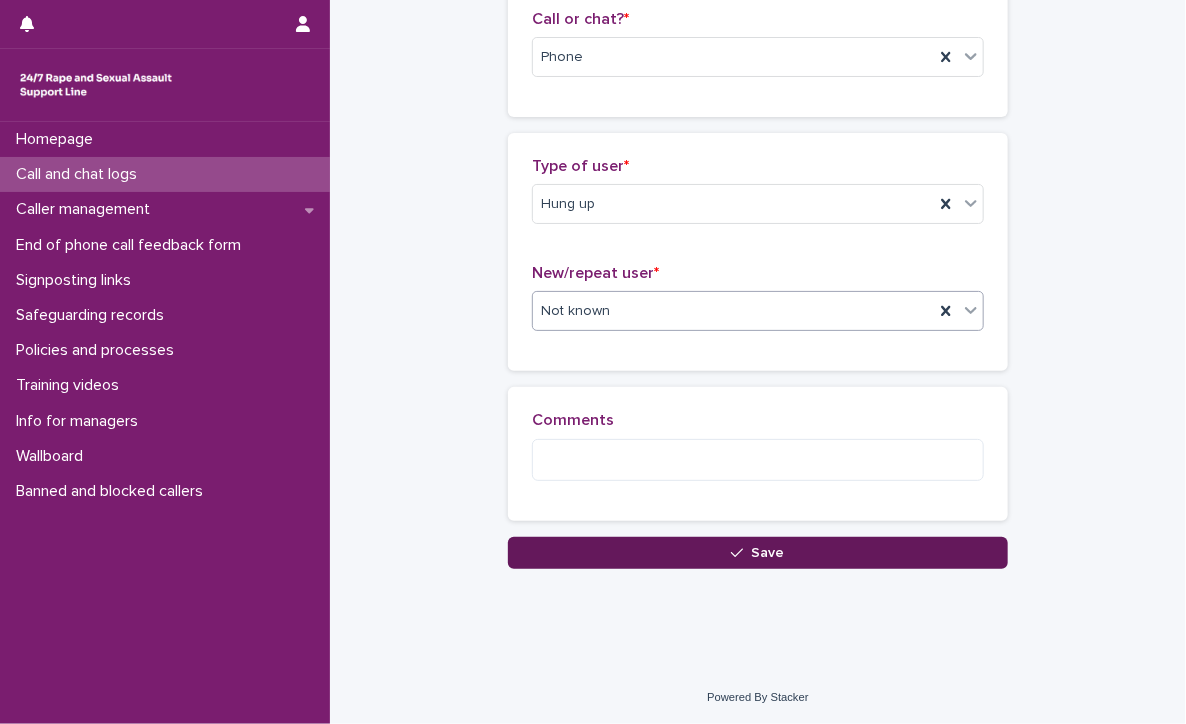 click on "Save" at bounding box center (758, 553) 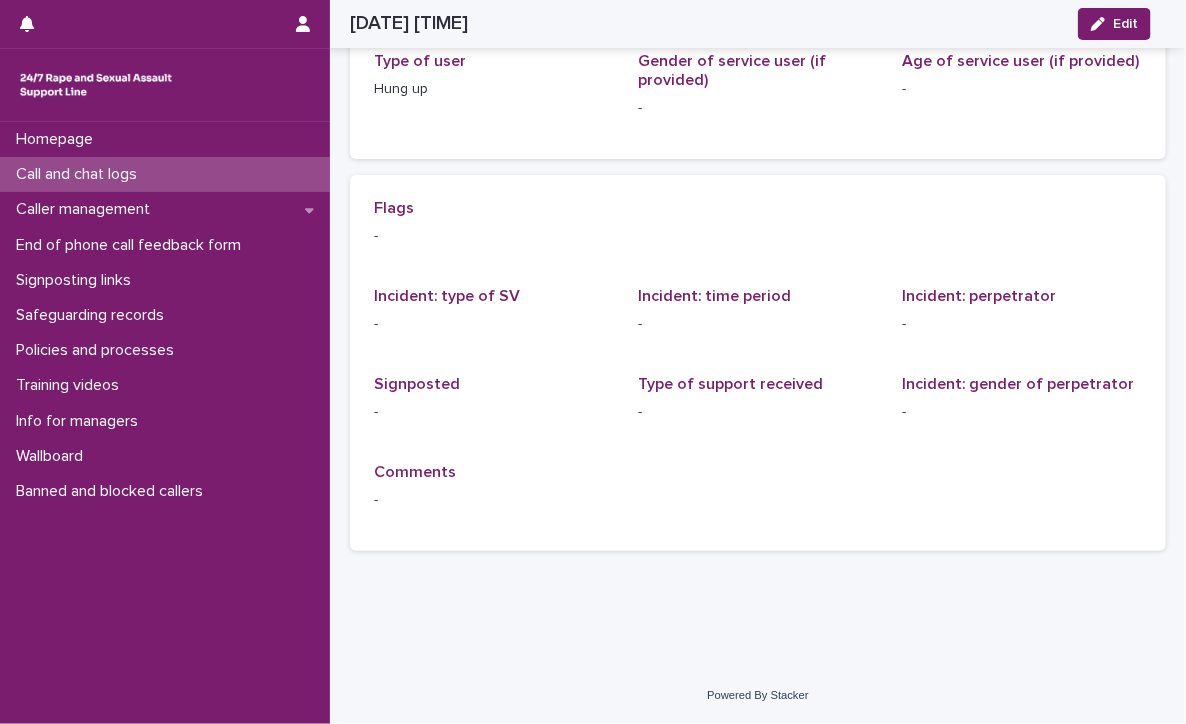 scroll, scrollTop: 0, scrollLeft: 0, axis: both 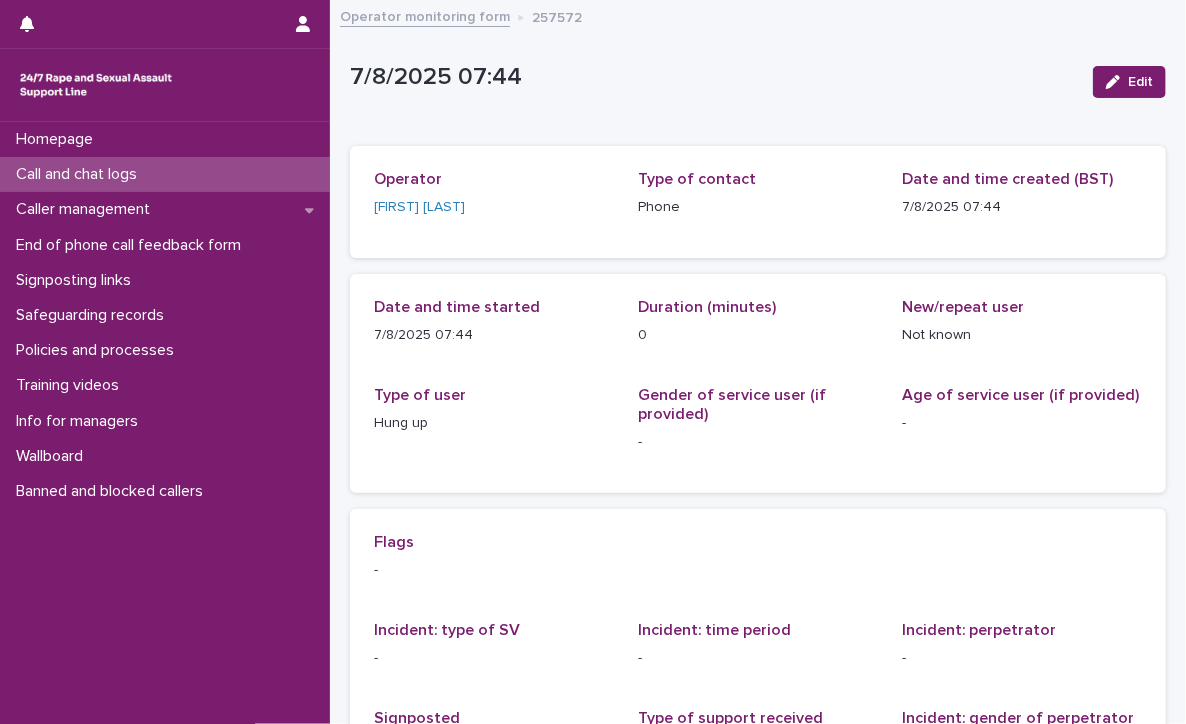 click on "Call and chat logs" at bounding box center [165, 174] 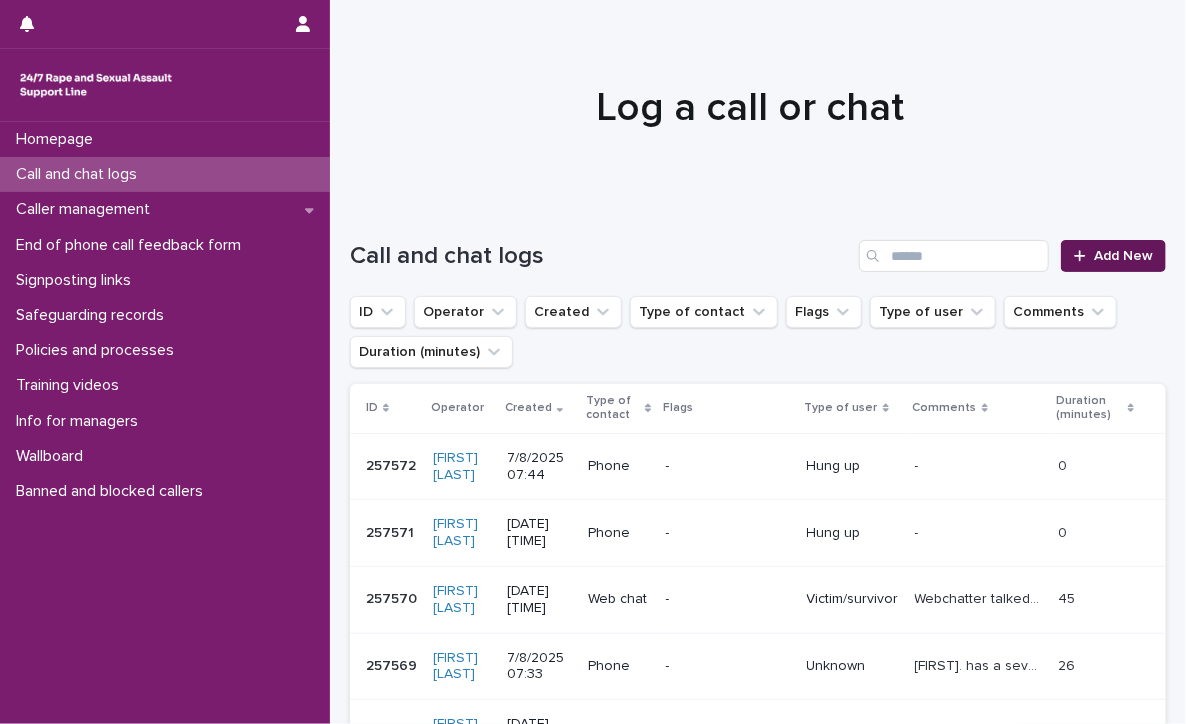 click on "Add New" at bounding box center (1123, 256) 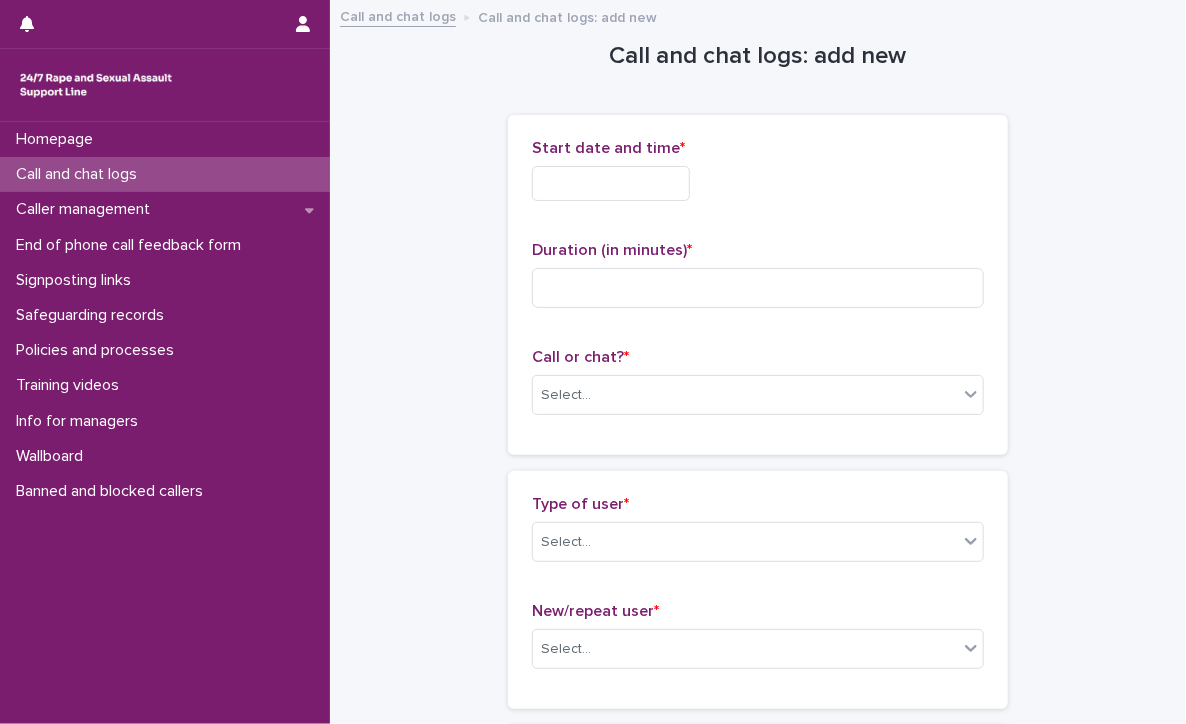 click at bounding box center [611, 183] 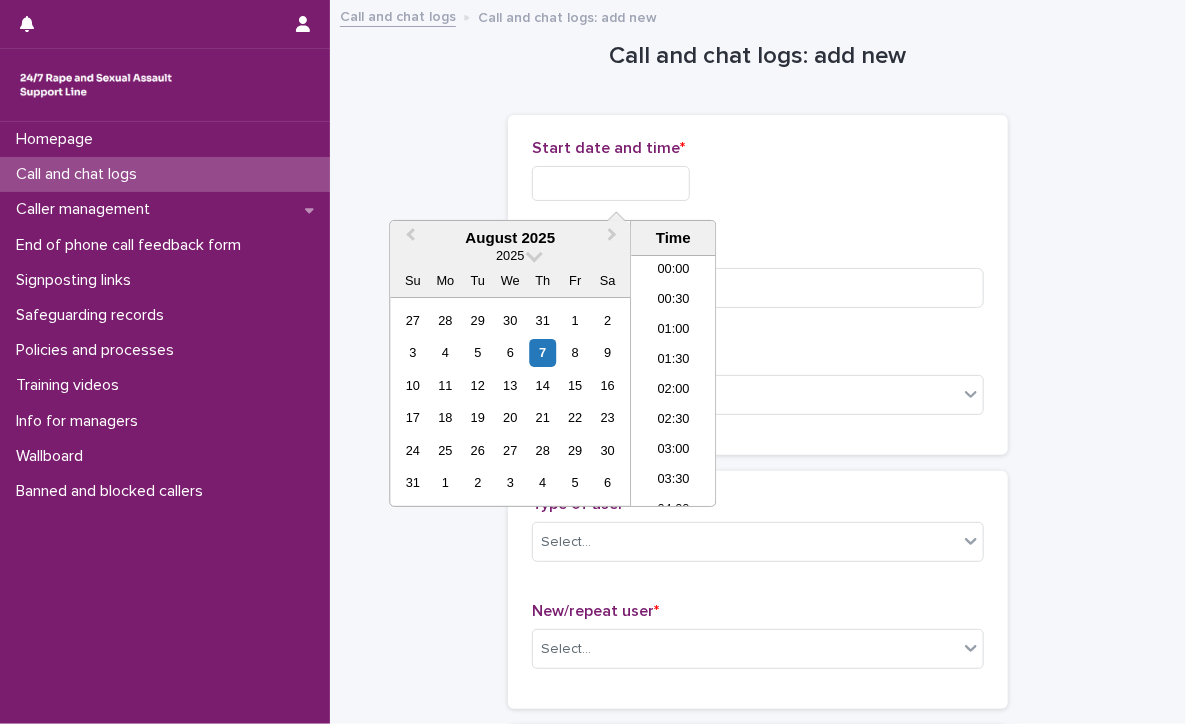 scroll, scrollTop: 340, scrollLeft: 0, axis: vertical 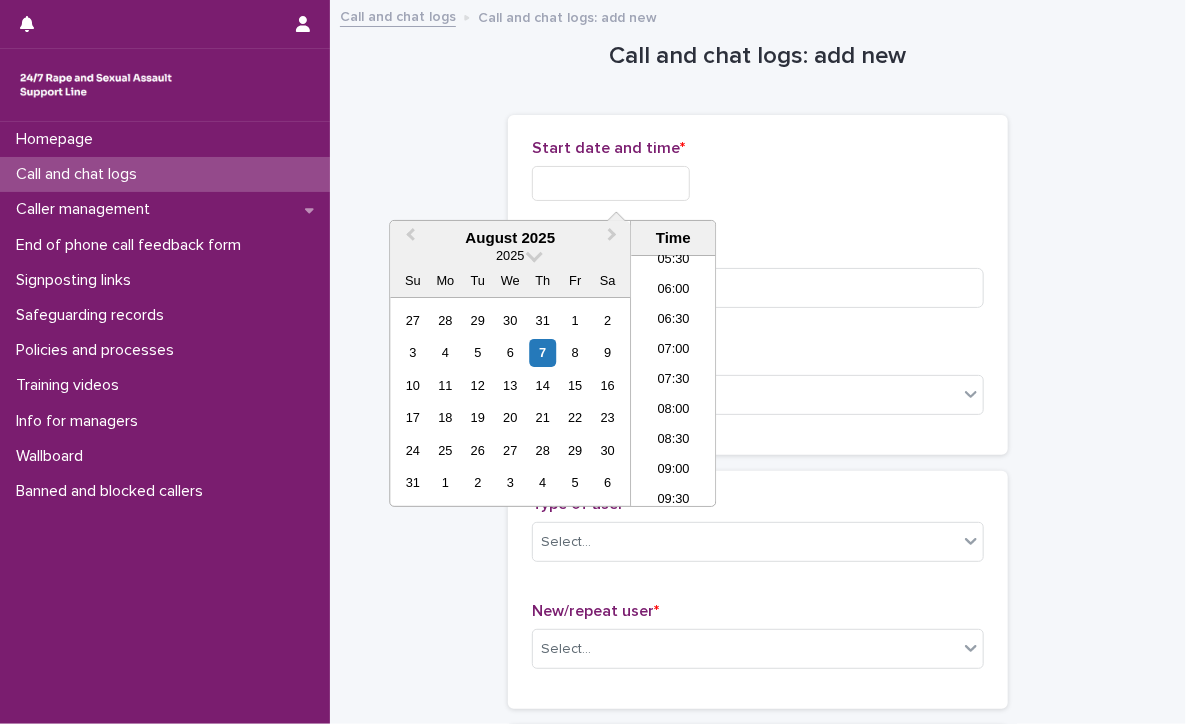 click at bounding box center (611, 183) 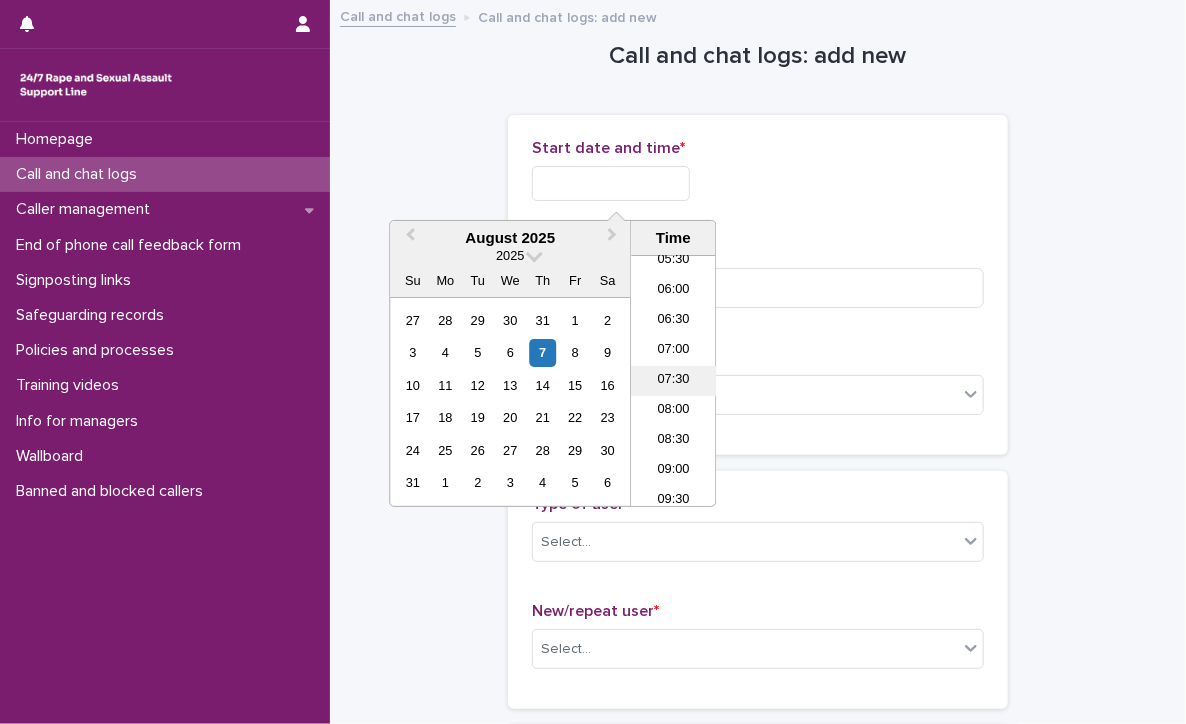 click on "07:30" at bounding box center (673, 381) 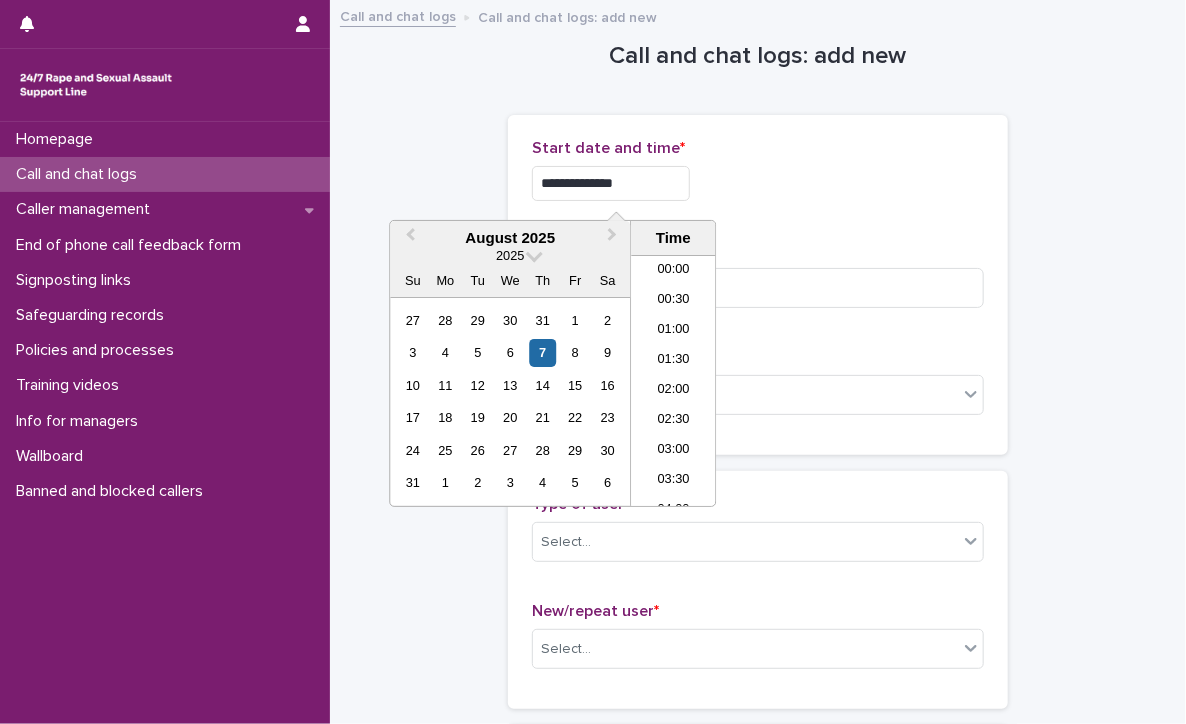 click on "**********" at bounding box center [611, 183] 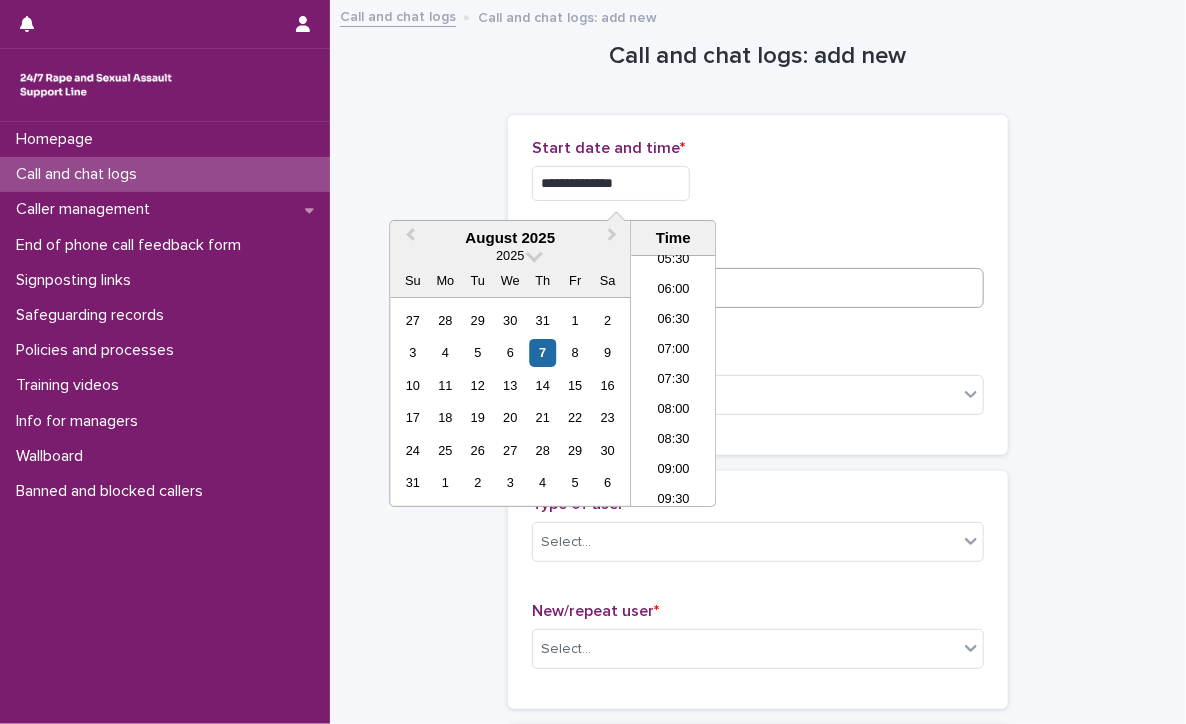 type on "**********" 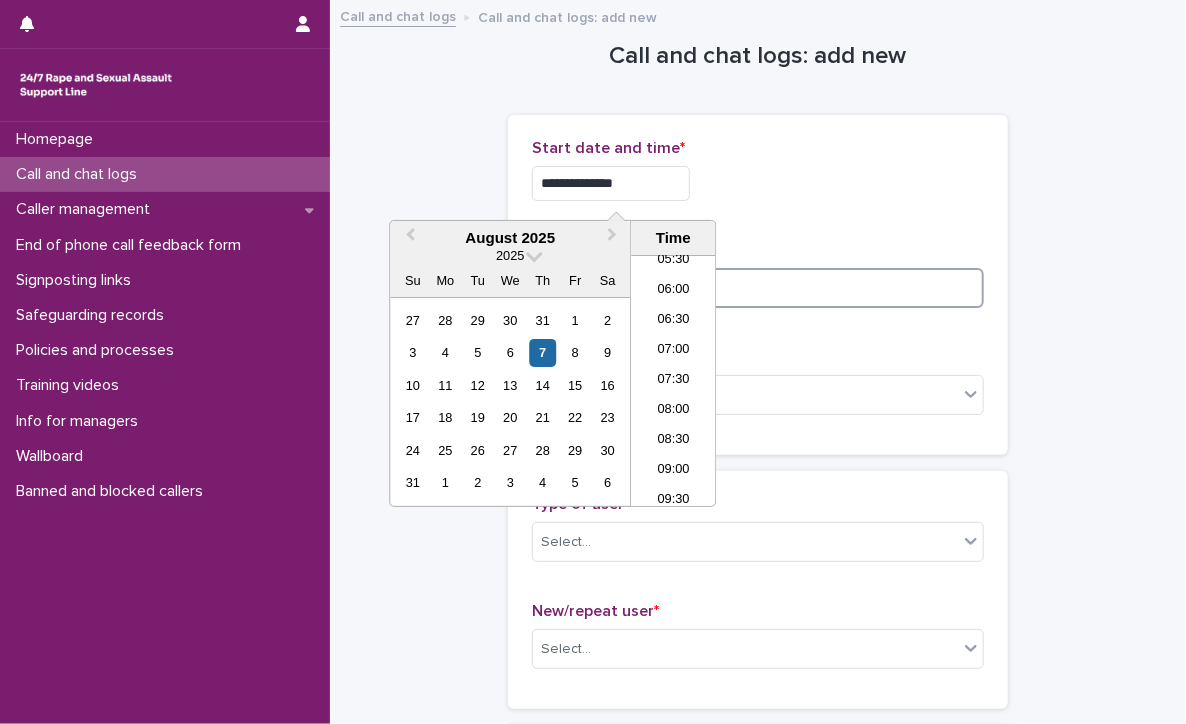 click at bounding box center (758, 288) 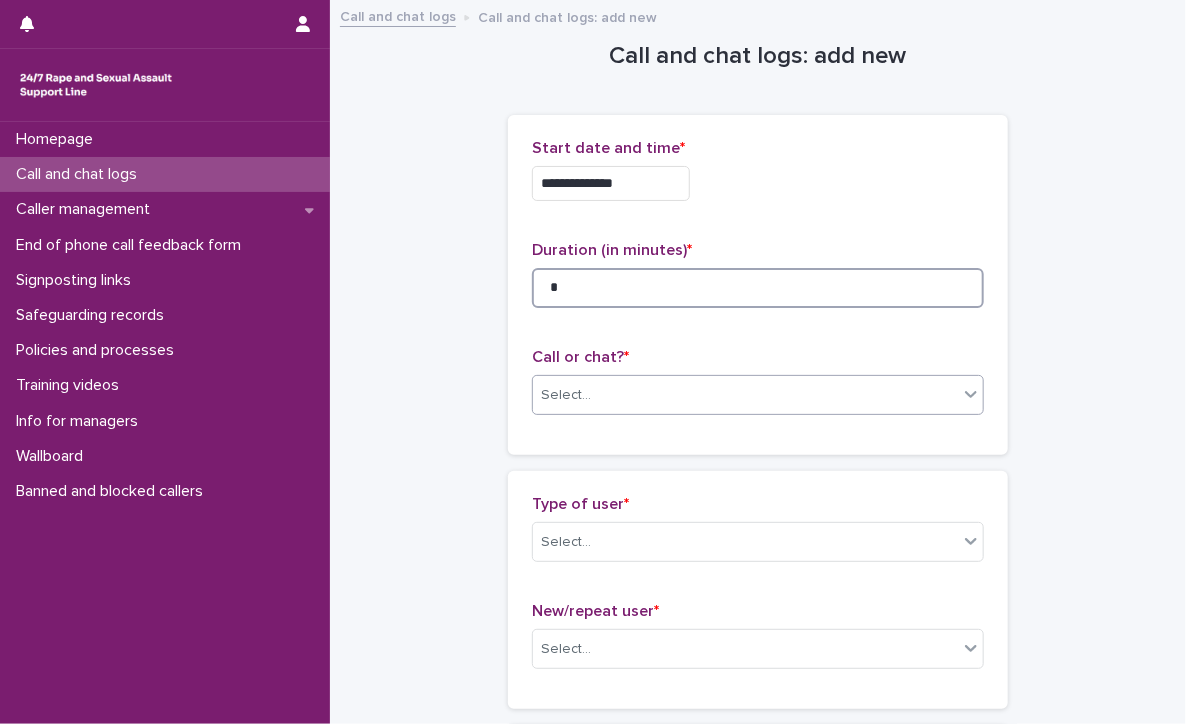 type on "*" 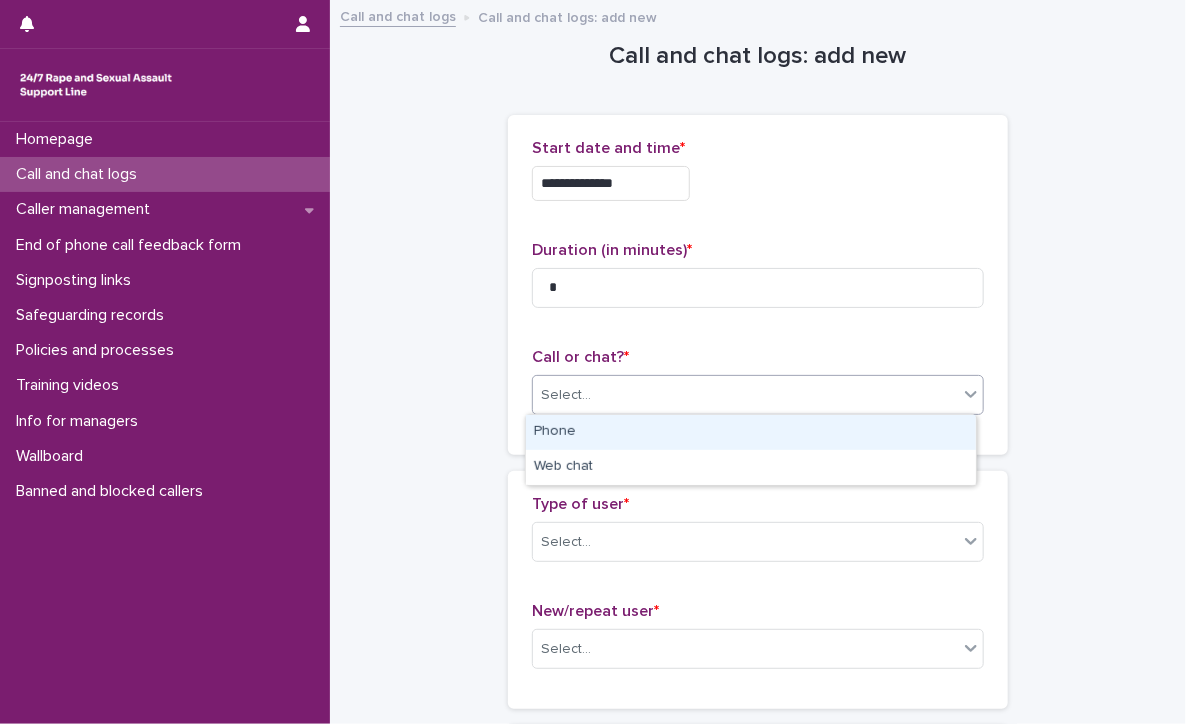 click on "Select..." at bounding box center (745, 395) 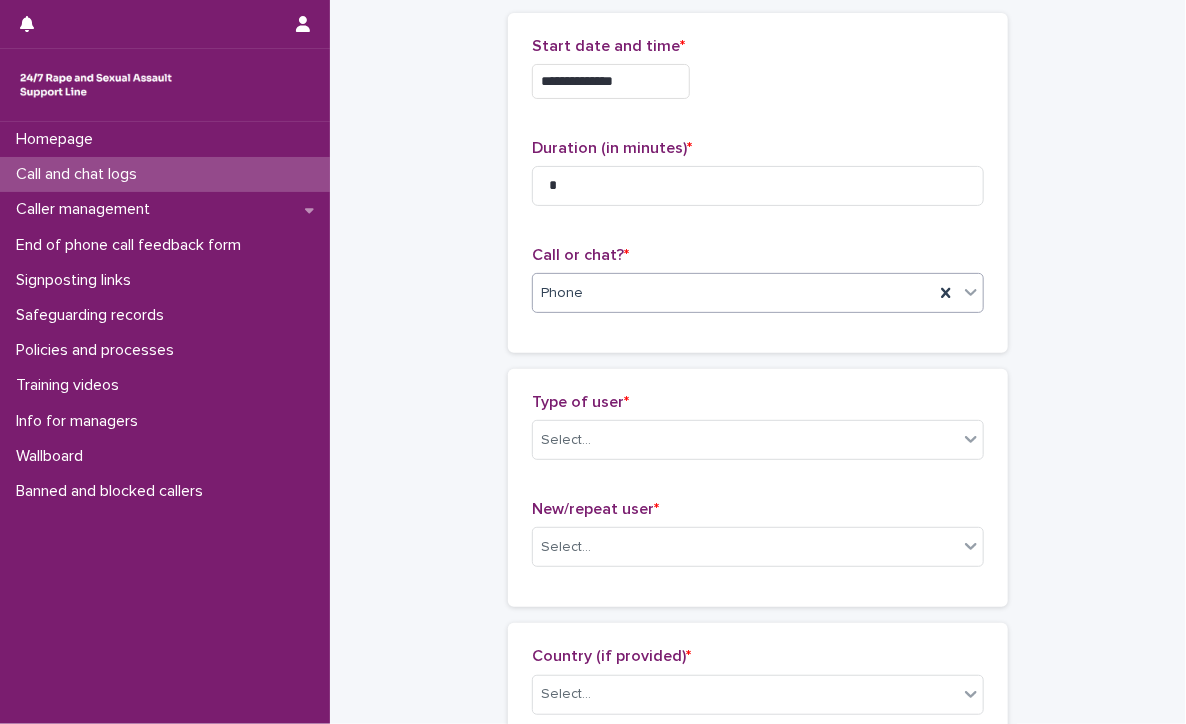 scroll, scrollTop: 200, scrollLeft: 0, axis: vertical 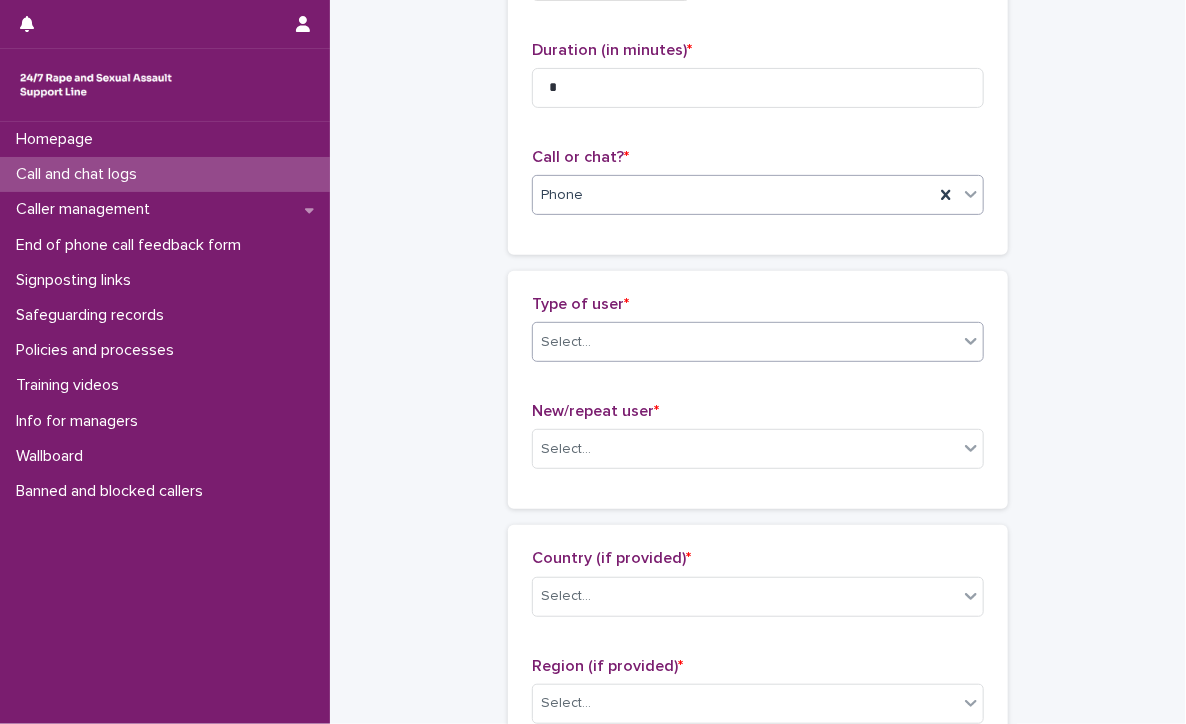 click on "Select..." at bounding box center [745, 342] 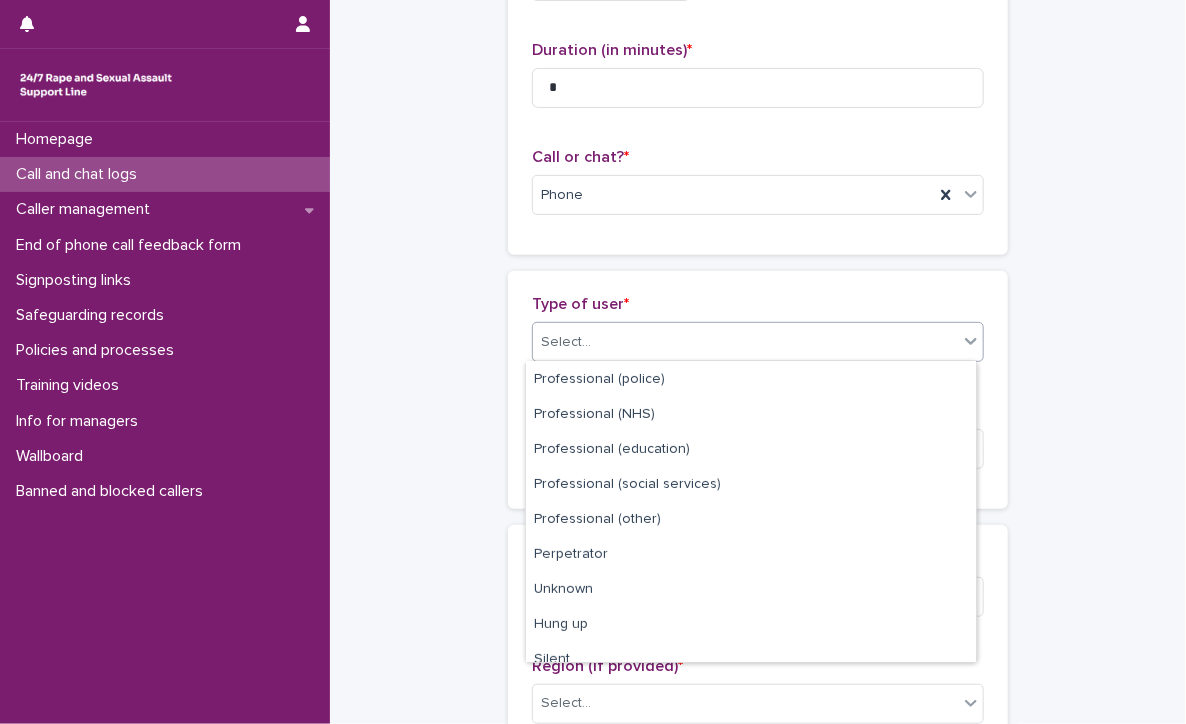 scroll, scrollTop: 224, scrollLeft: 0, axis: vertical 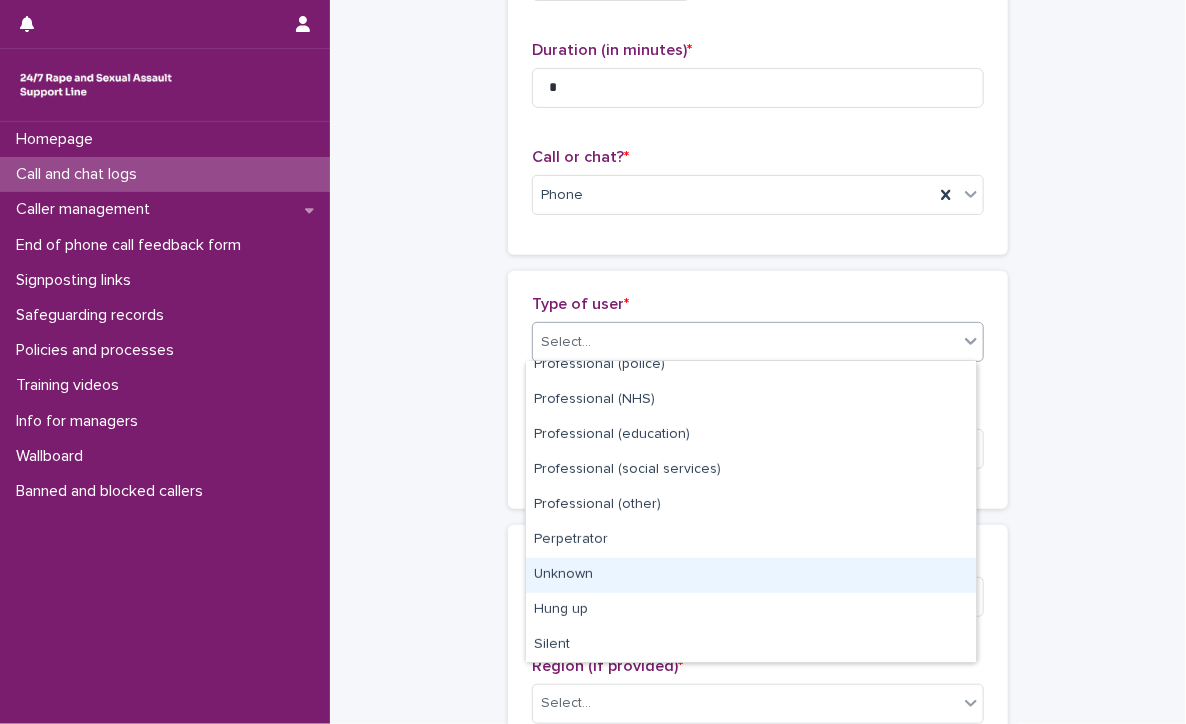 click on "Unknown" at bounding box center [751, 575] 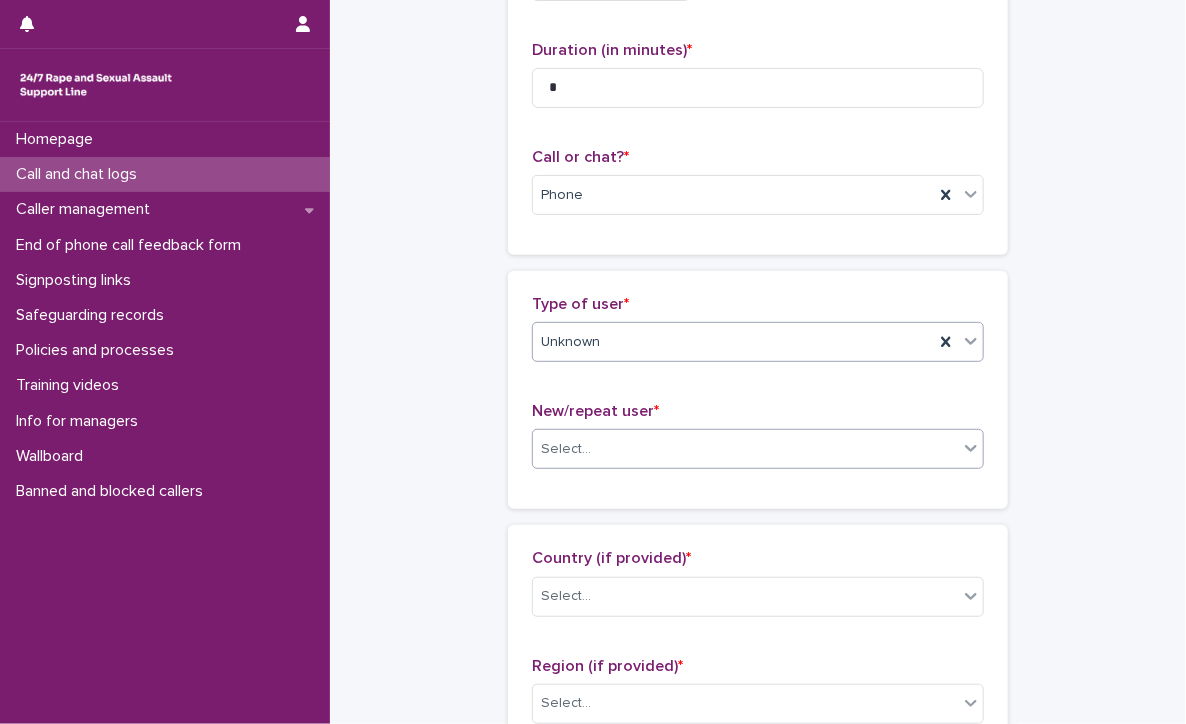 click on "Select..." at bounding box center [566, 449] 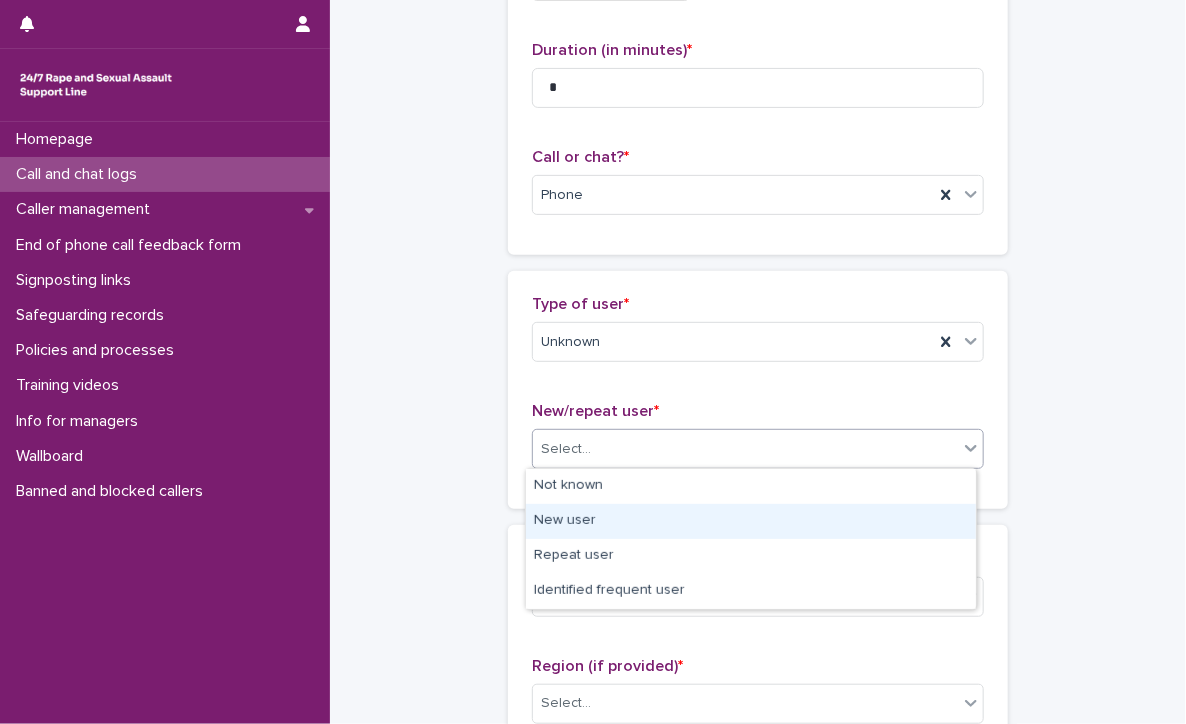click on "New user" at bounding box center (751, 521) 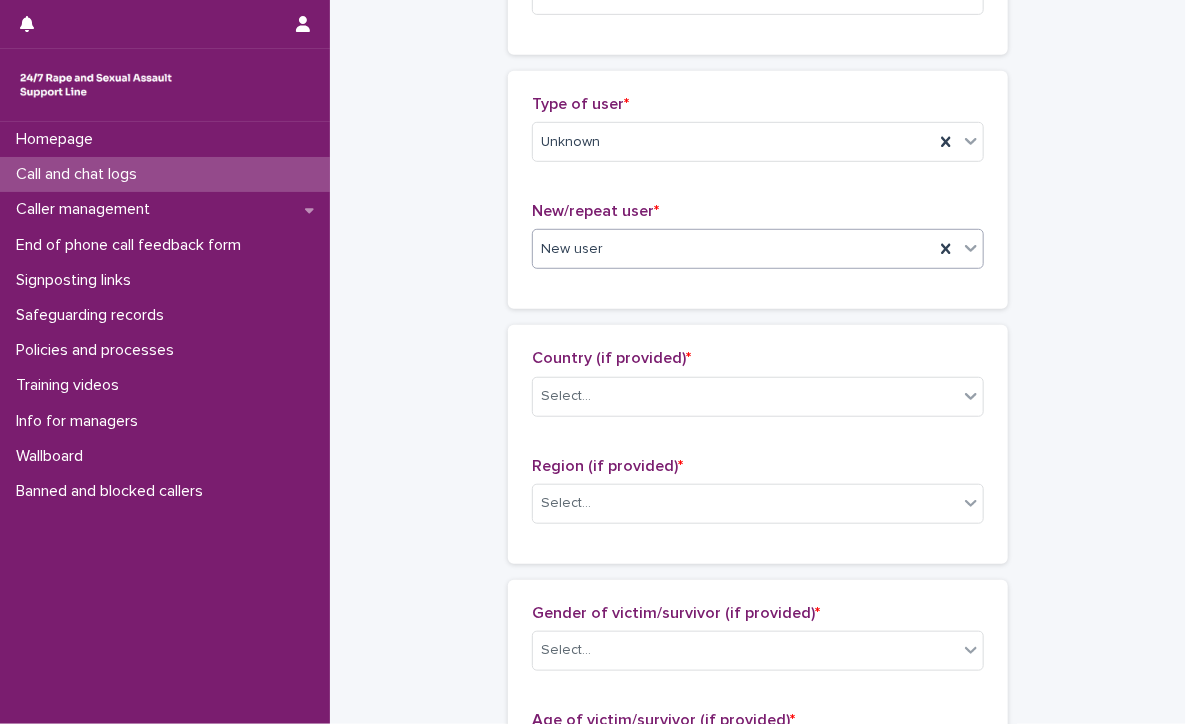 scroll, scrollTop: 500, scrollLeft: 0, axis: vertical 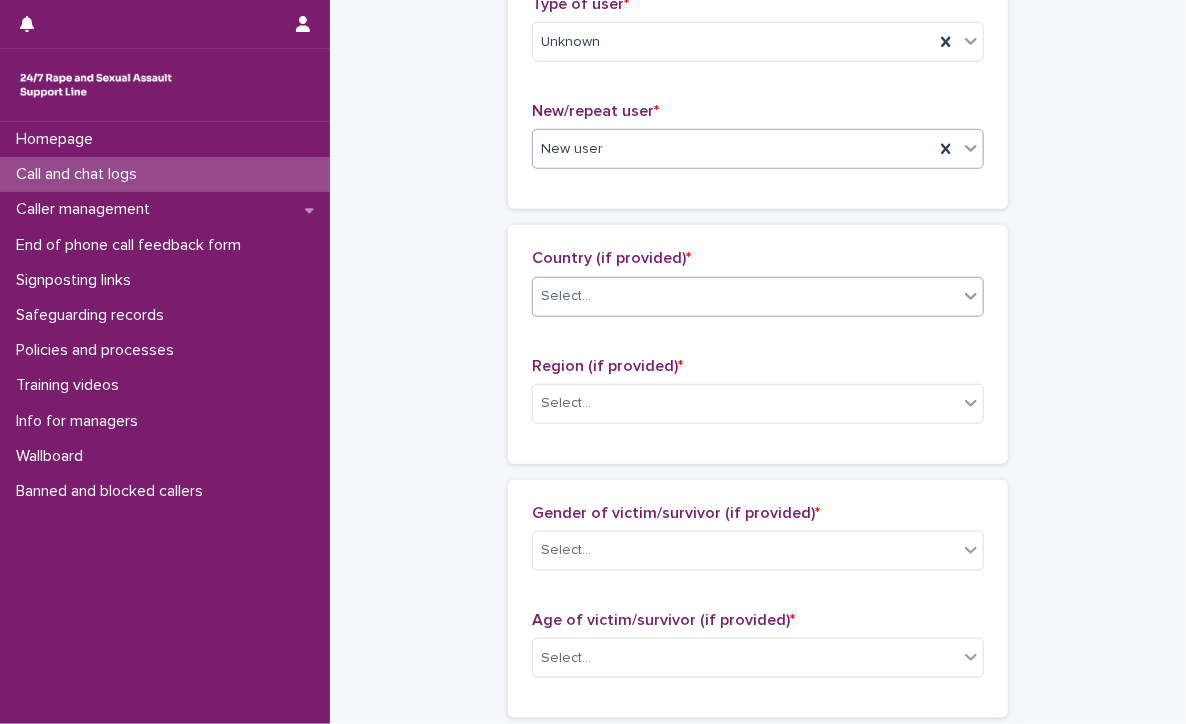 click on "Select..." at bounding box center (566, 296) 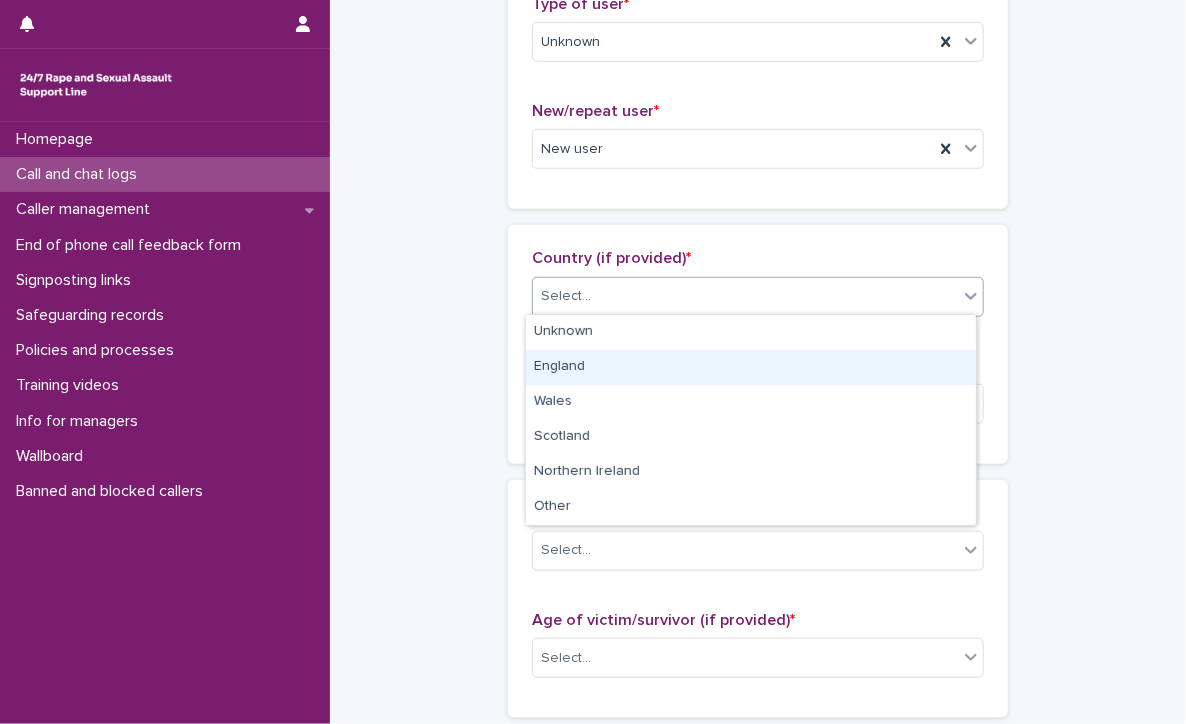 click on "England" at bounding box center (751, 367) 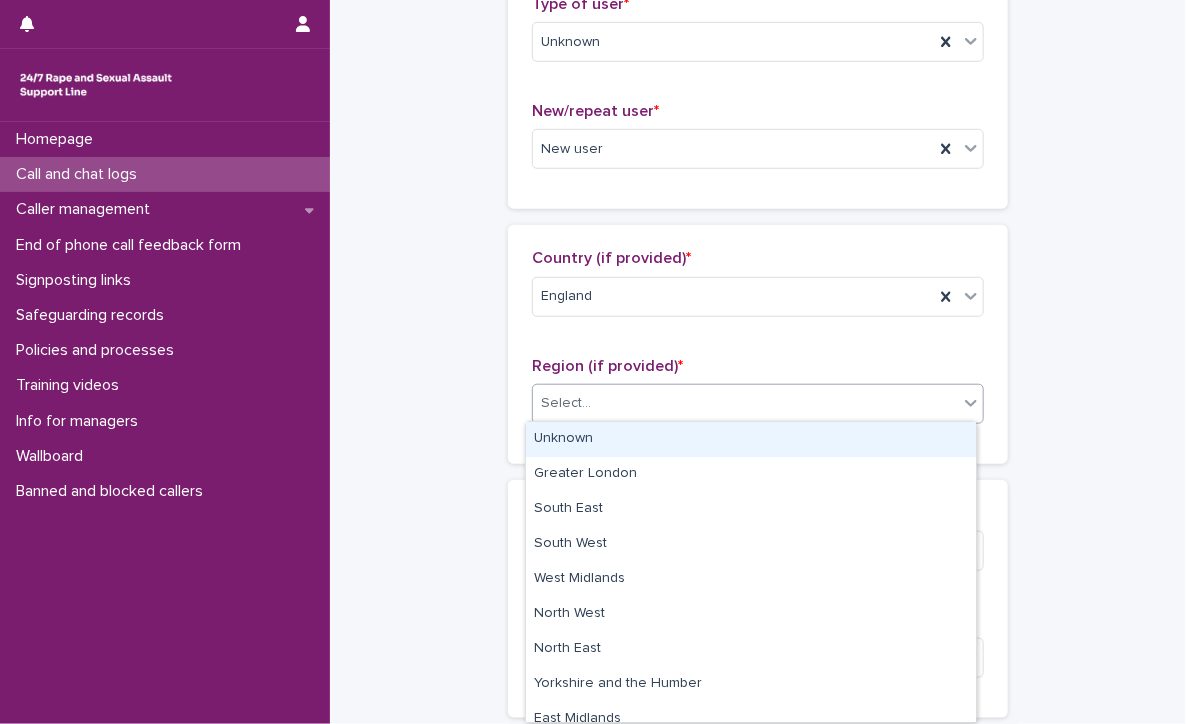 click on "Select..." at bounding box center [566, 403] 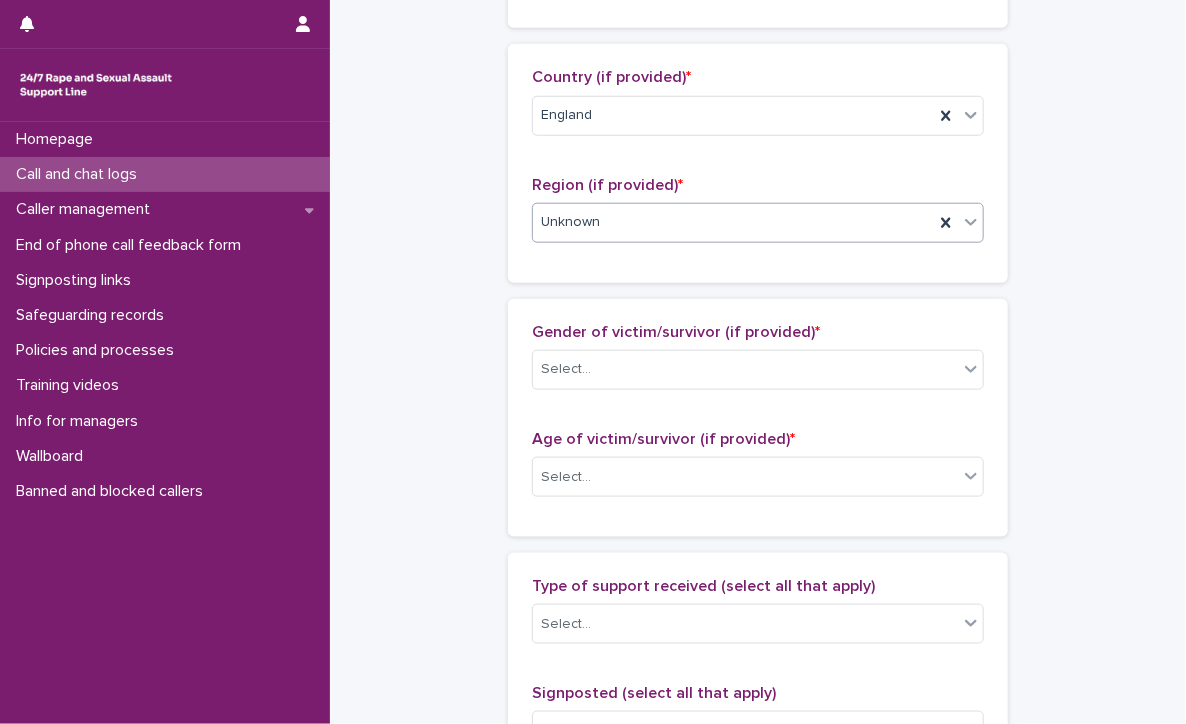 scroll, scrollTop: 700, scrollLeft: 0, axis: vertical 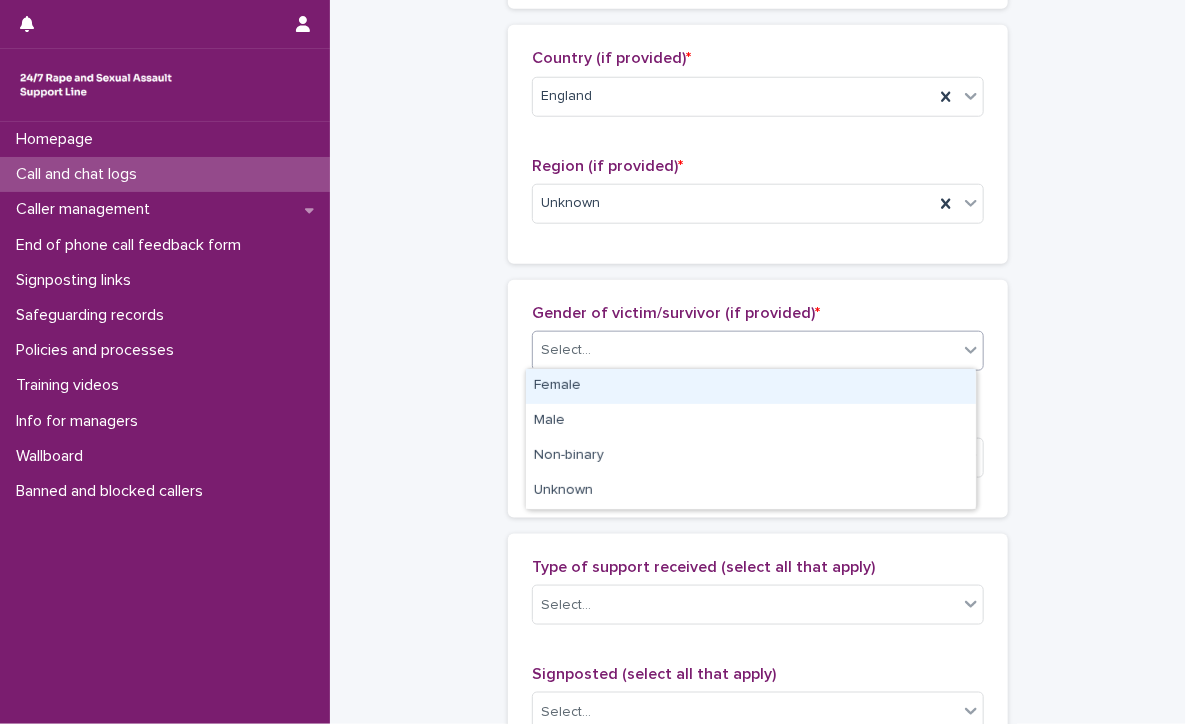 click on "Select..." at bounding box center (566, 350) 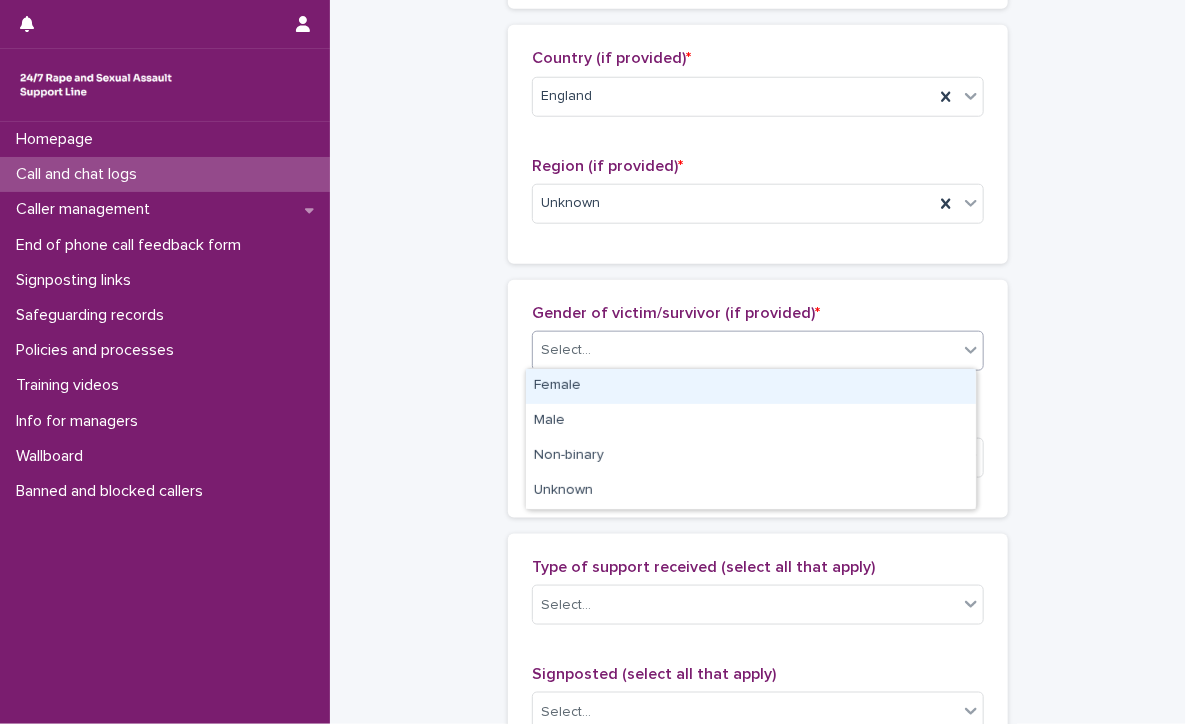 click on "Female" at bounding box center (751, 386) 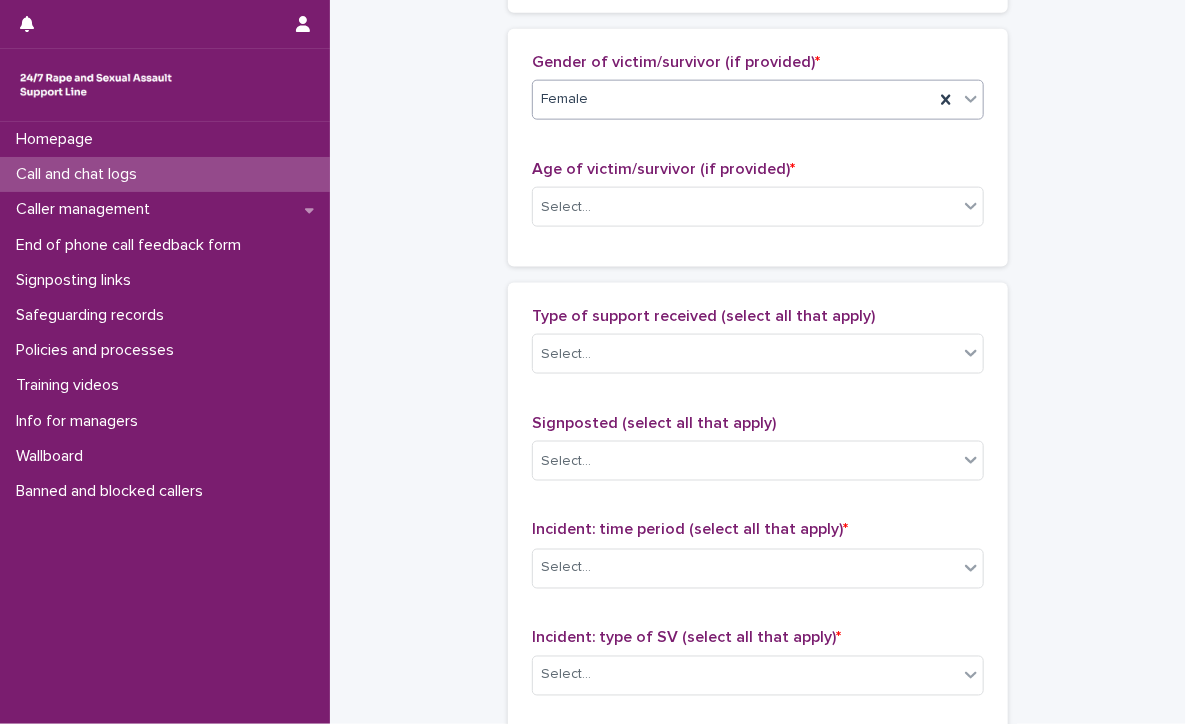 scroll, scrollTop: 1000, scrollLeft: 0, axis: vertical 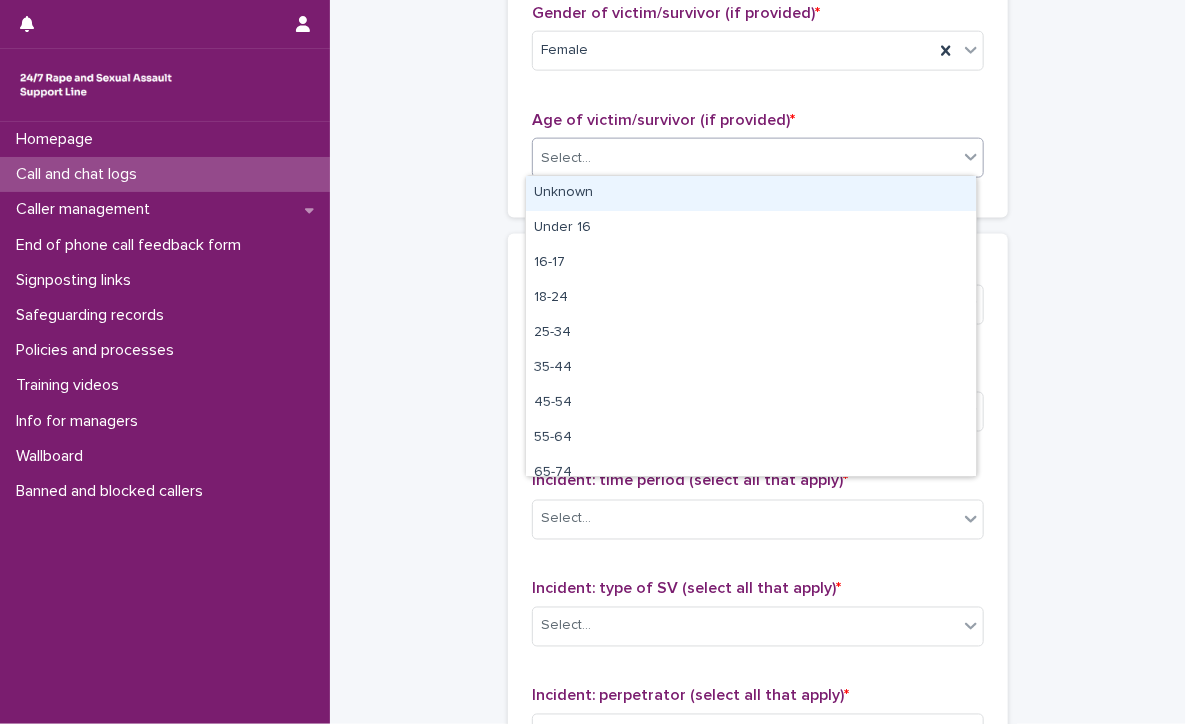 click on "Select..." at bounding box center (745, 158) 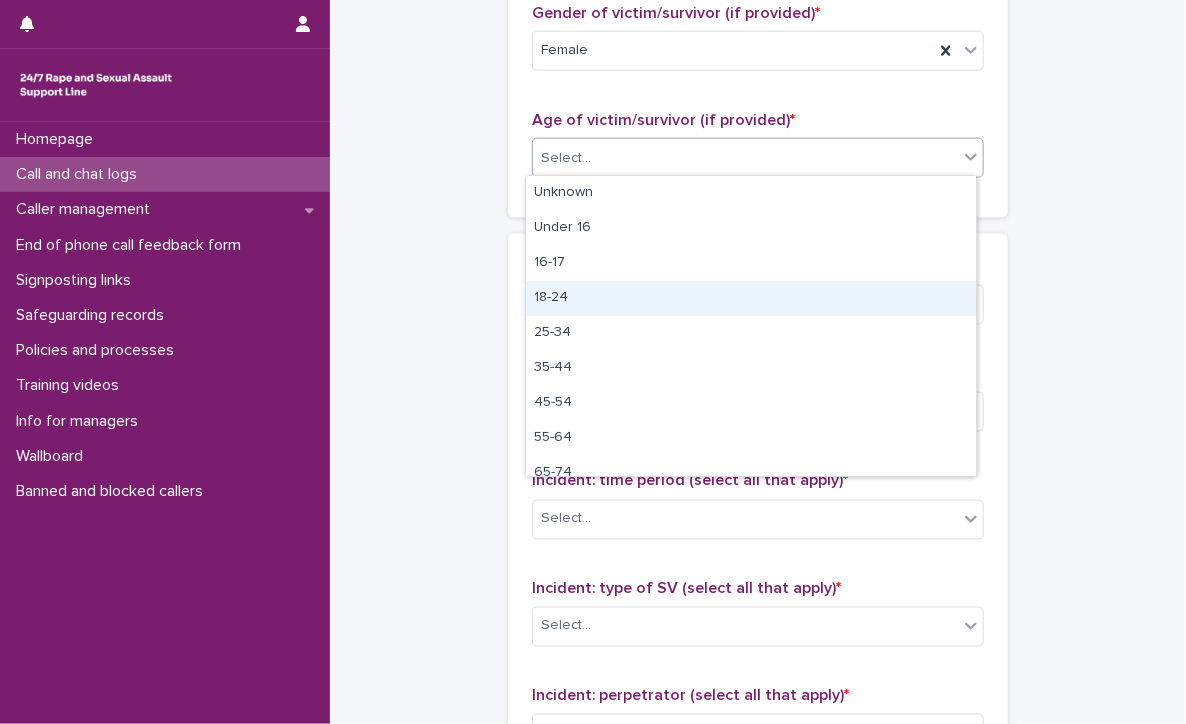 scroll, scrollTop: 50, scrollLeft: 0, axis: vertical 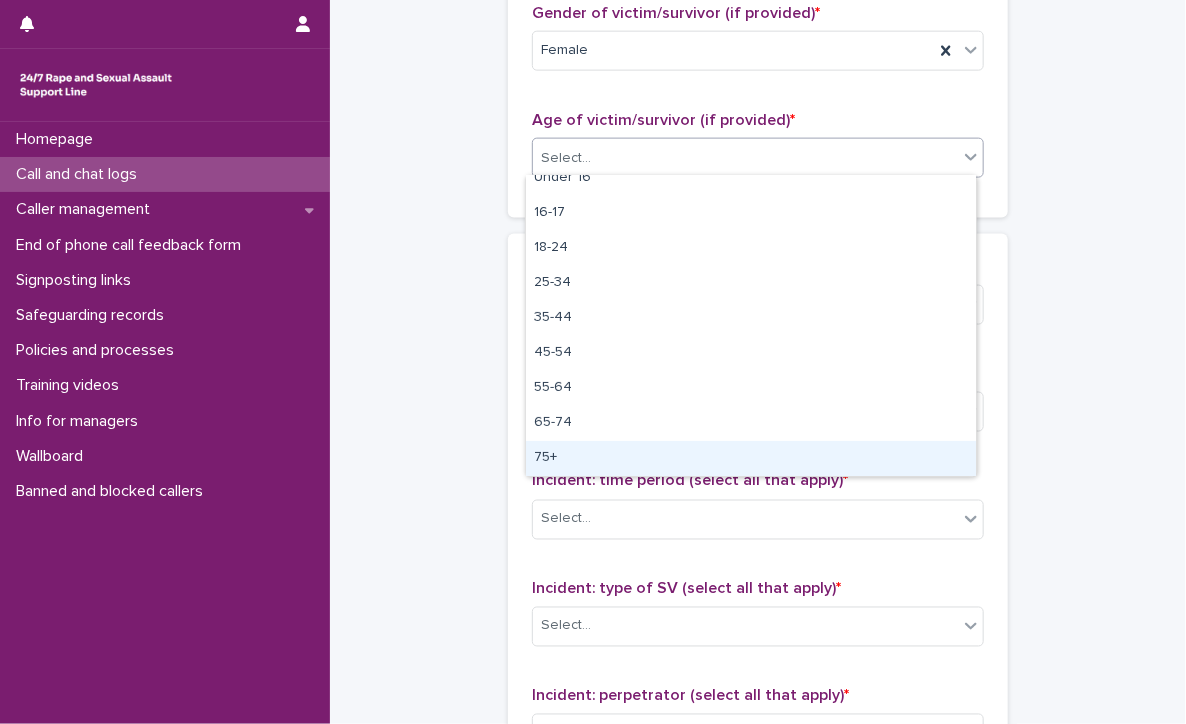 click on "75+" at bounding box center [751, 458] 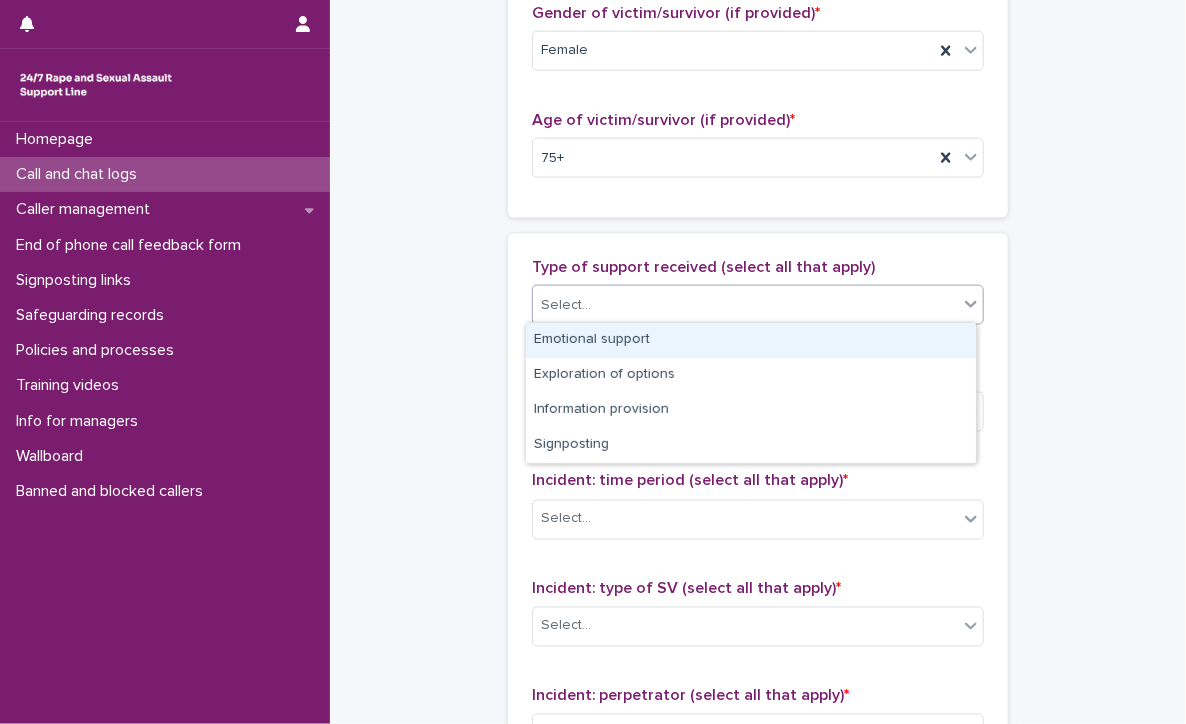 click on "Select..." at bounding box center (566, 305) 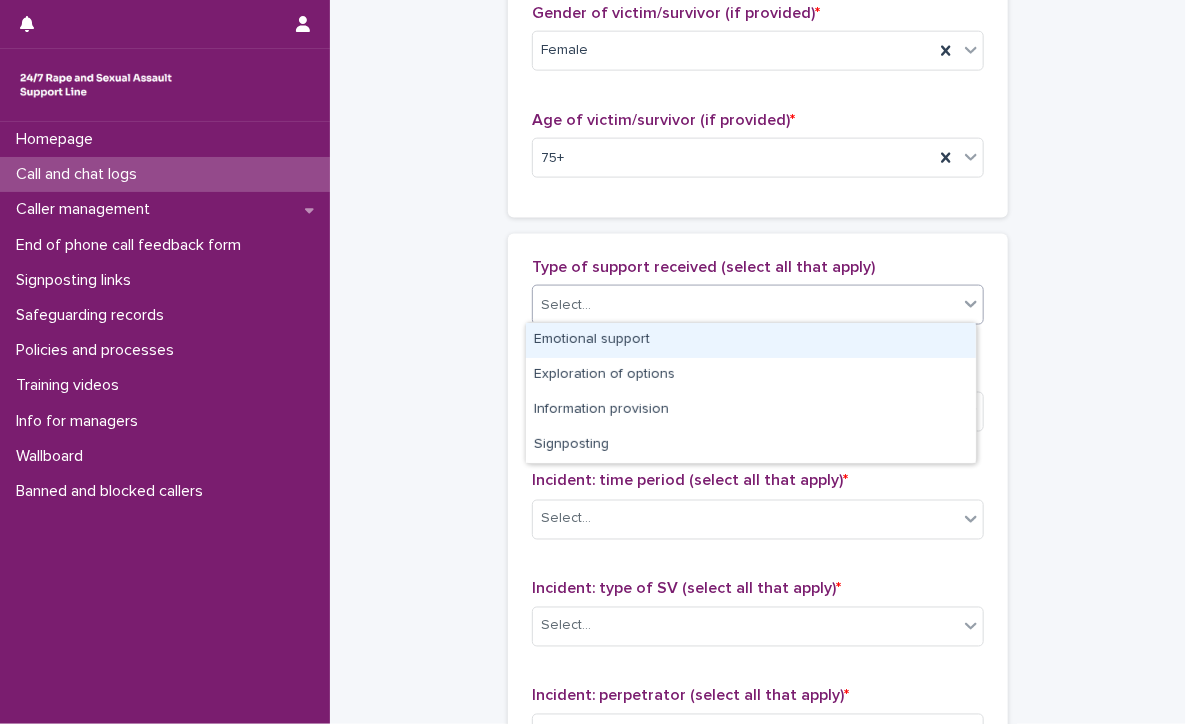 click on "Emotional support" at bounding box center [751, 340] 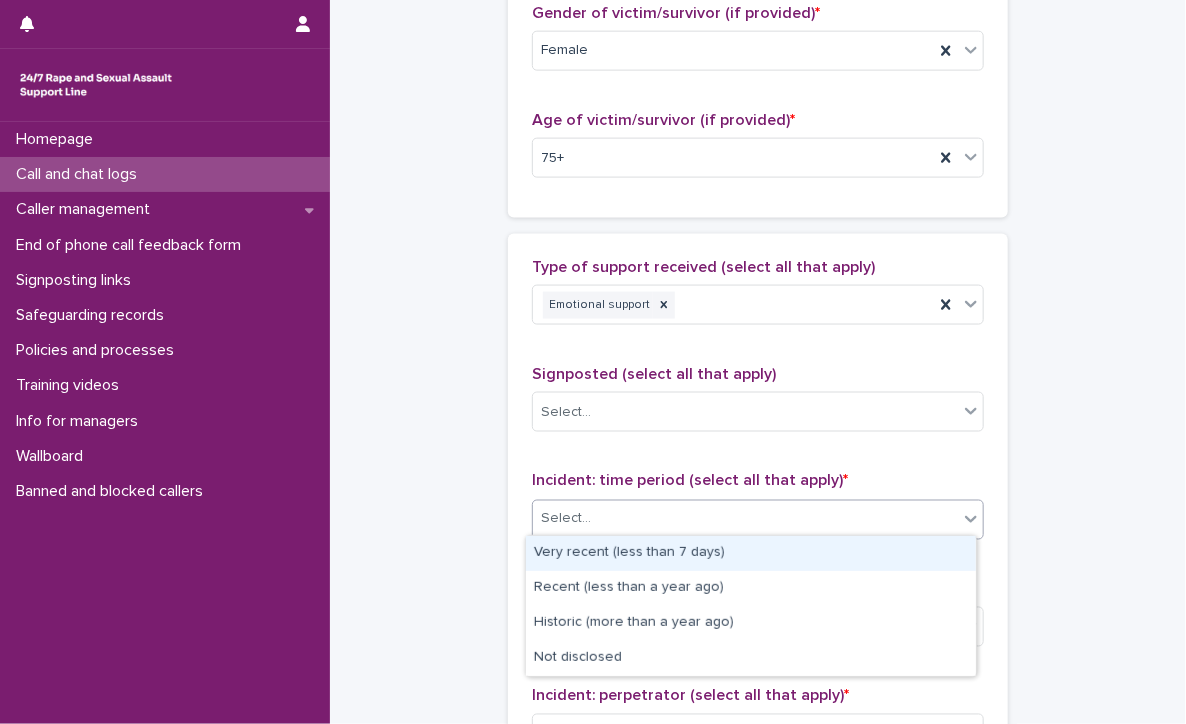 click on "Select..." at bounding box center [745, 519] 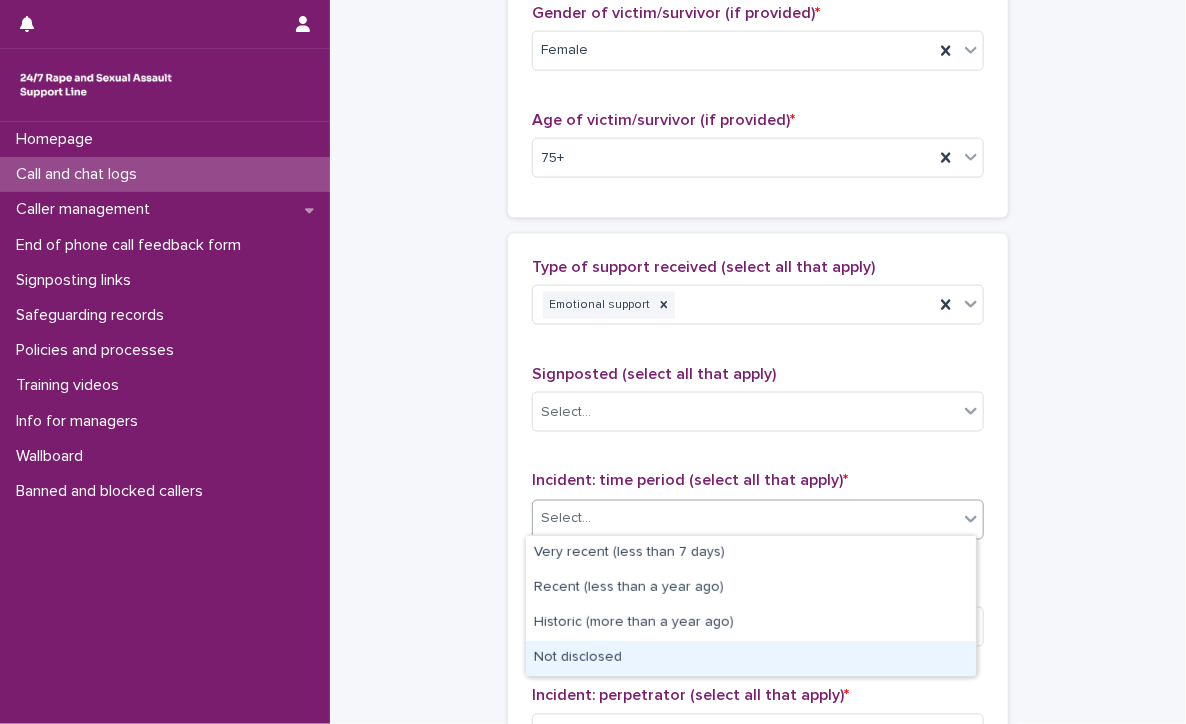 click on "Not disclosed" at bounding box center (751, 658) 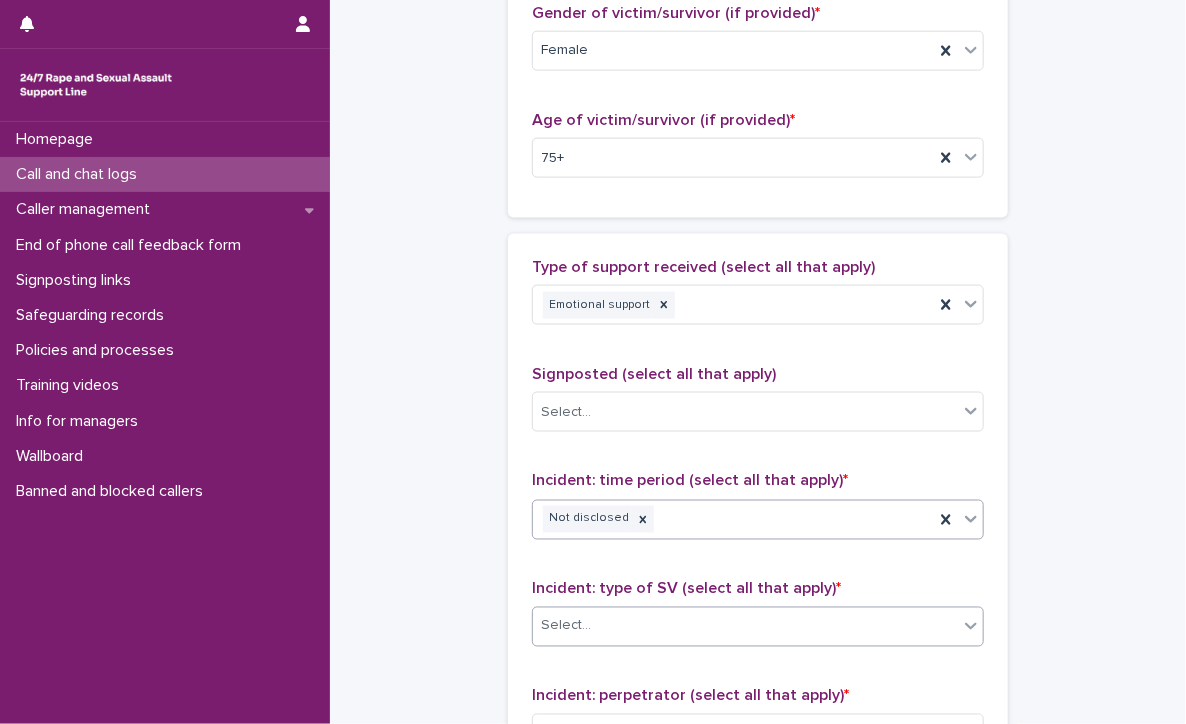 click on "Select..." at bounding box center (745, 626) 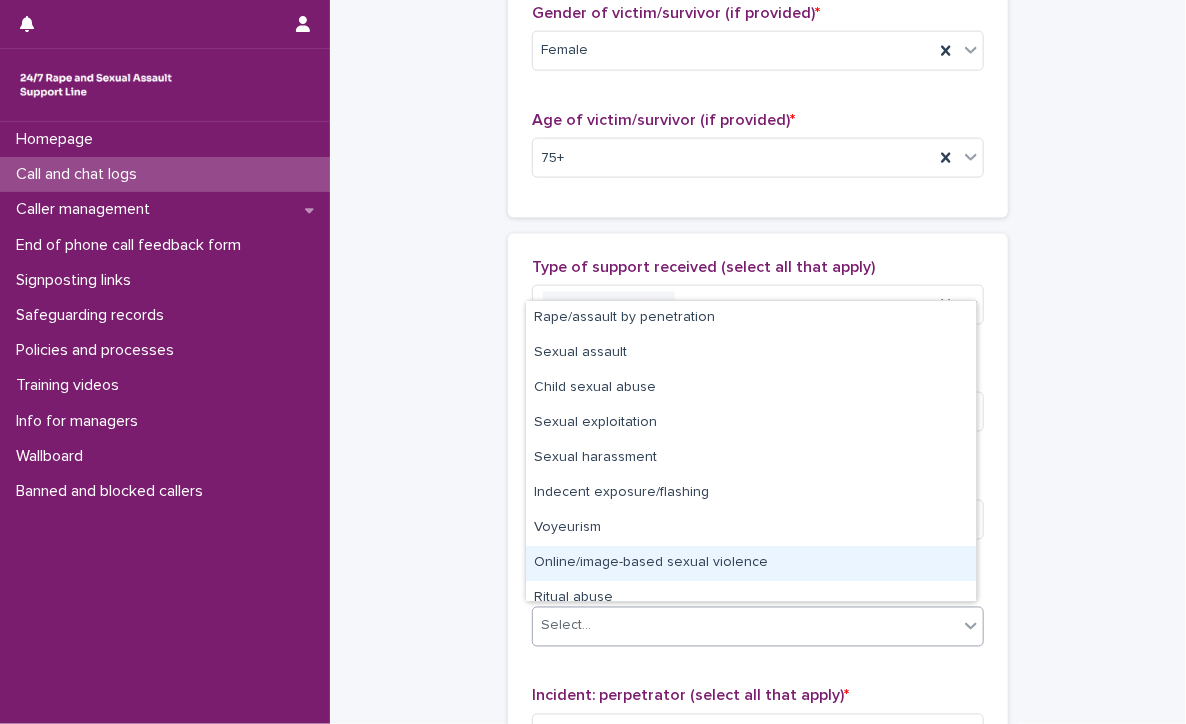 scroll, scrollTop: 50, scrollLeft: 0, axis: vertical 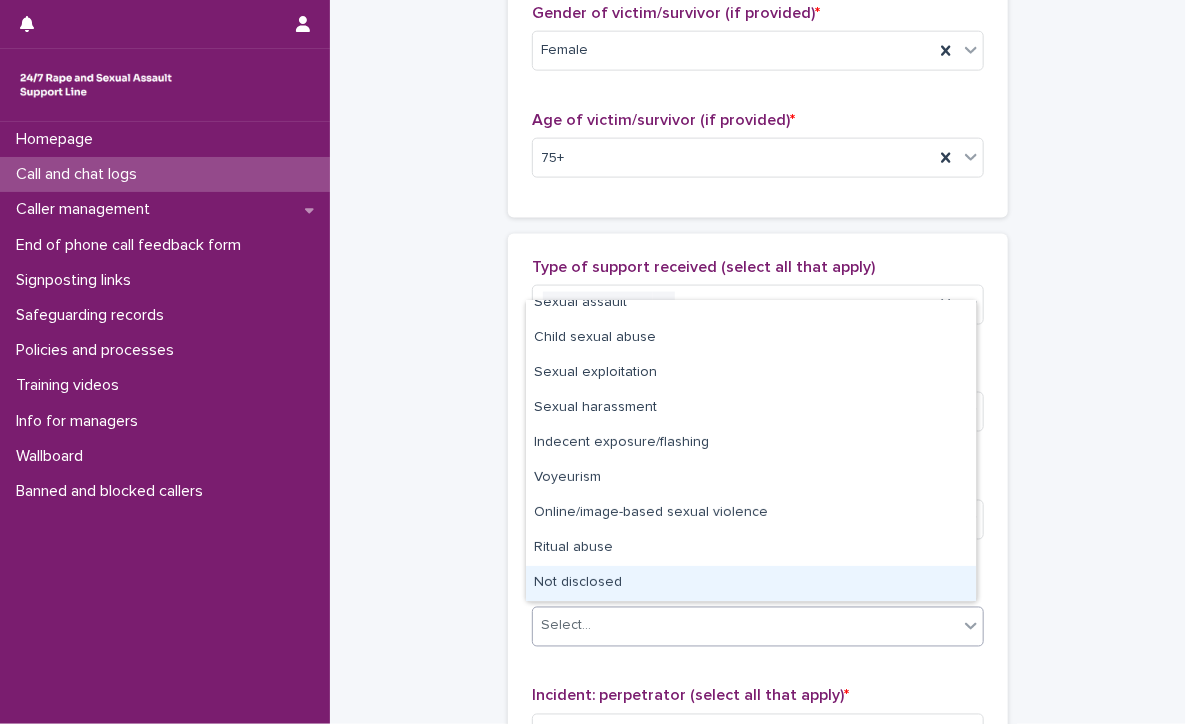 click on "Not disclosed" at bounding box center (751, 583) 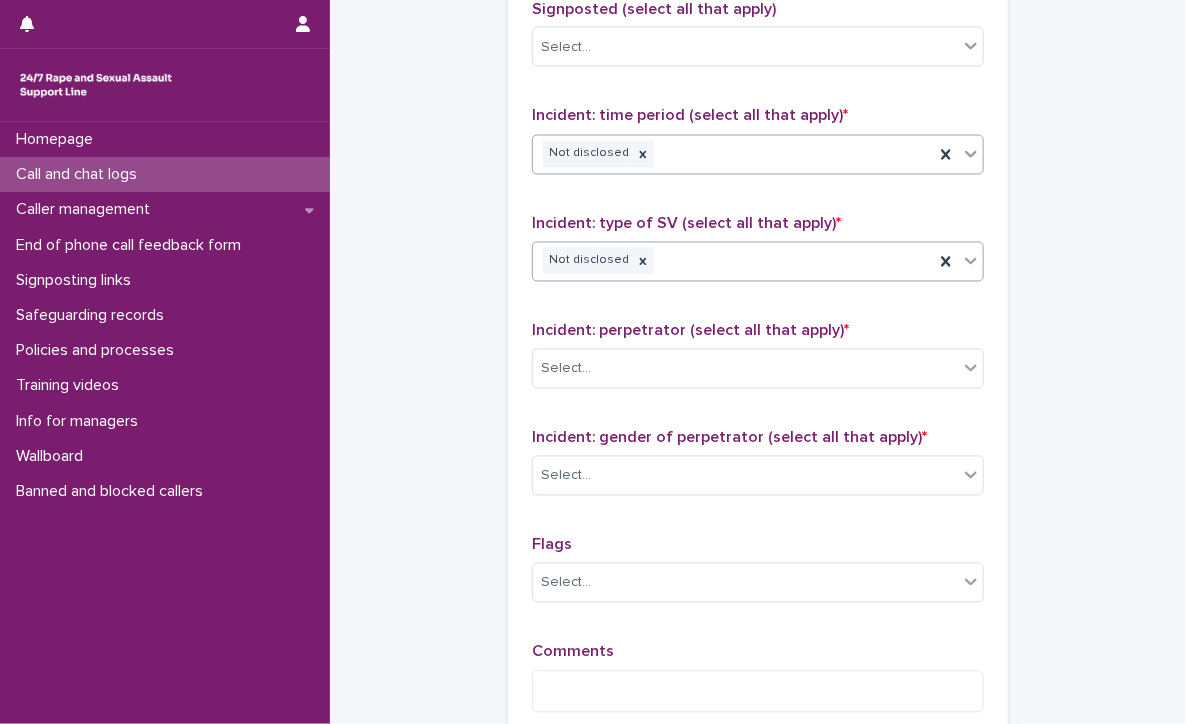 scroll, scrollTop: 1400, scrollLeft: 0, axis: vertical 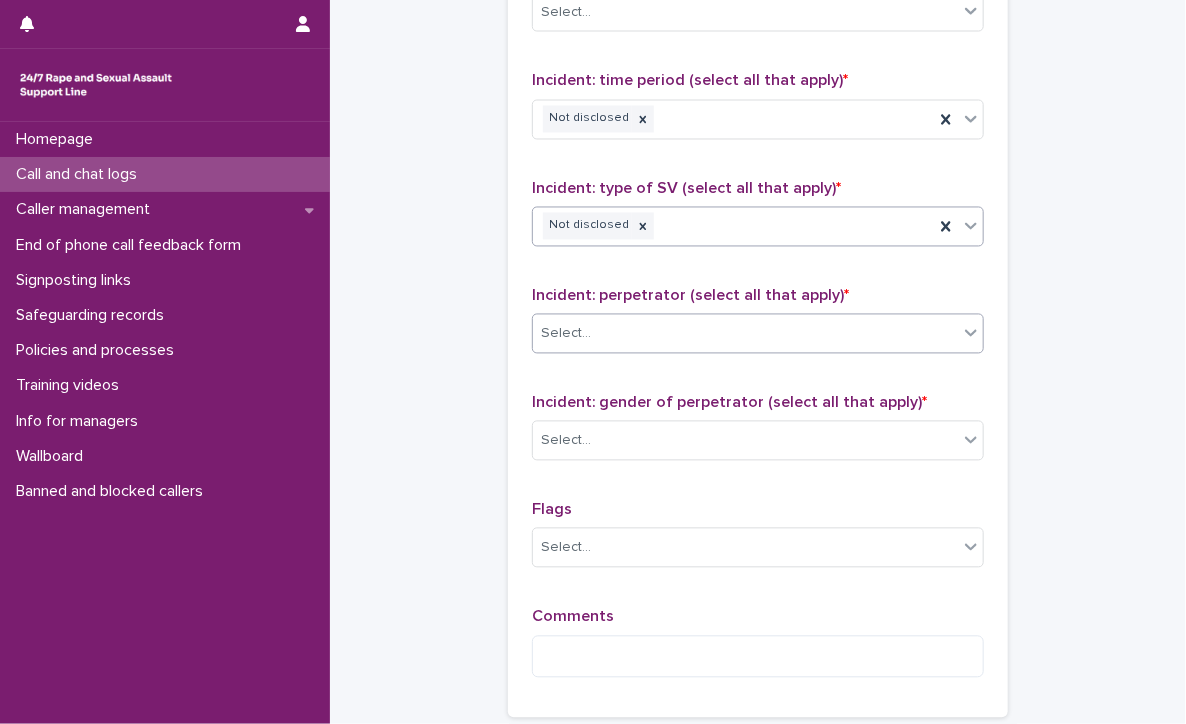 click on "Select..." at bounding box center (745, 334) 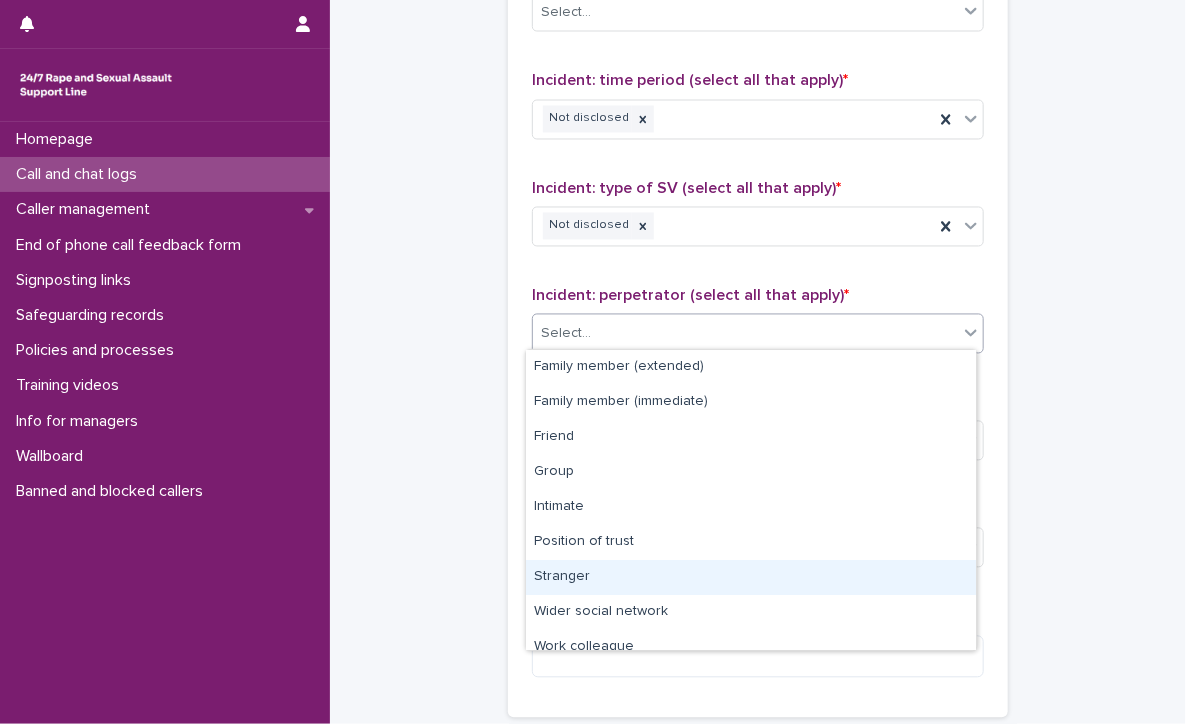 scroll, scrollTop: 84, scrollLeft: 0, axis: vertical 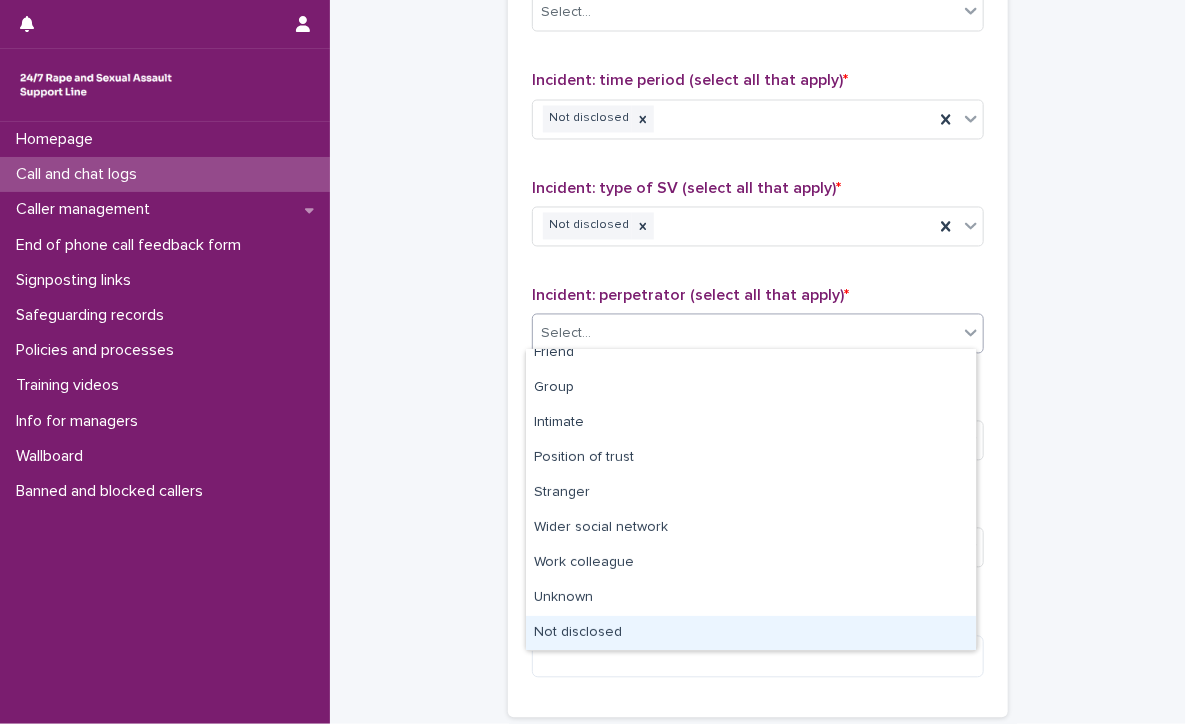 click on "Not disclosed" at bounding box center (751, 633) 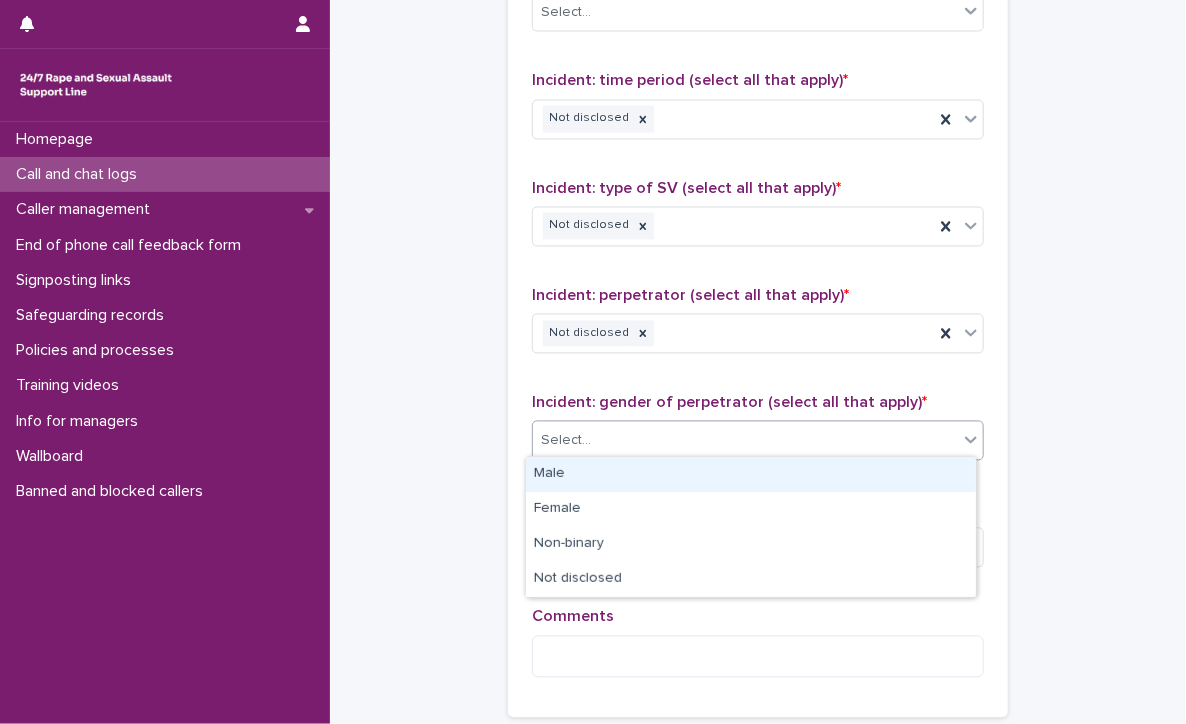 click on "Select..." at bounding box center (566, 441) 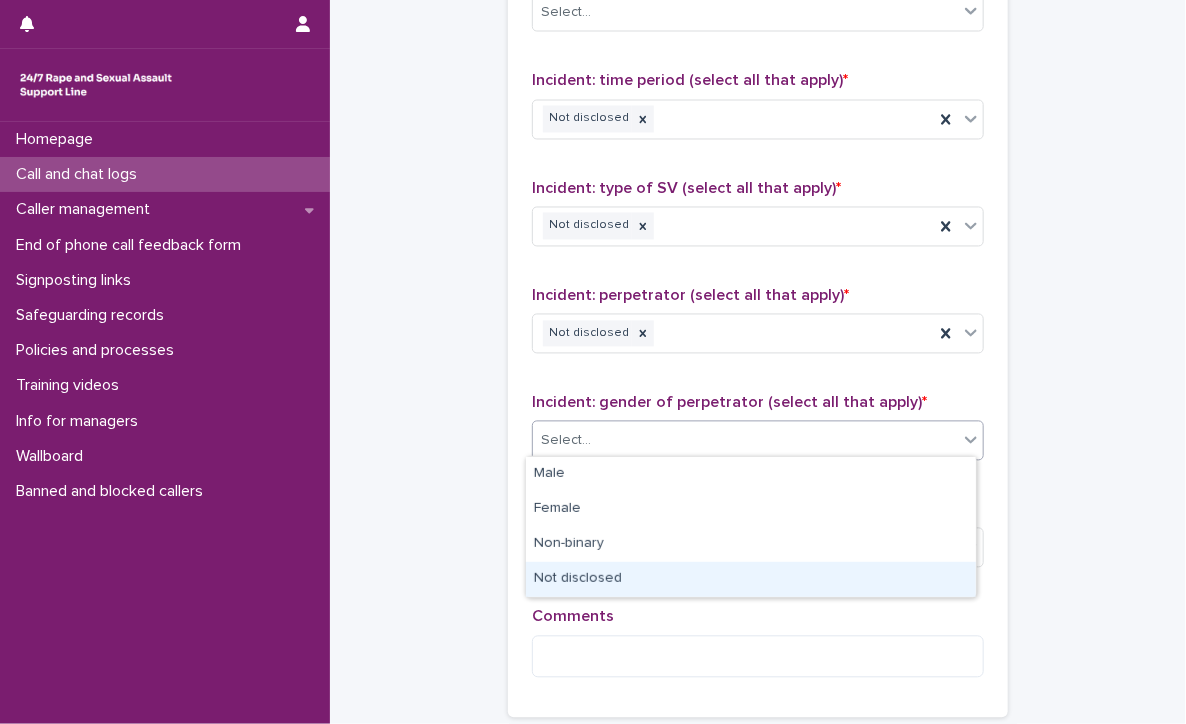 click on "Not disclosed" at bounding box center (751, 579) 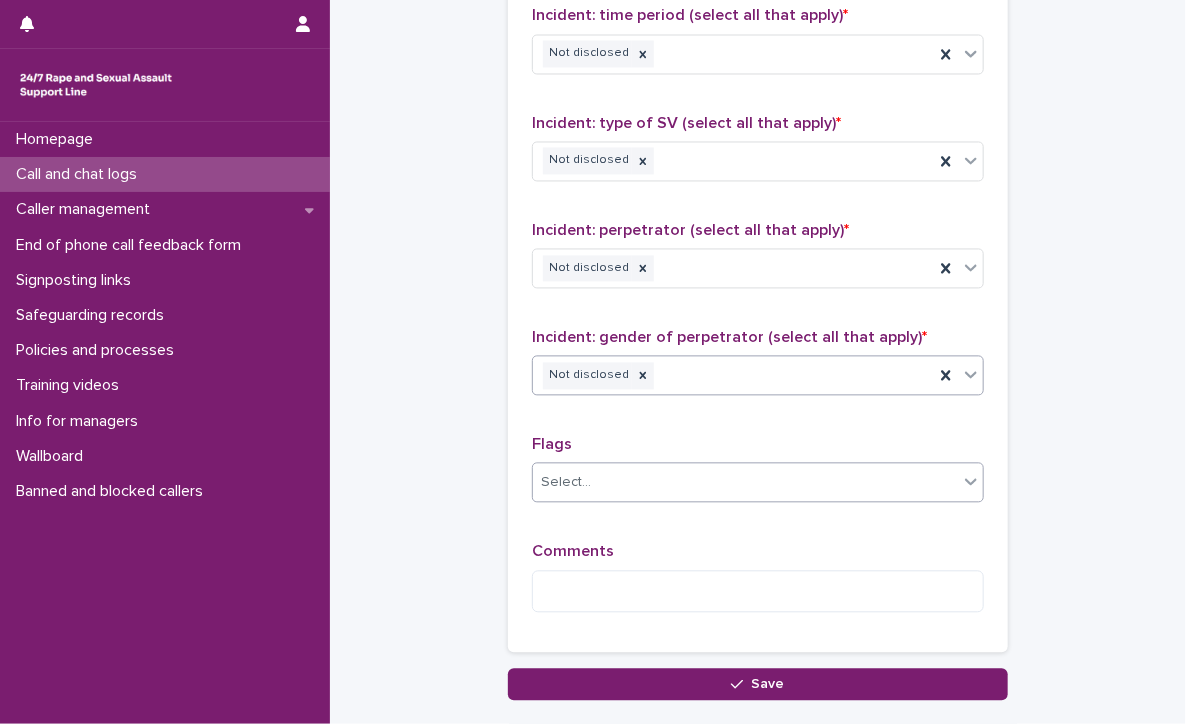 scroll, scrollTop: 1500, scrollLeft: 0, axis: vertical 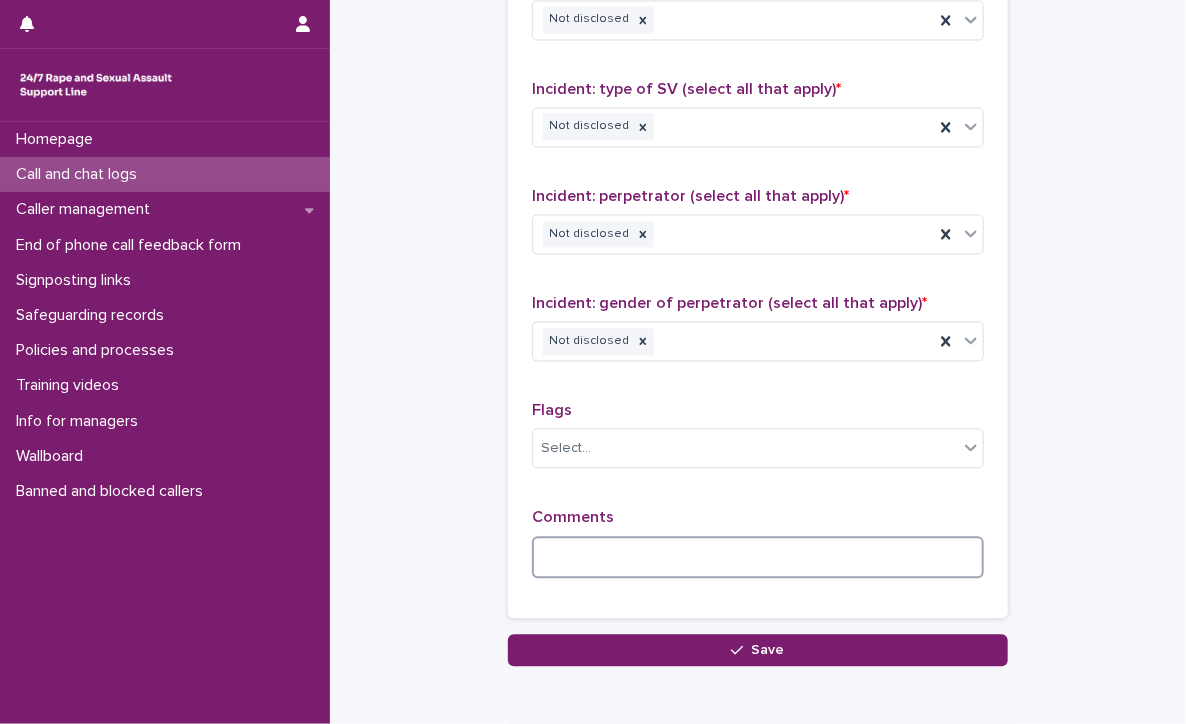 click at bounding box center [758, 557] 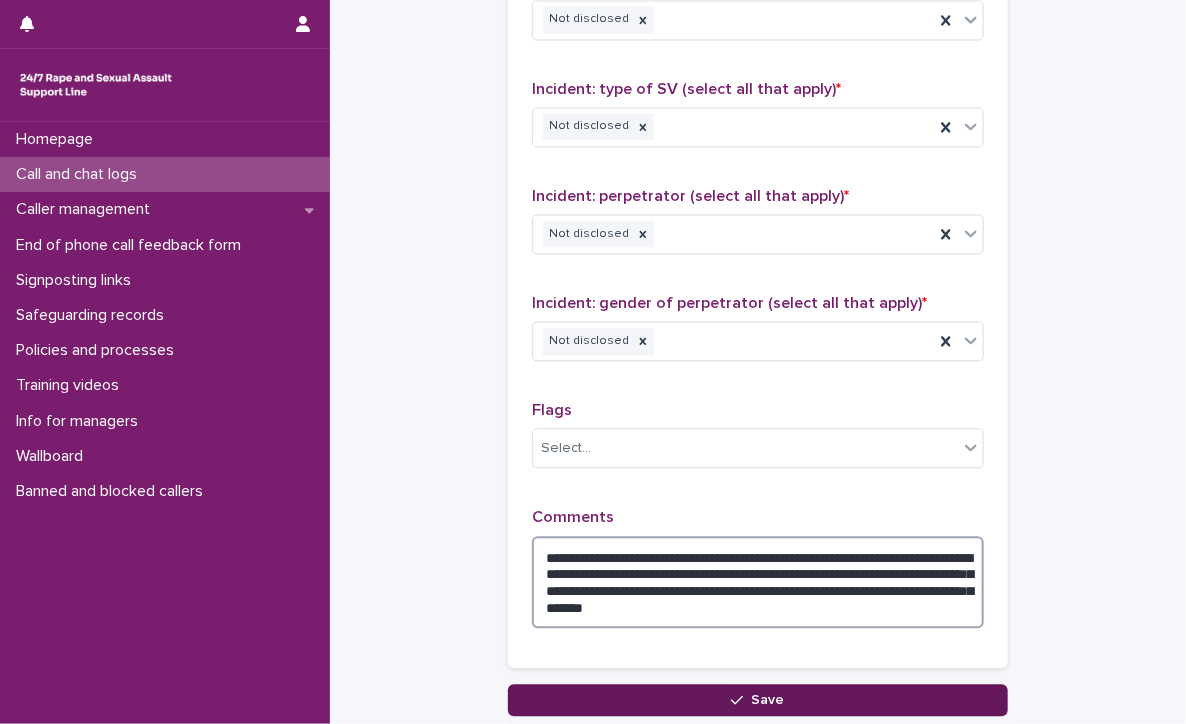 type on "**********" 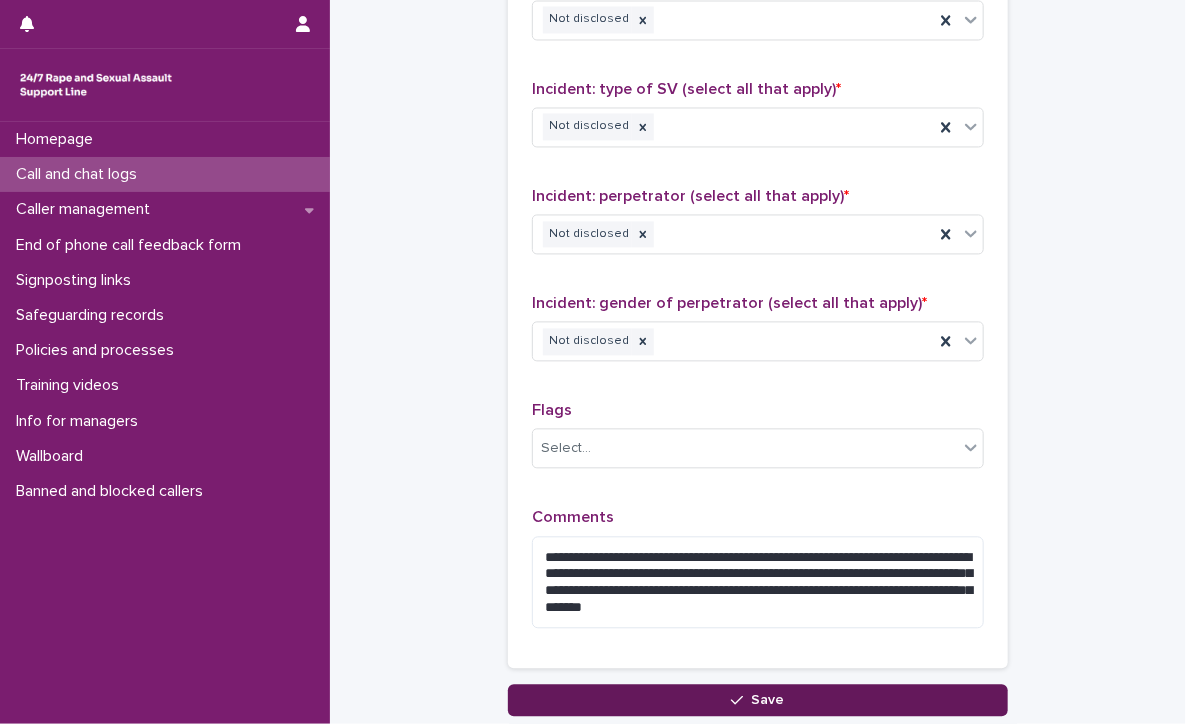 click on "Save" at bounding box center [758, 700] 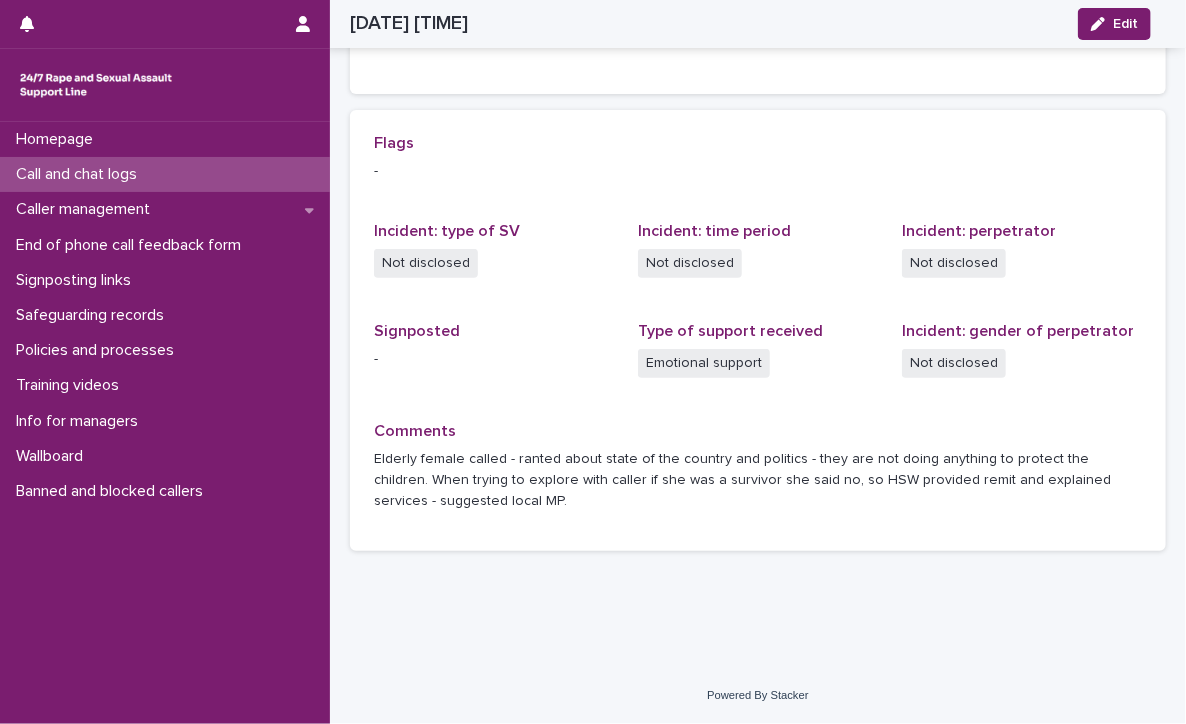 scroll, scrollTop: 399, scrollLeft: 0, axis: vertical 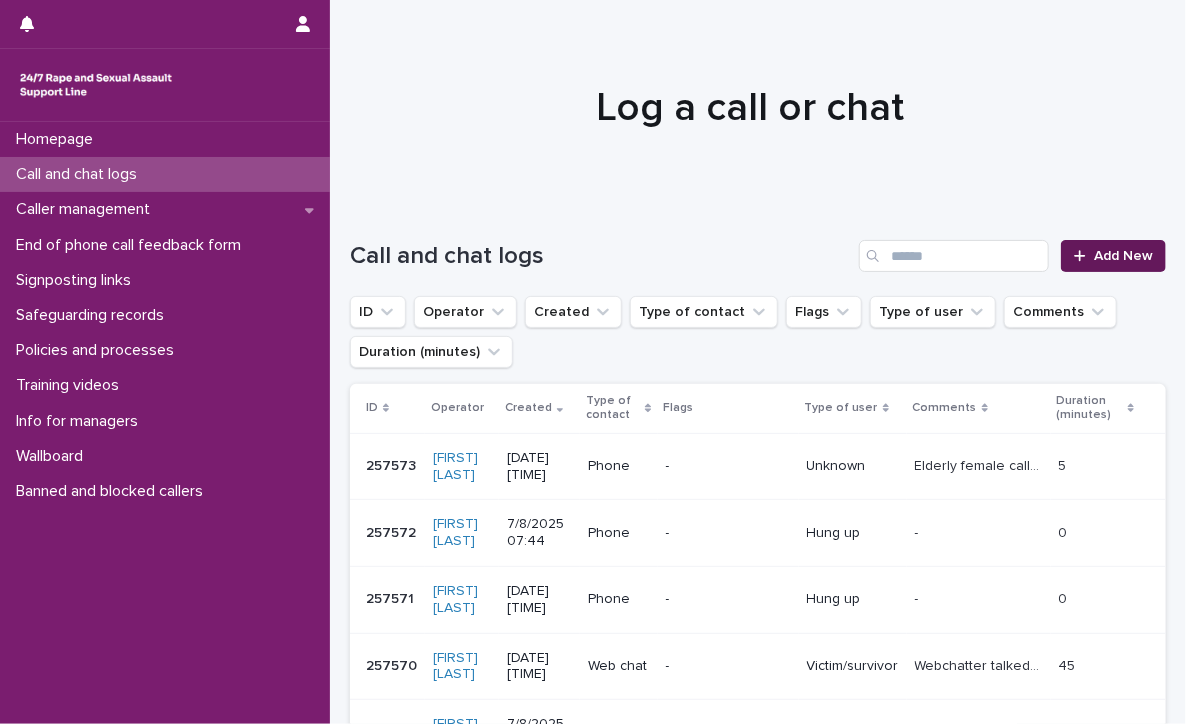click on "Add New" at bounding box center (1113, 256) 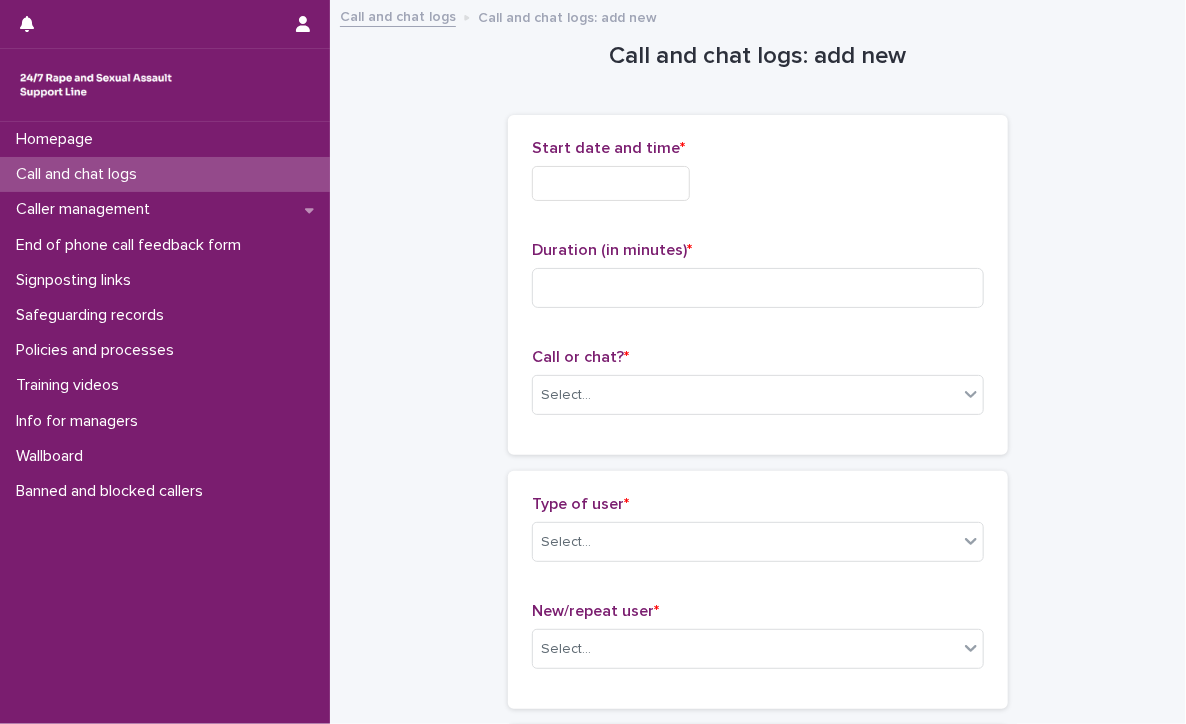 click at bounding box center [611, 183] 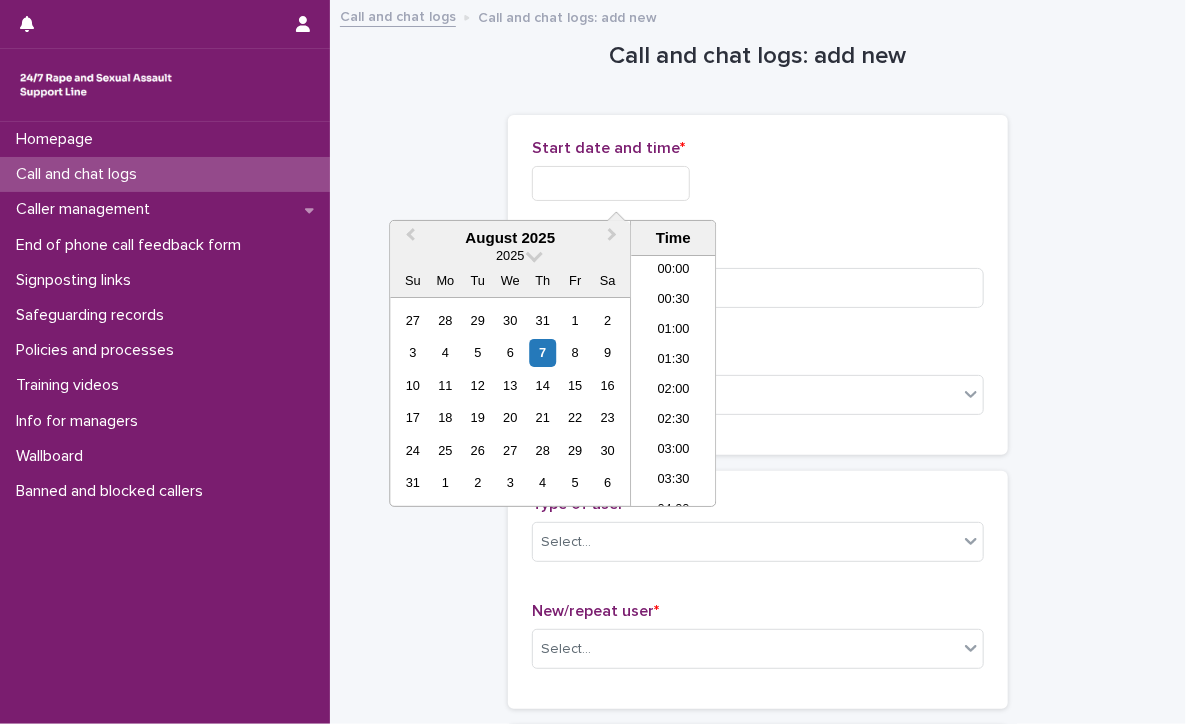 scroll, scrollTop: 370, scrollLeft: 0, axis: vertical 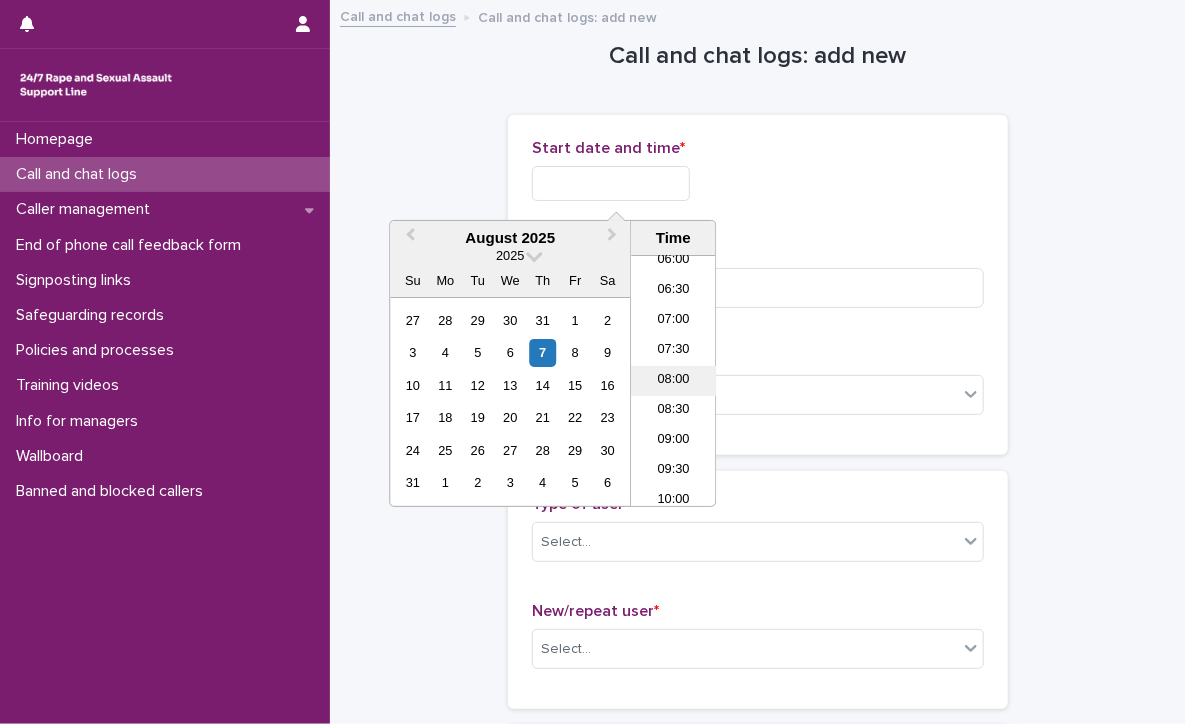 click on "08:00" at bounding box center (673, 381) 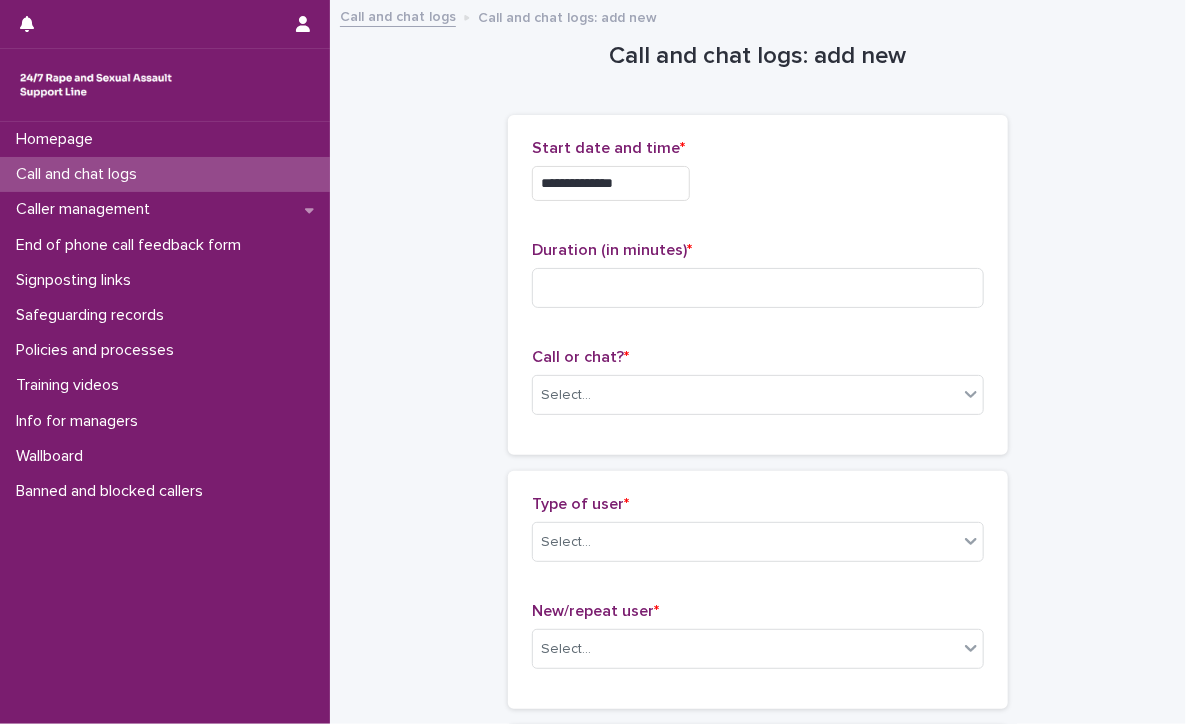 click on "**********" at bounding box center (611, 183) 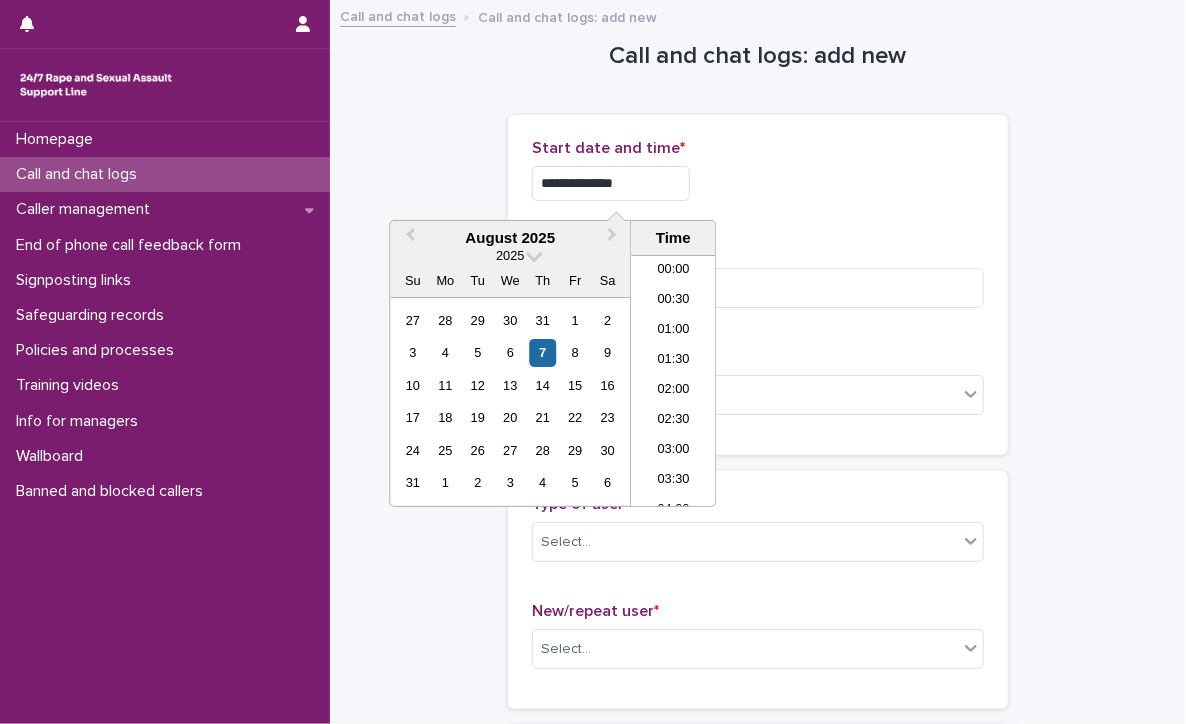 scroll, scrollTop: 370, scrollLeft: 0, axis: vertical 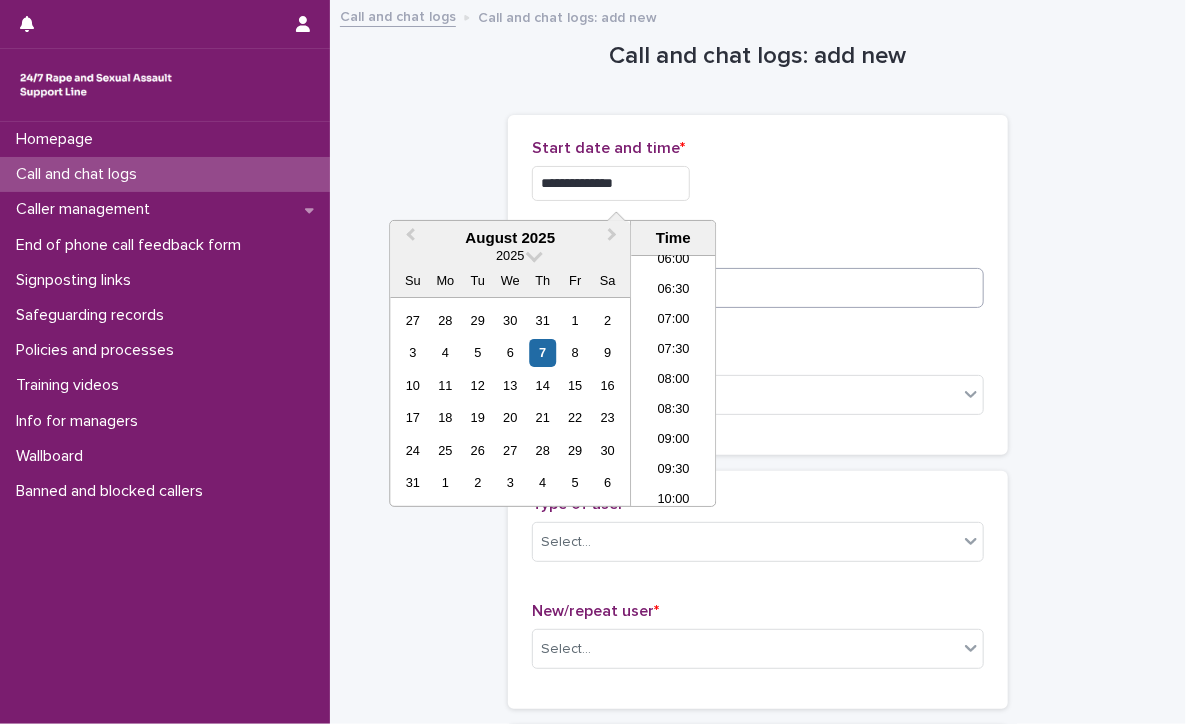 type on "**********" 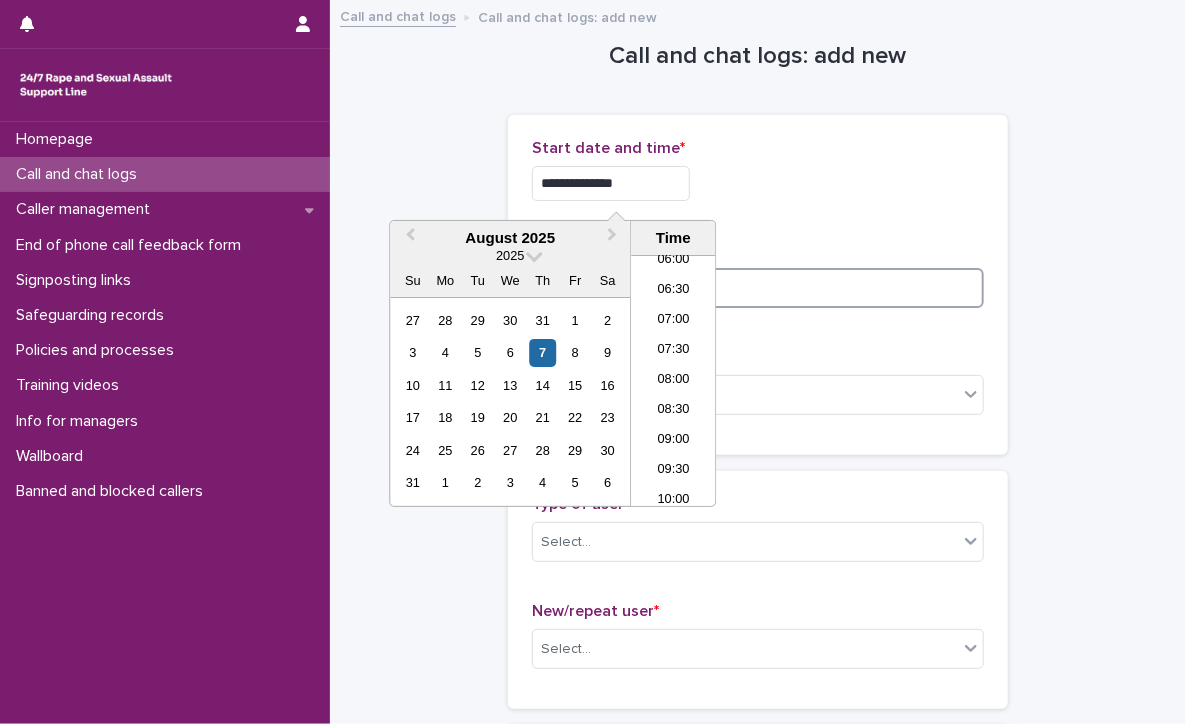click at bounding box center (758, 288) 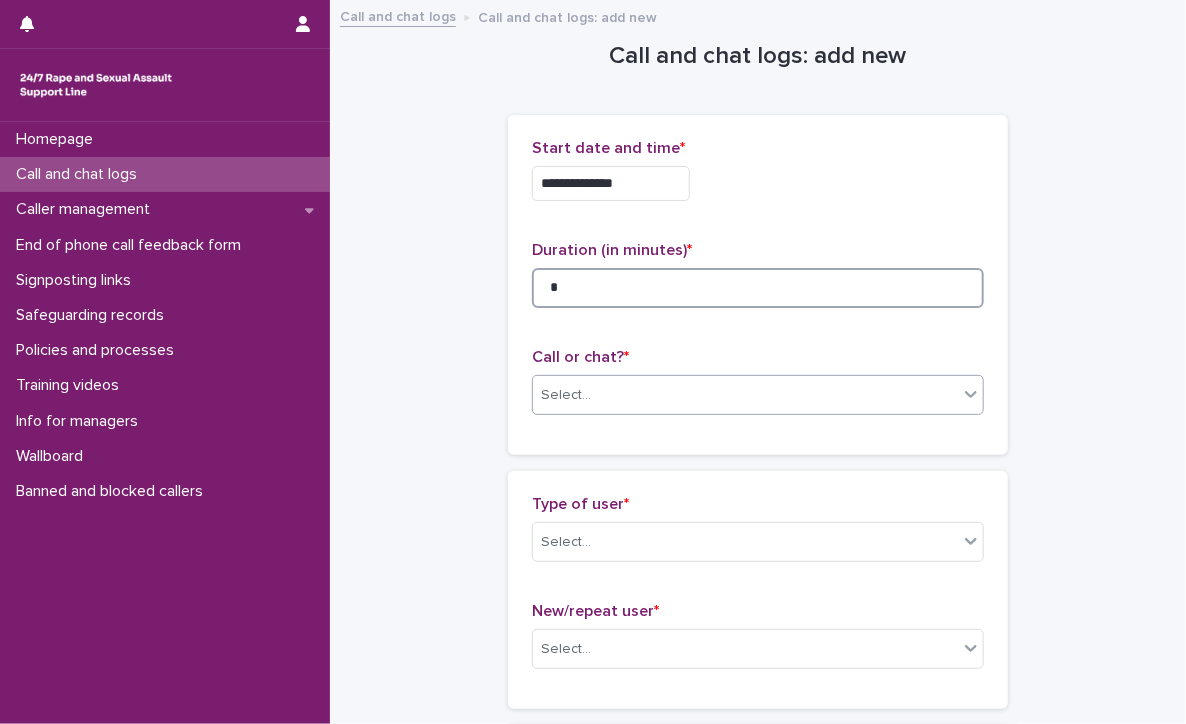 type on "*" 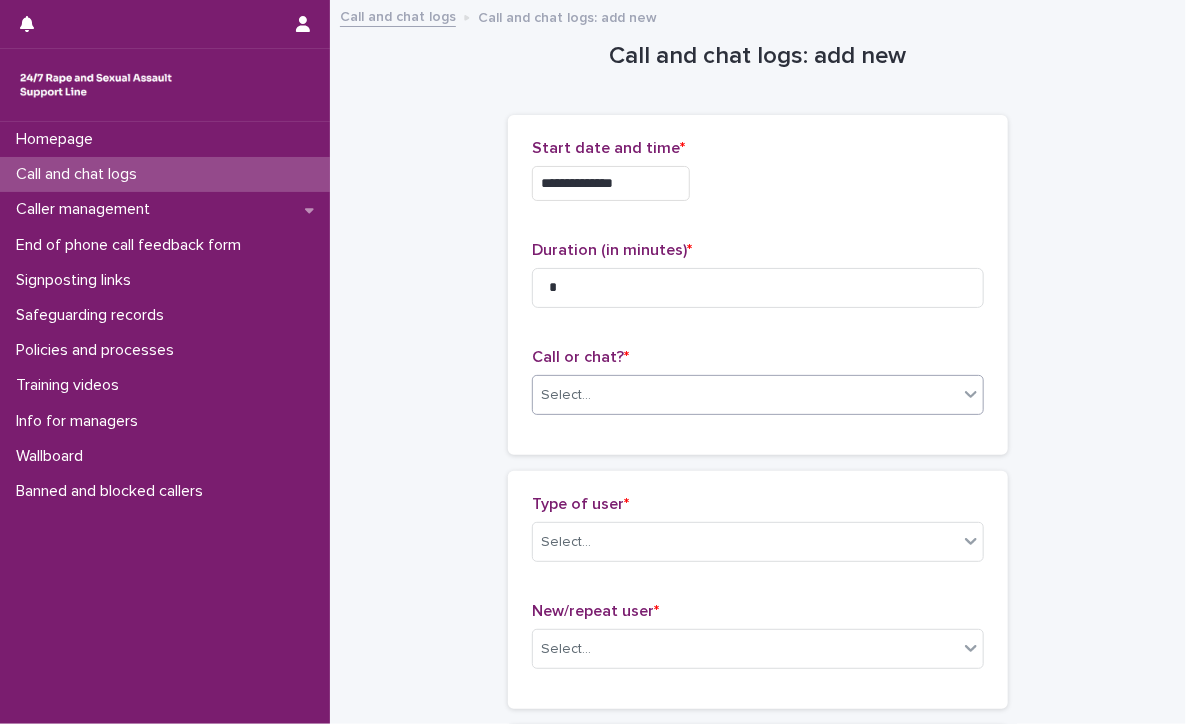click on "Select..." at bounding box center [745, 395] 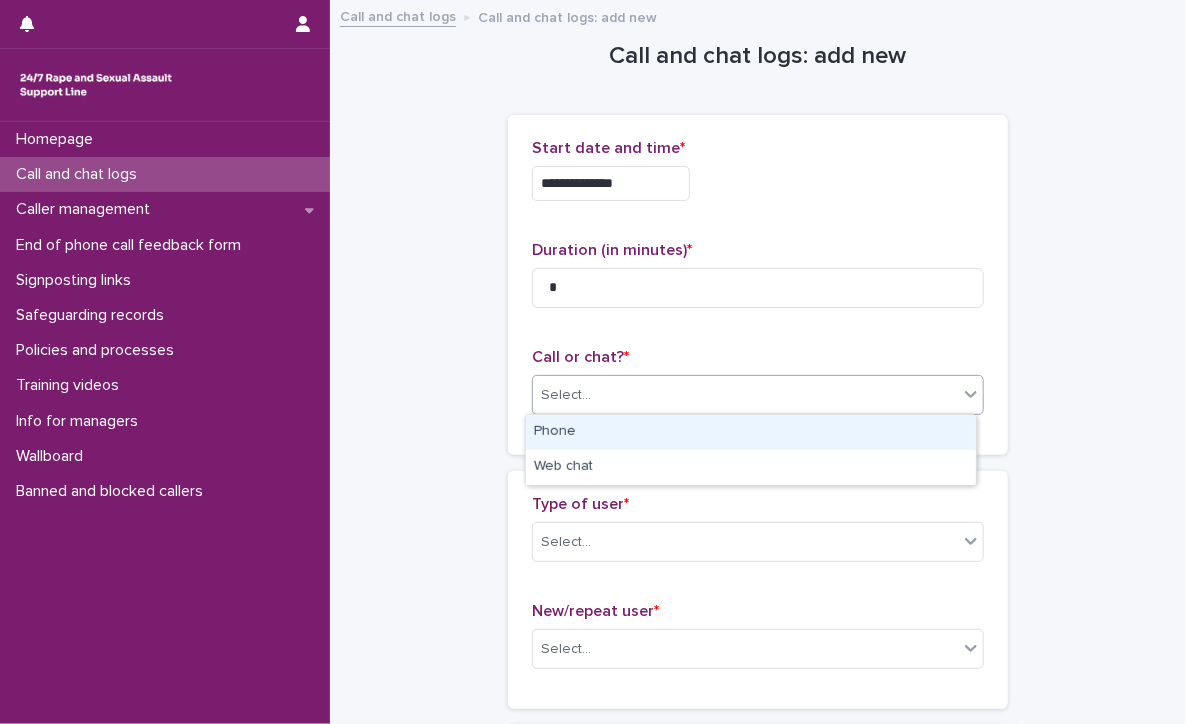 click on "Phone" at bounding box center [751, 432] 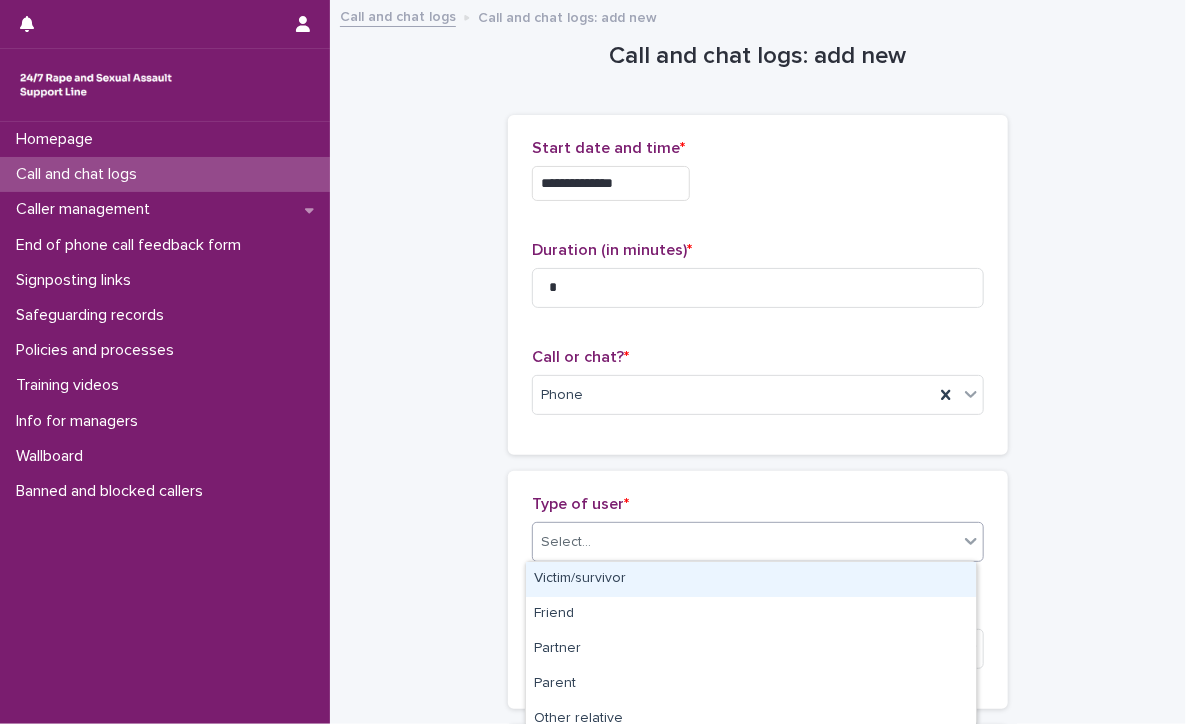 click on "Select..." at bounding box center [745, 542] 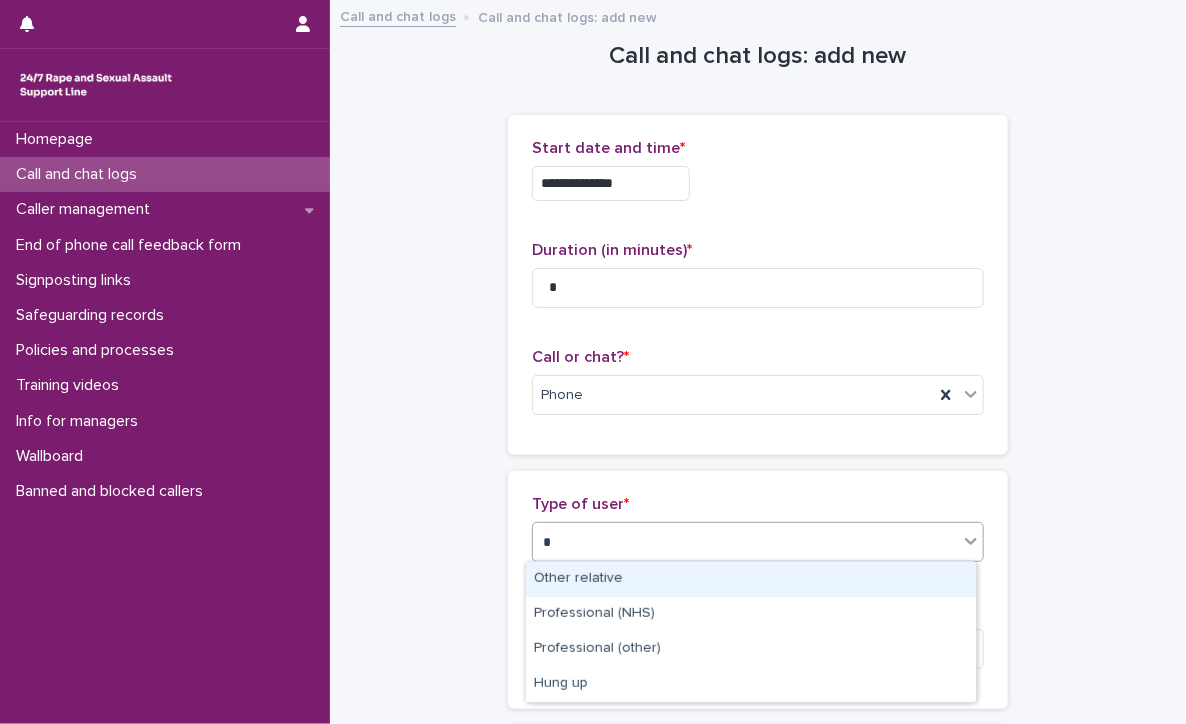 type on "**" 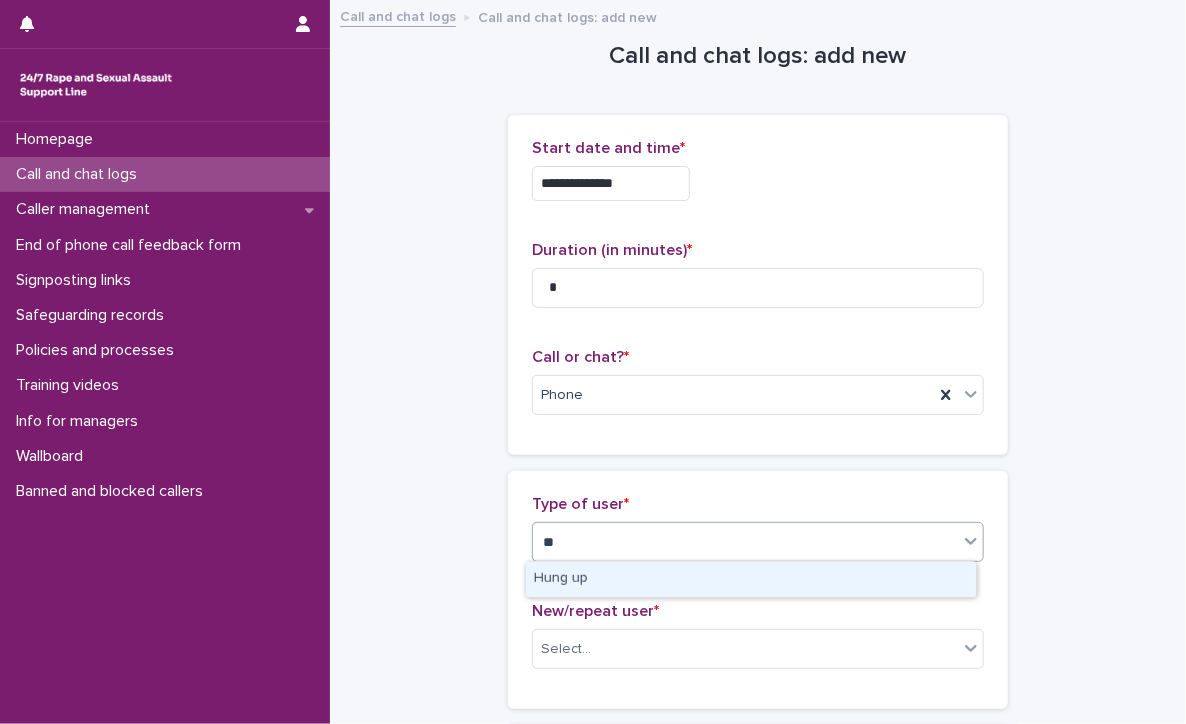 click on "Hung up" at bounding box center (751, 579) 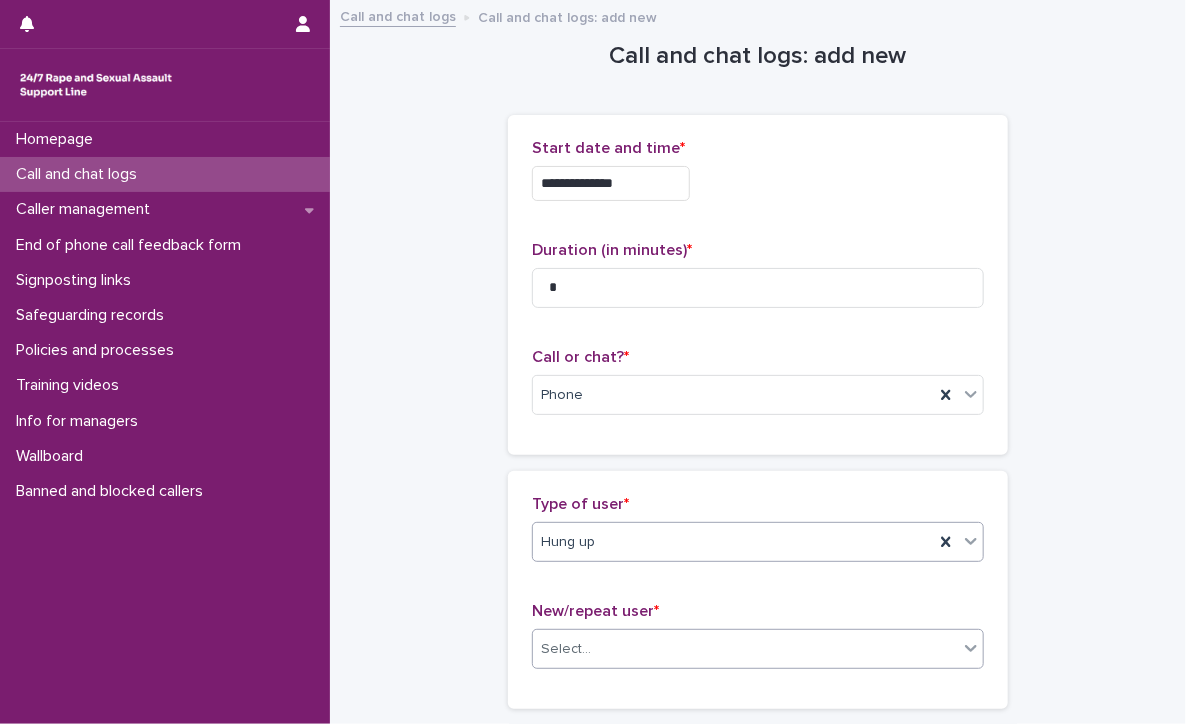 click on "Select..." at bounding box center (745, 649) 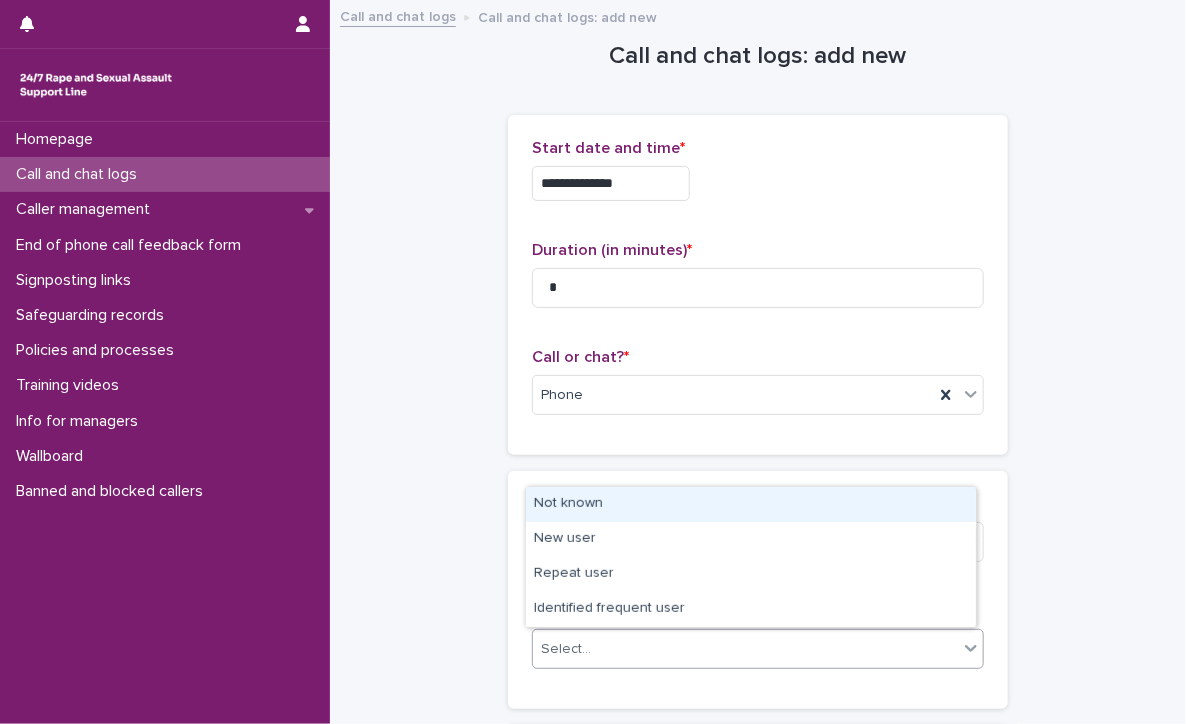 click on "Not known" at bounding box center [751, 504] 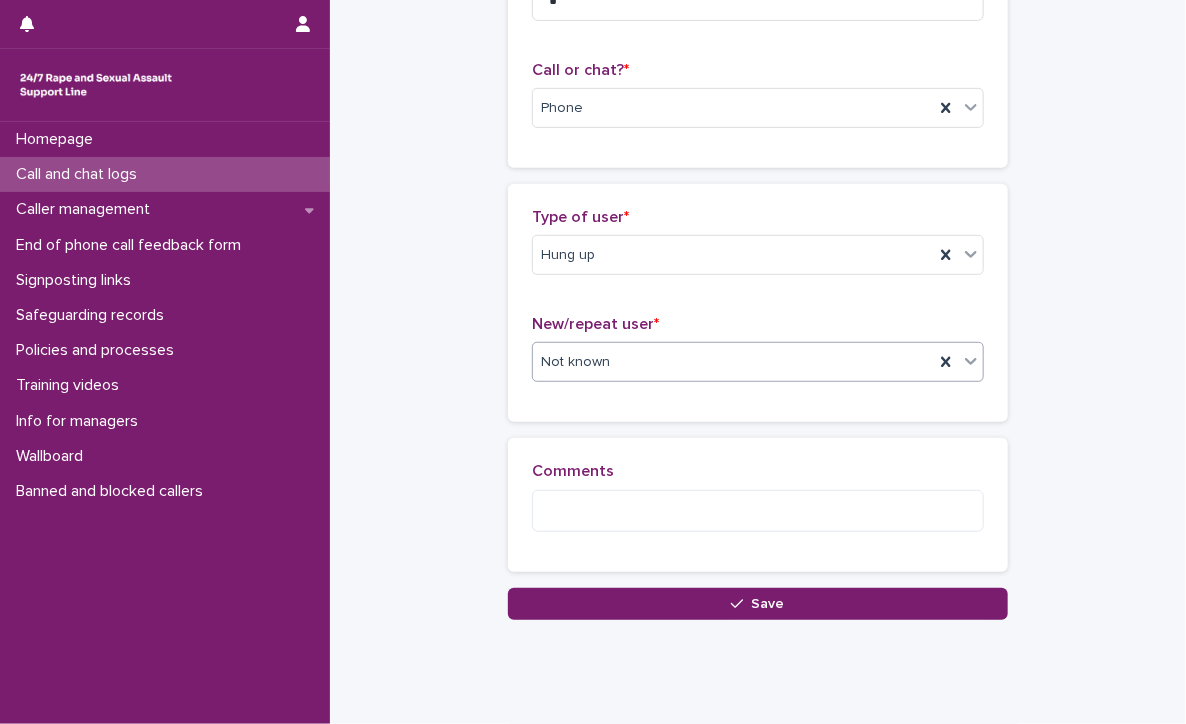scroll, scrollTop: 300, scrollLeft: 0, axis: vertical 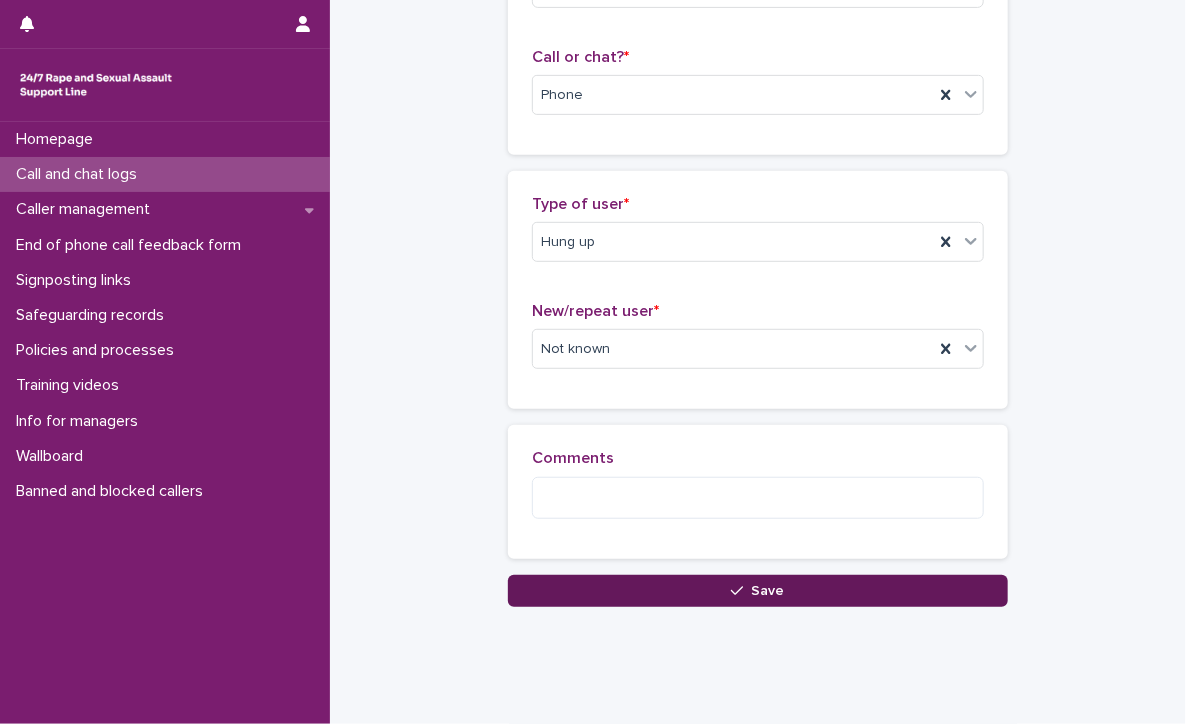 click on "Save" at bounding box center (758, 591) 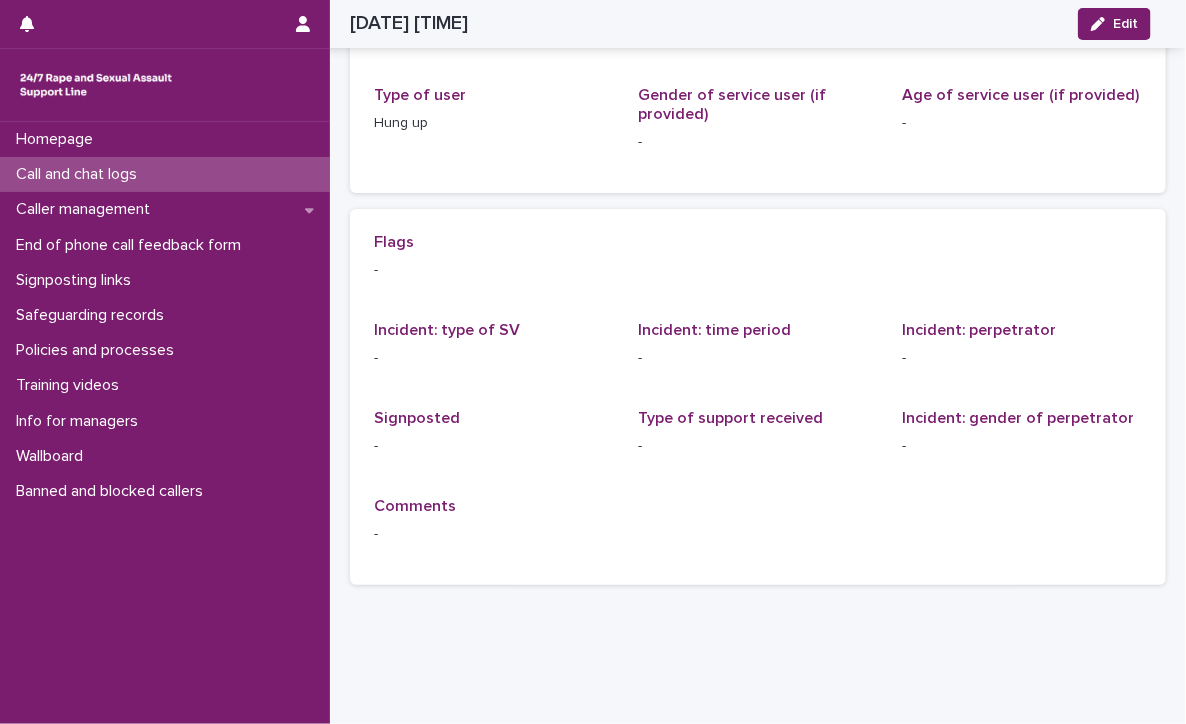 scroll, scrollTop: 0, scrollLeft: 0, axis: both 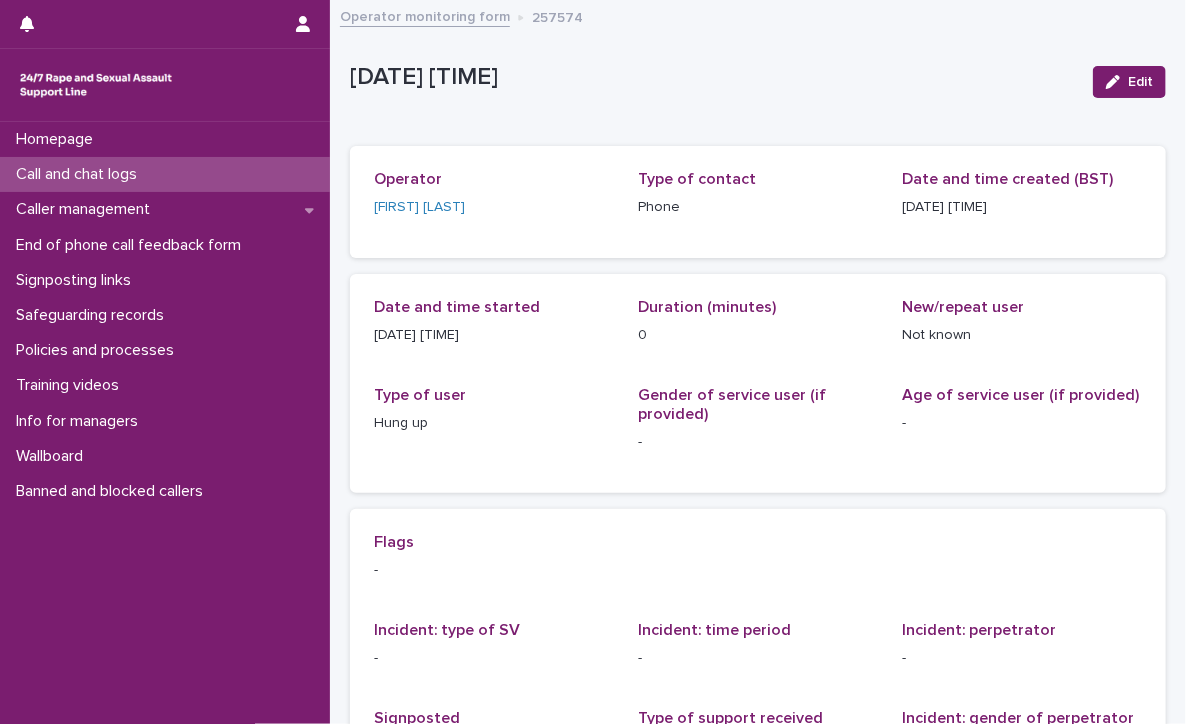 click on "Call and chat logs" at bounding box center [80, 174] 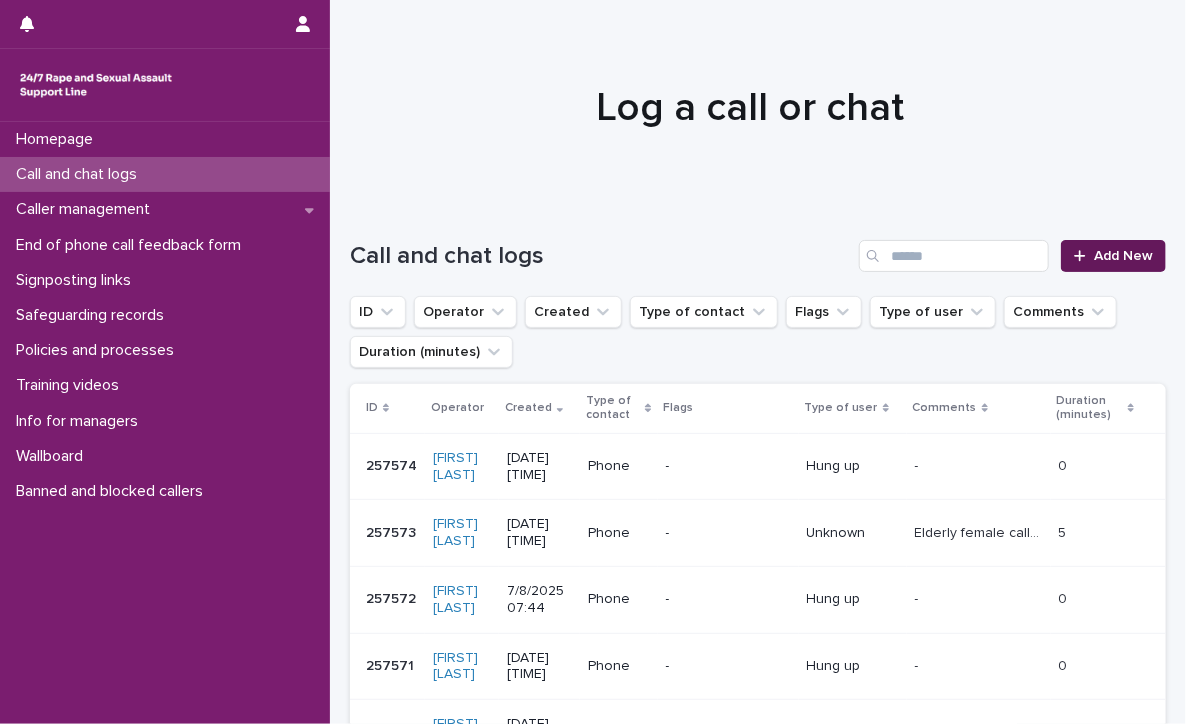 click 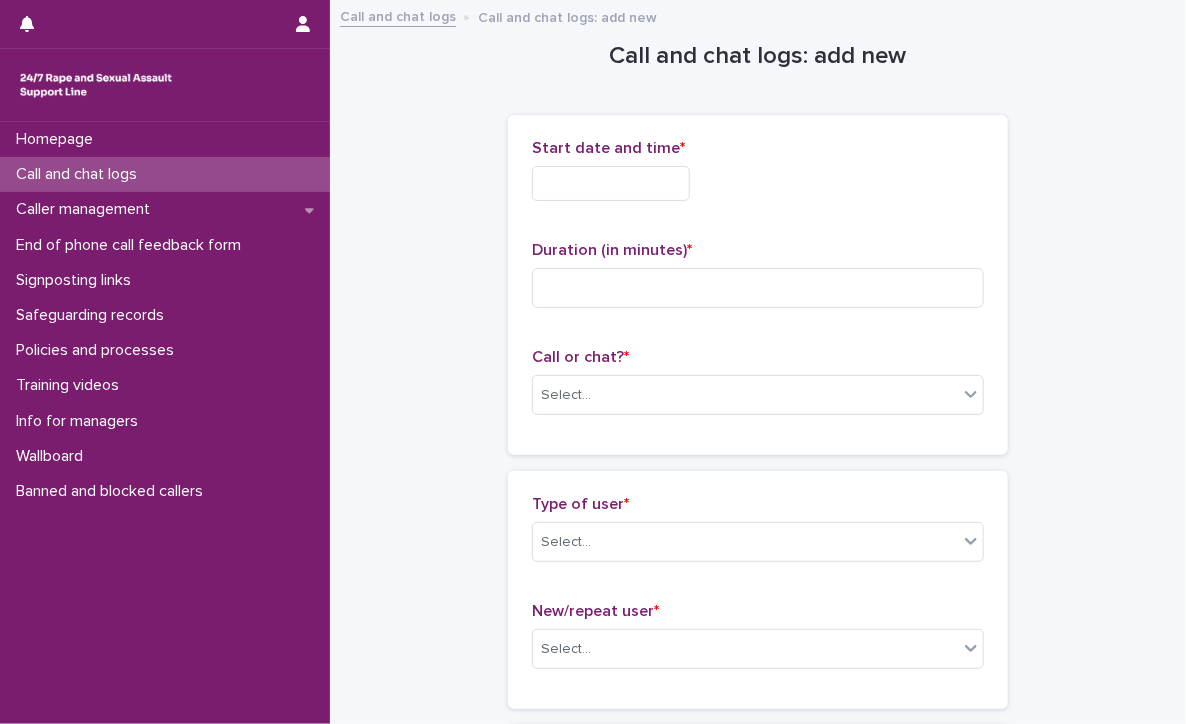 click at bounding box center [611, 183] 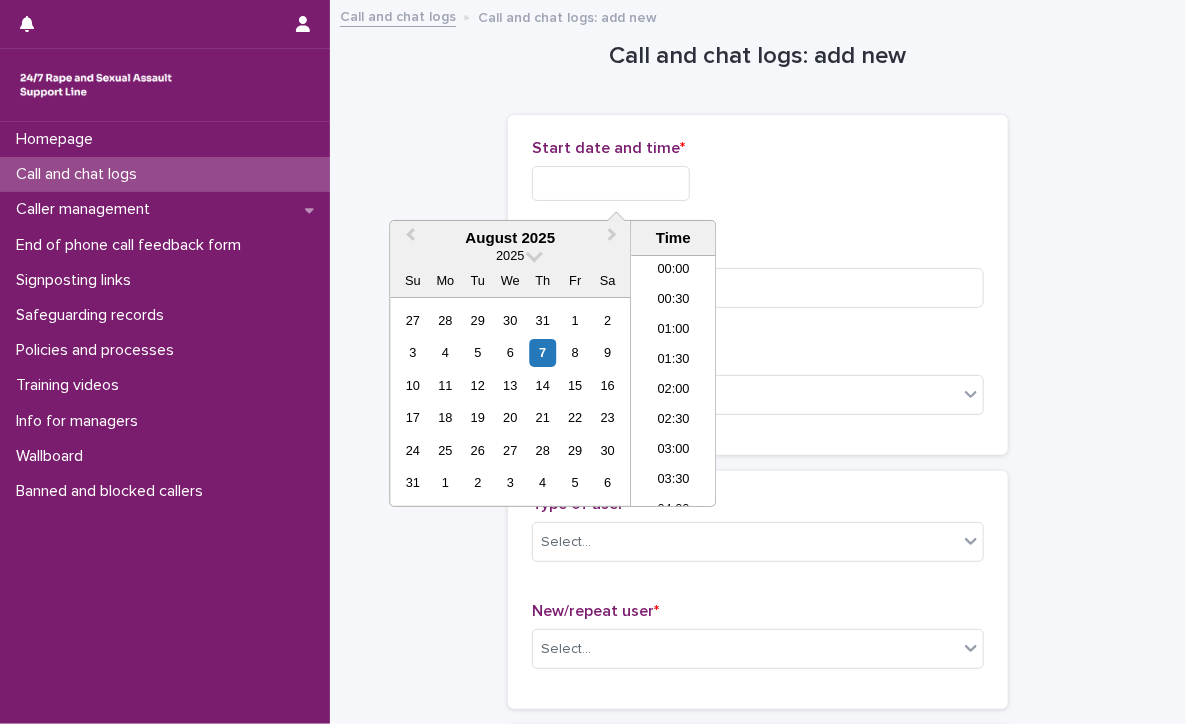 scroll, scrollTop: 400, scrollLeft: 0, axis: vertical 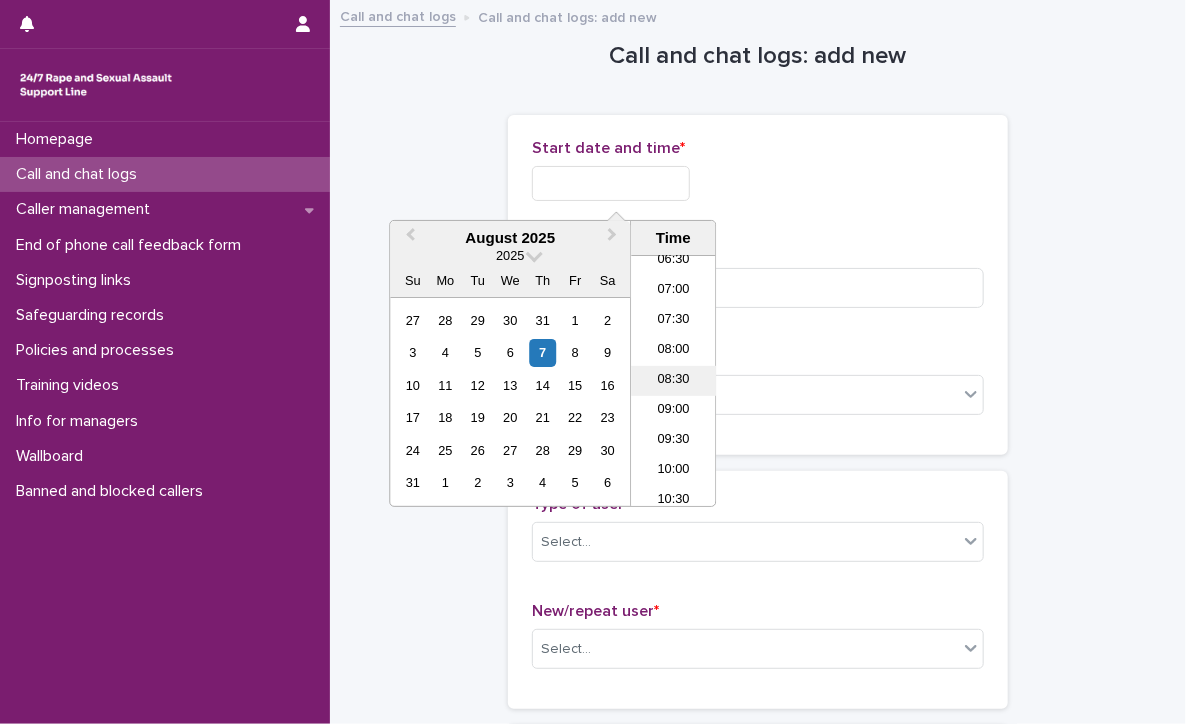 click on "08:30" at bounding box center (673, 381) 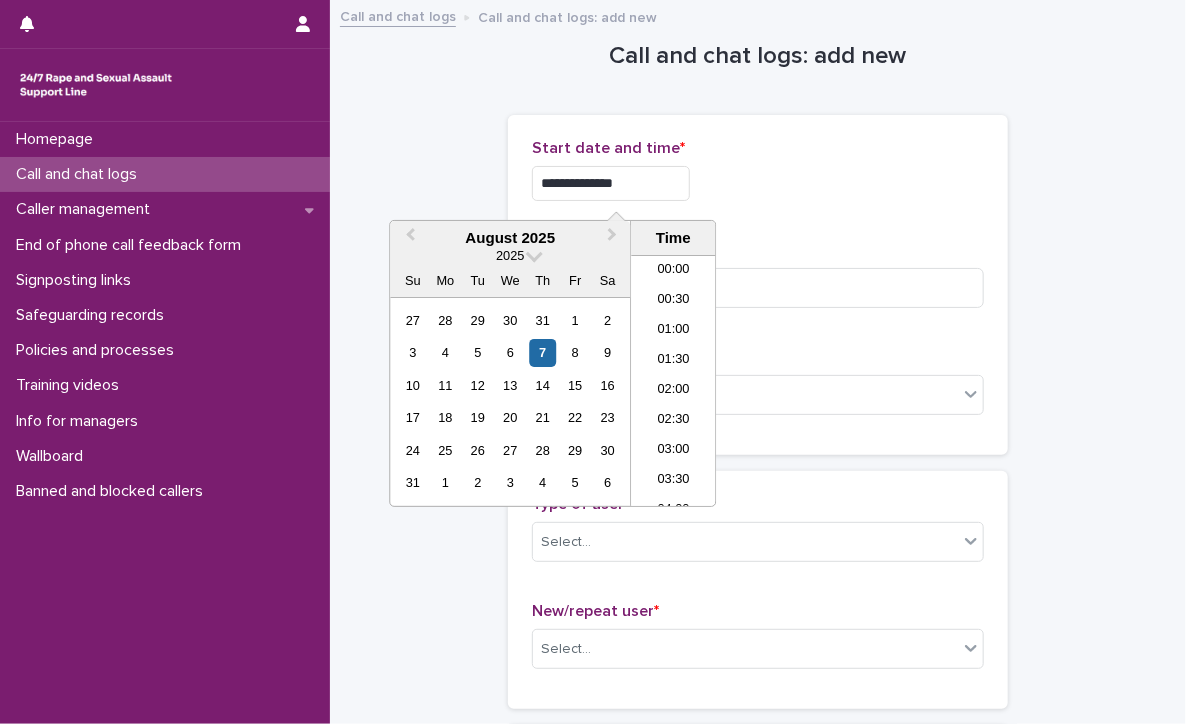 click on "**********" at bounding box center (611, 183) 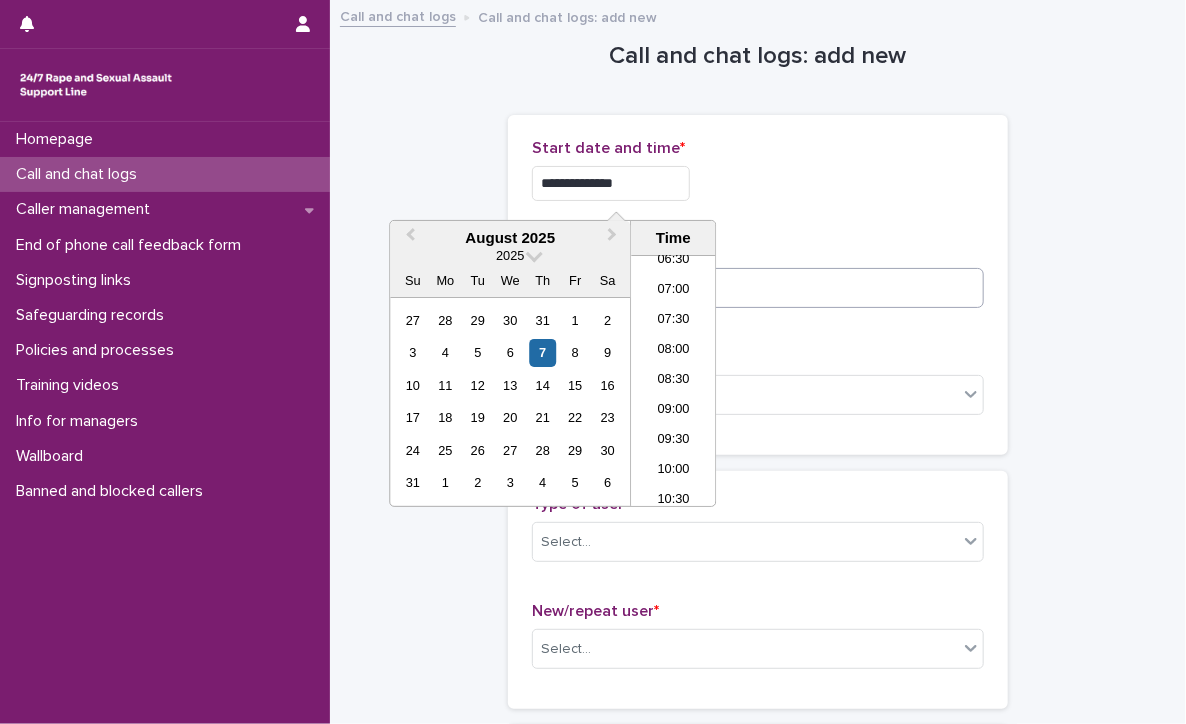 type on "**********" 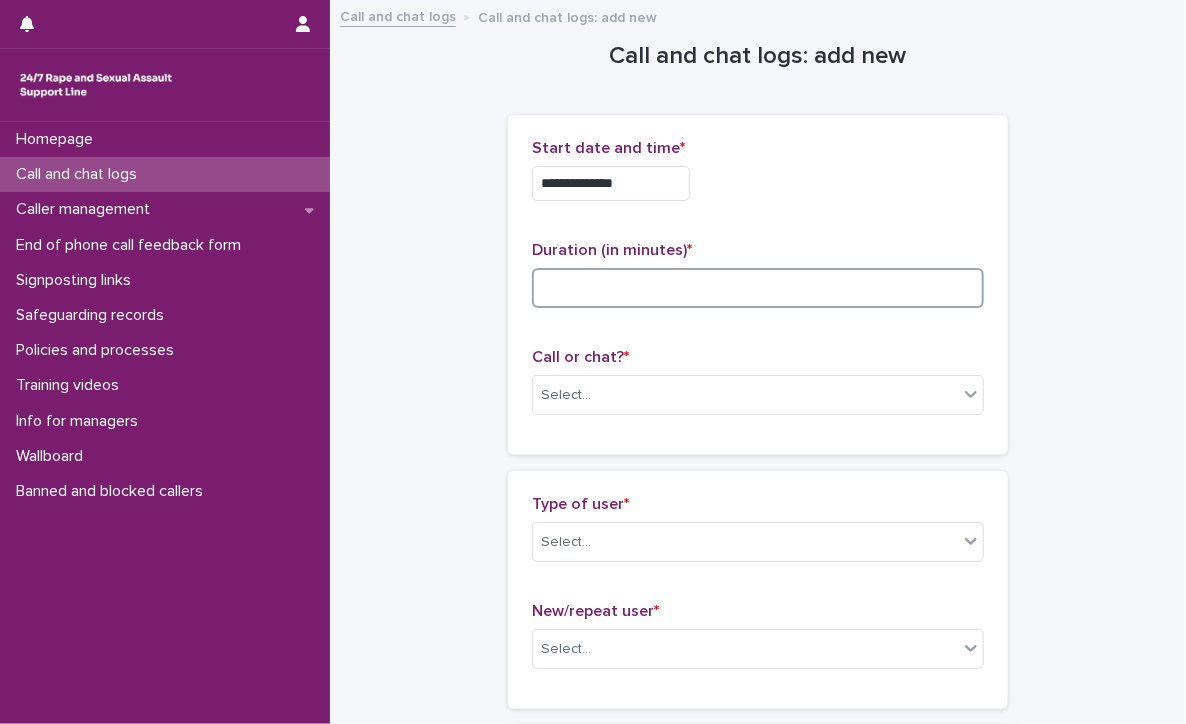 click at bounding box center [758, 288] 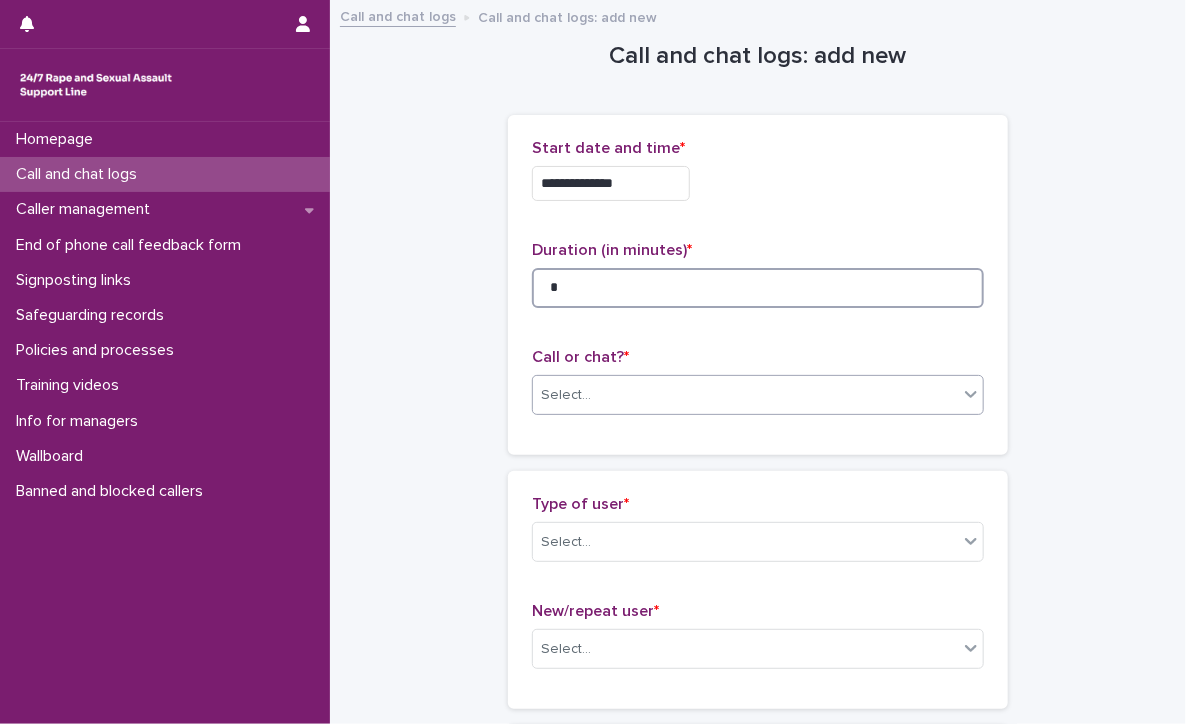 type on "*" 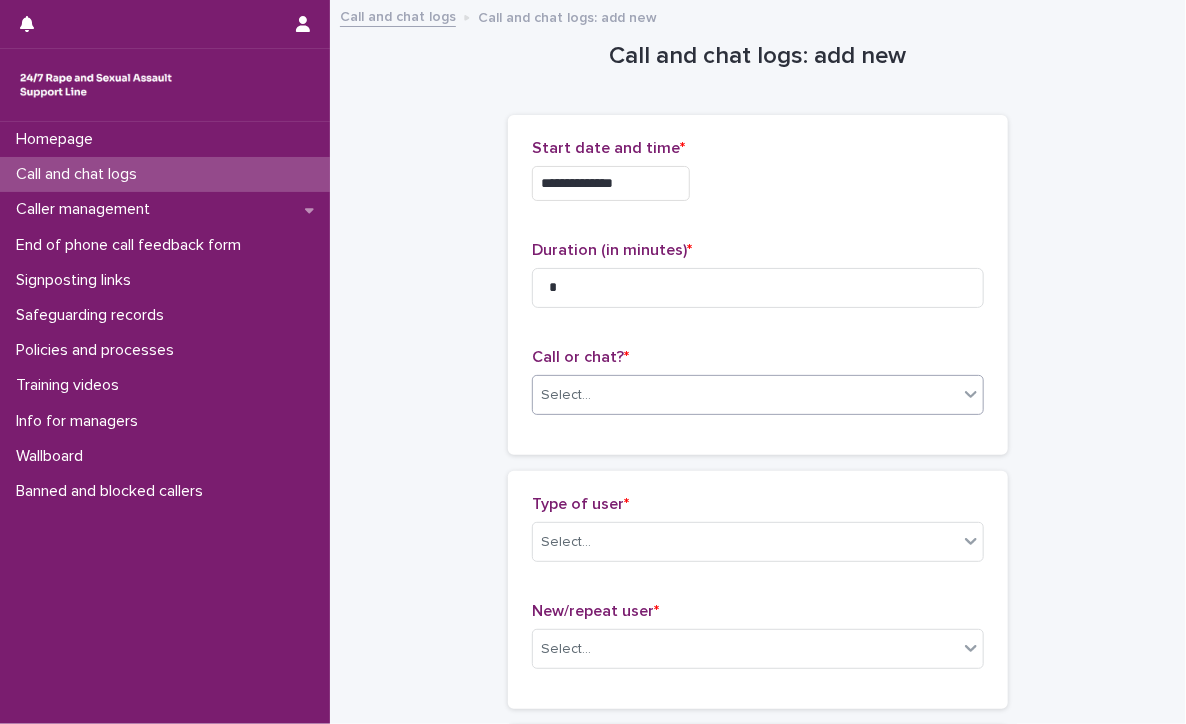 click on "Select..." at bounding box center (745, 395) 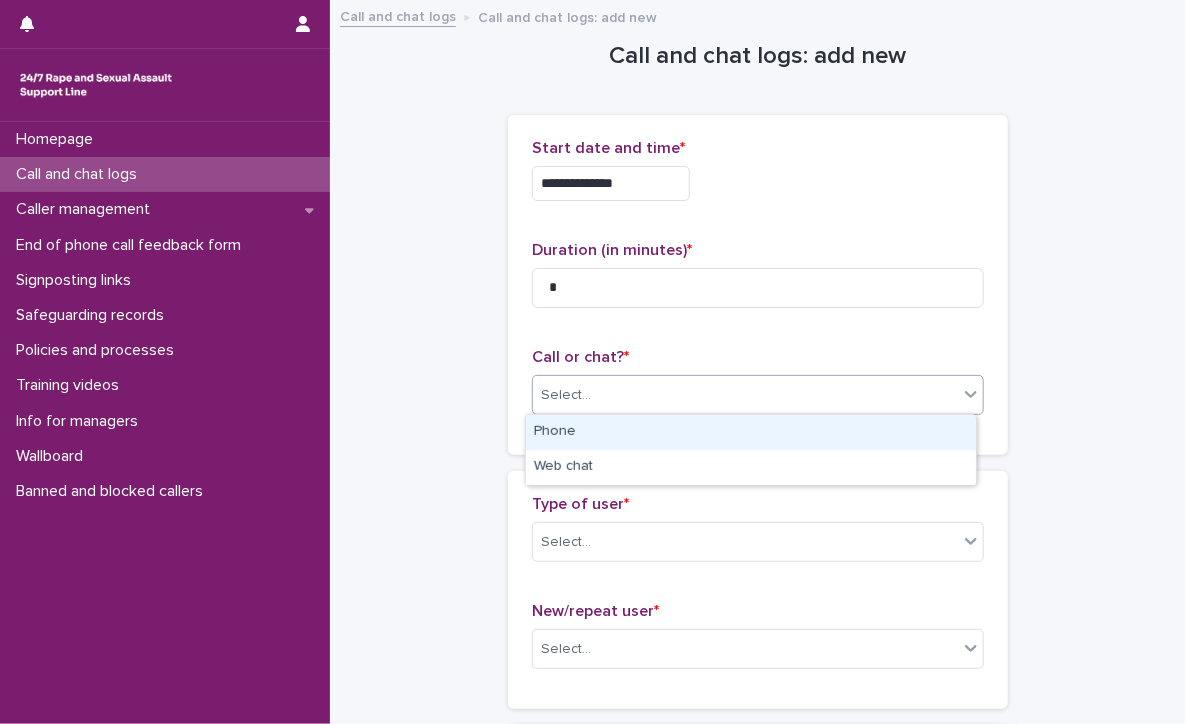 click on "Phone" at bounding box center (751, 432) 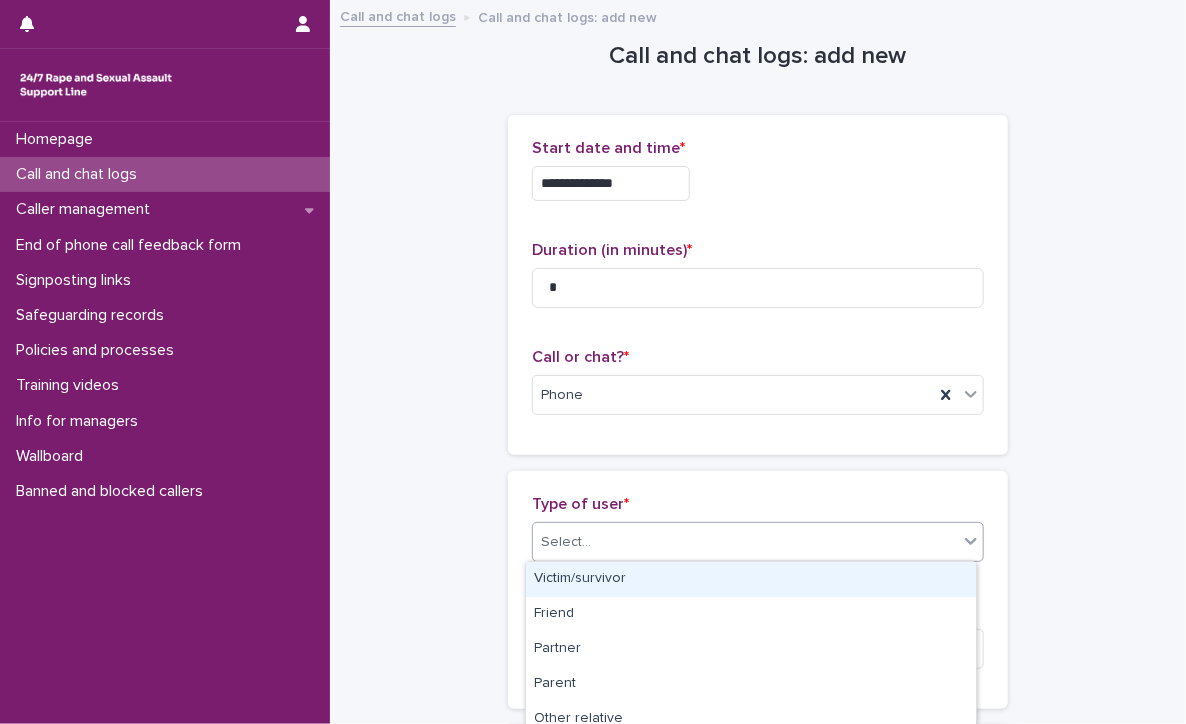 click on "Select..." at bounding box center (745, 542) 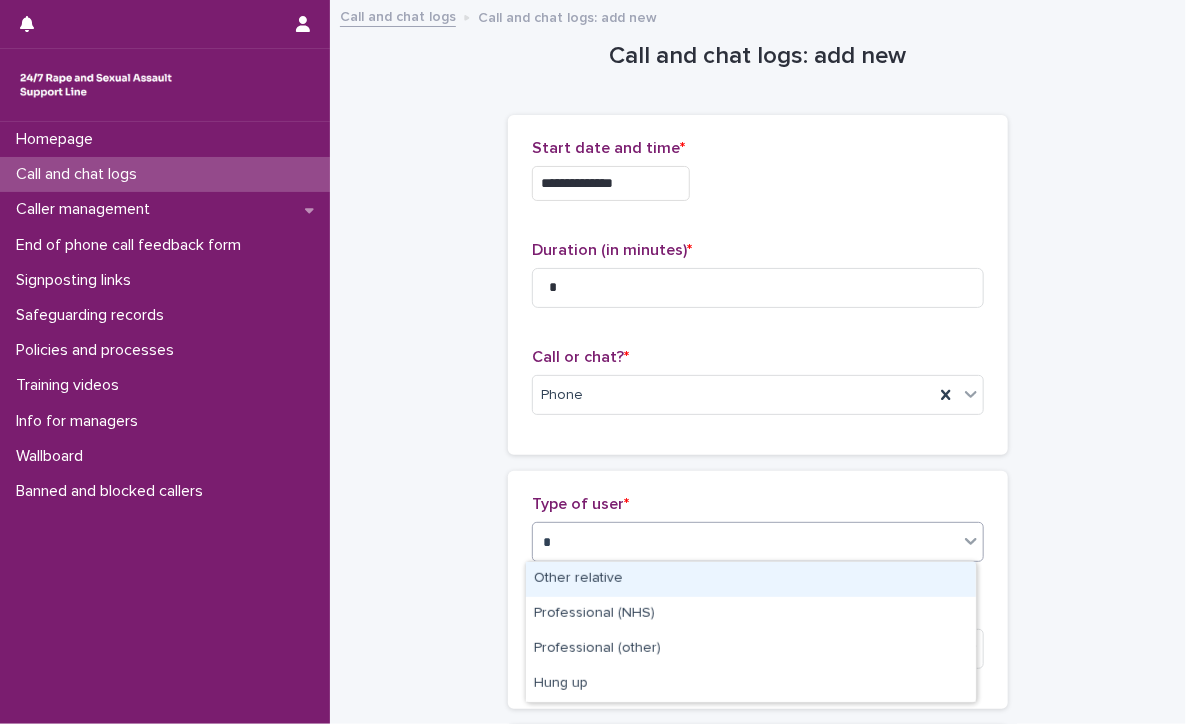 type on "**" 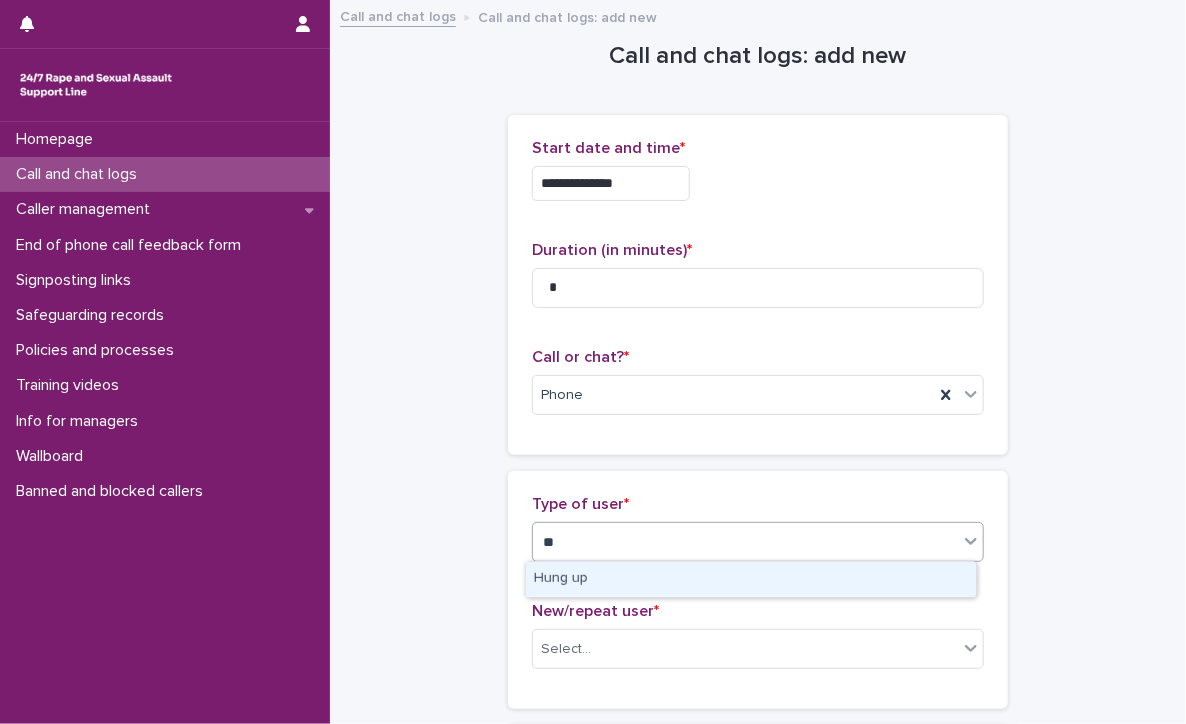 click on "Hung up" at bounding box center (751, 579) 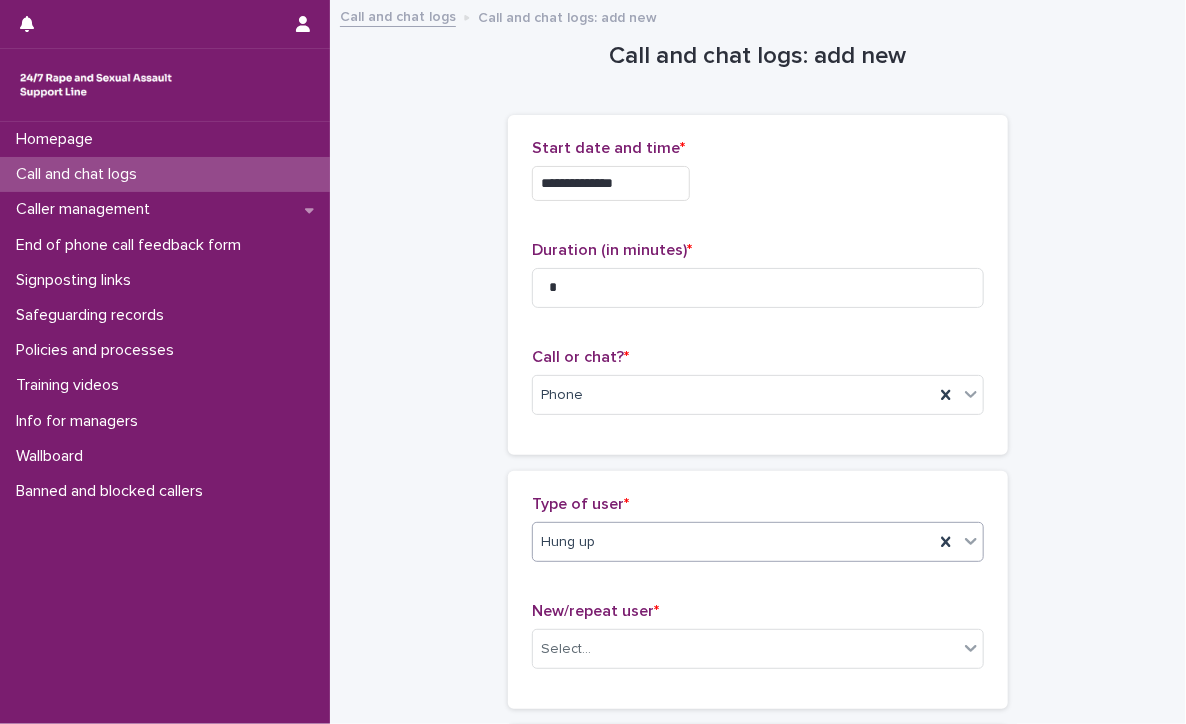 scroll, scrollTop: 100, scrollLeft: 0, axis: vertical 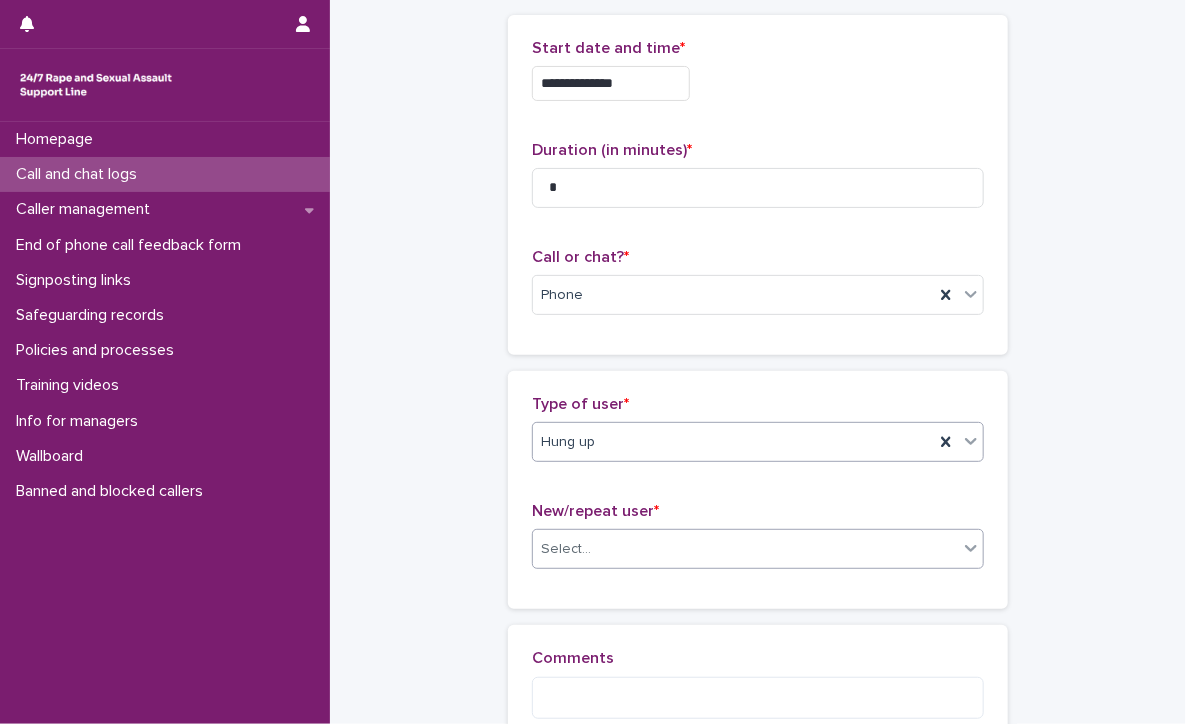 click on "Select..." at bounding box center (745, 549) 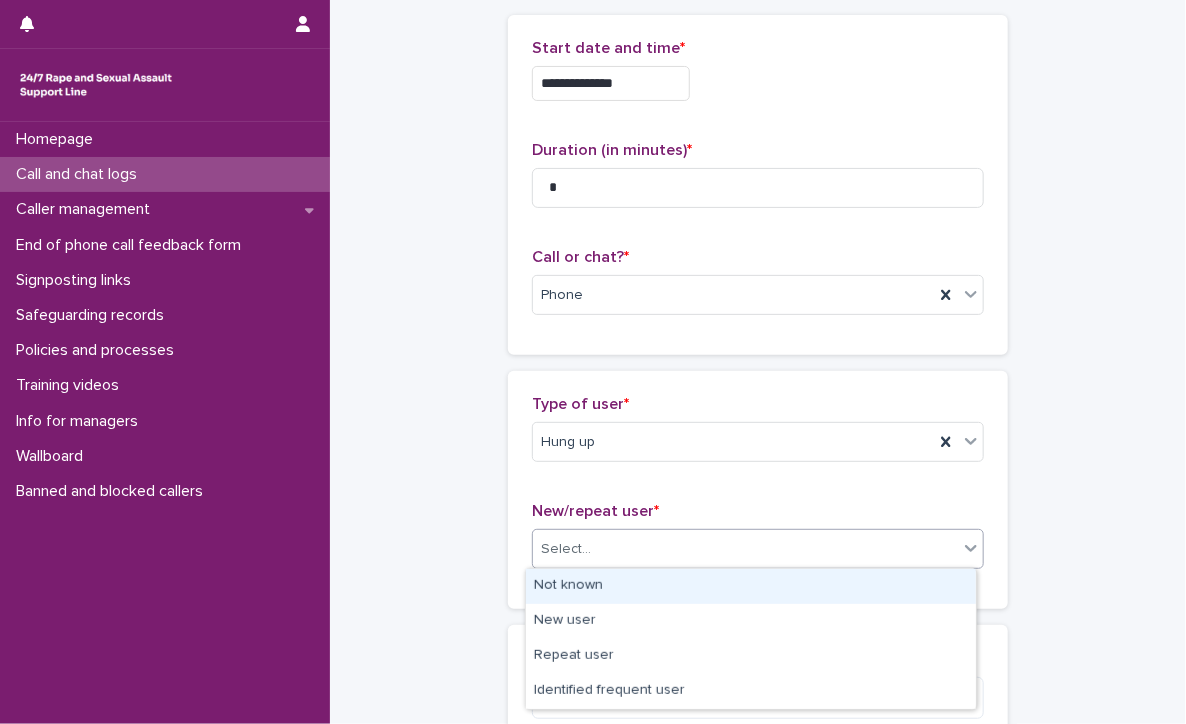 click on "Not known" at bounding box center [751, 586] 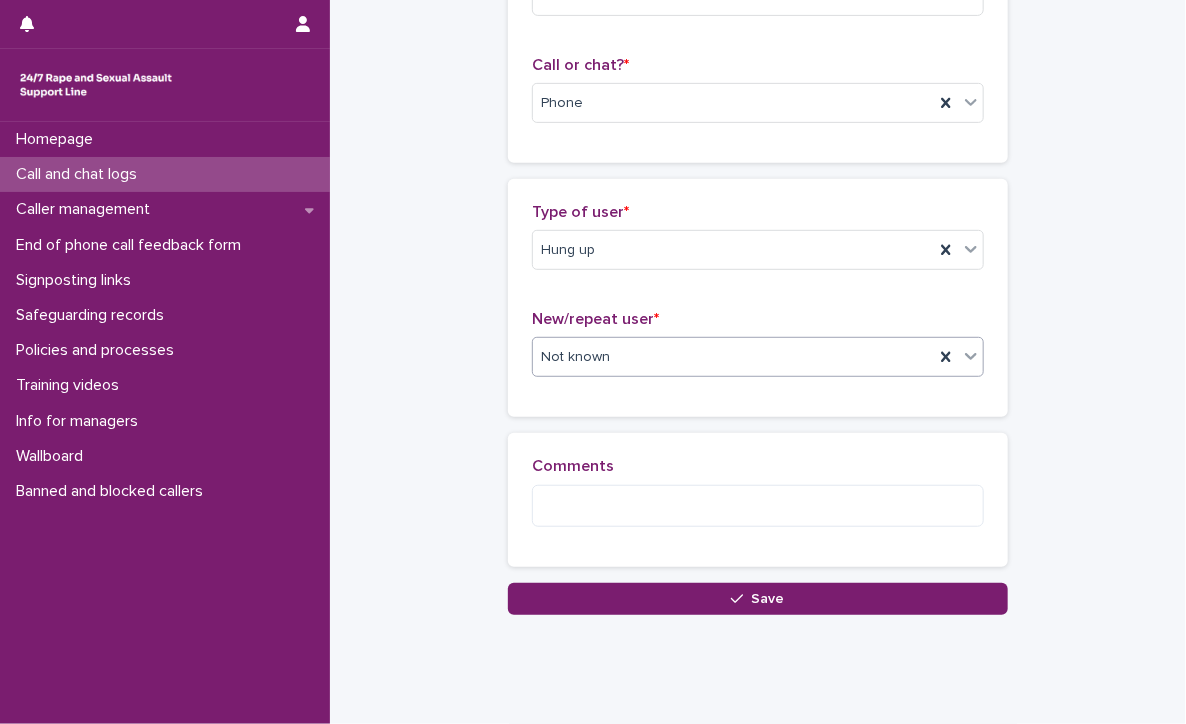 scroll, scrollTop: 338, scrollLeft: 0, axis: vertical 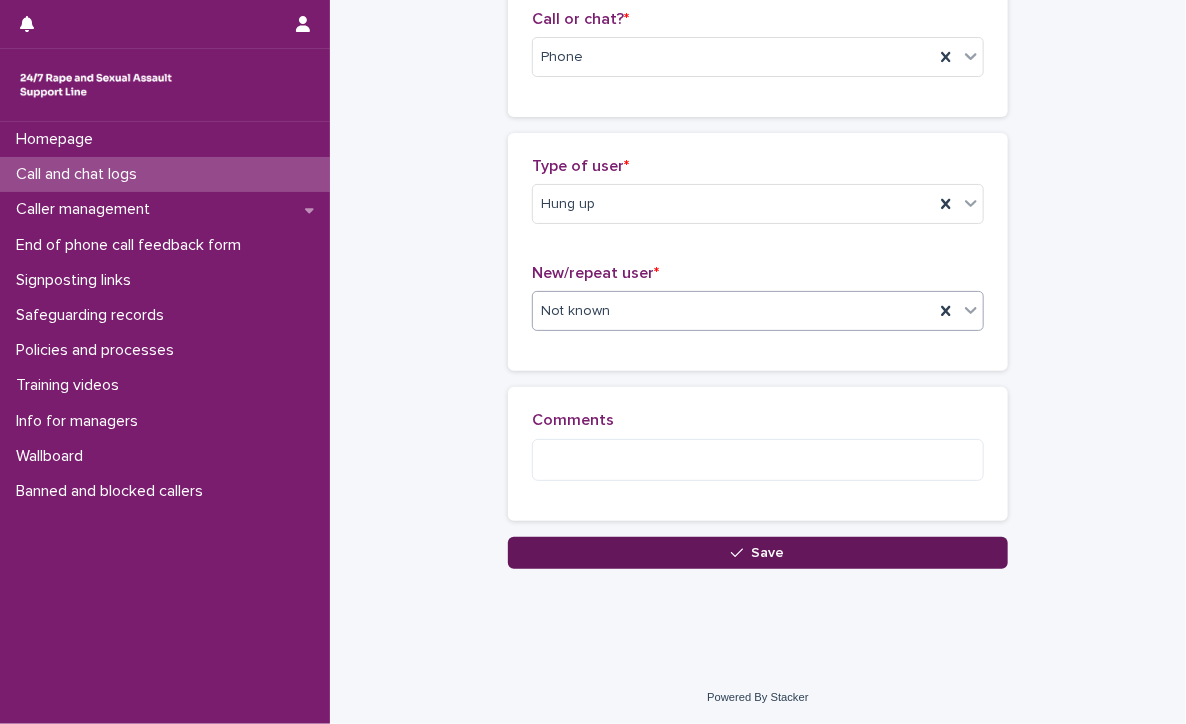 click on "Save" at bounding box center (758, 553) 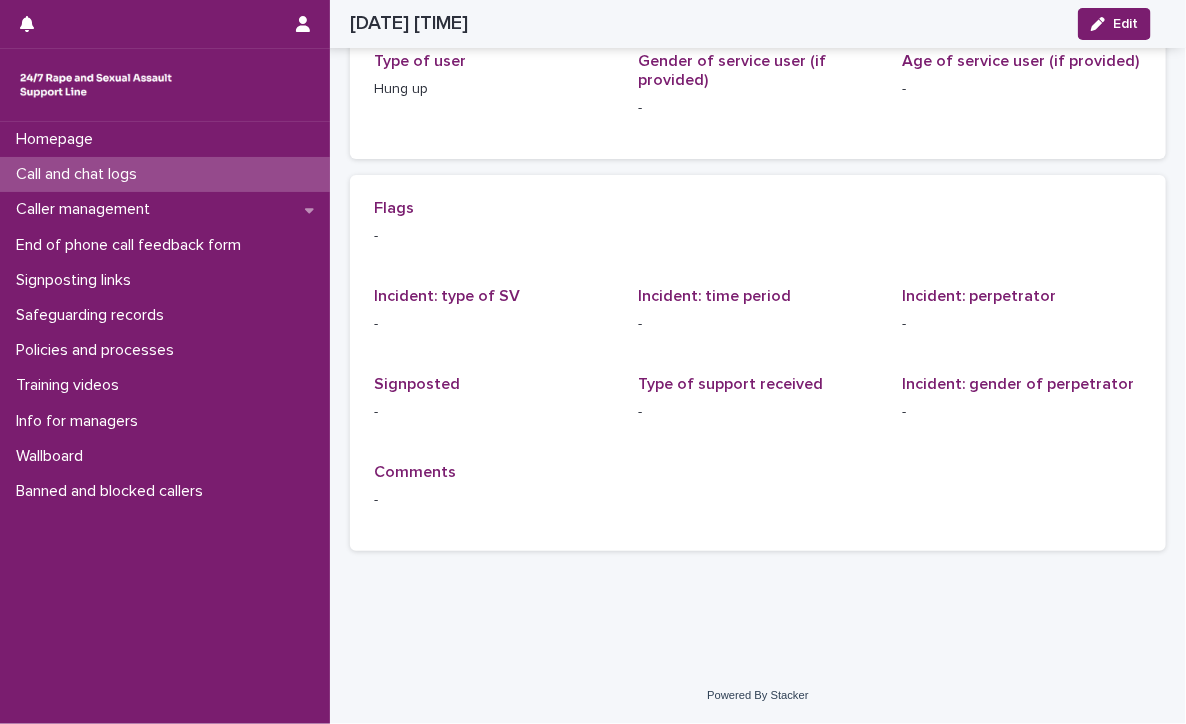 scroll, scrollTop: 0, scrollLeft: 0, axis: both 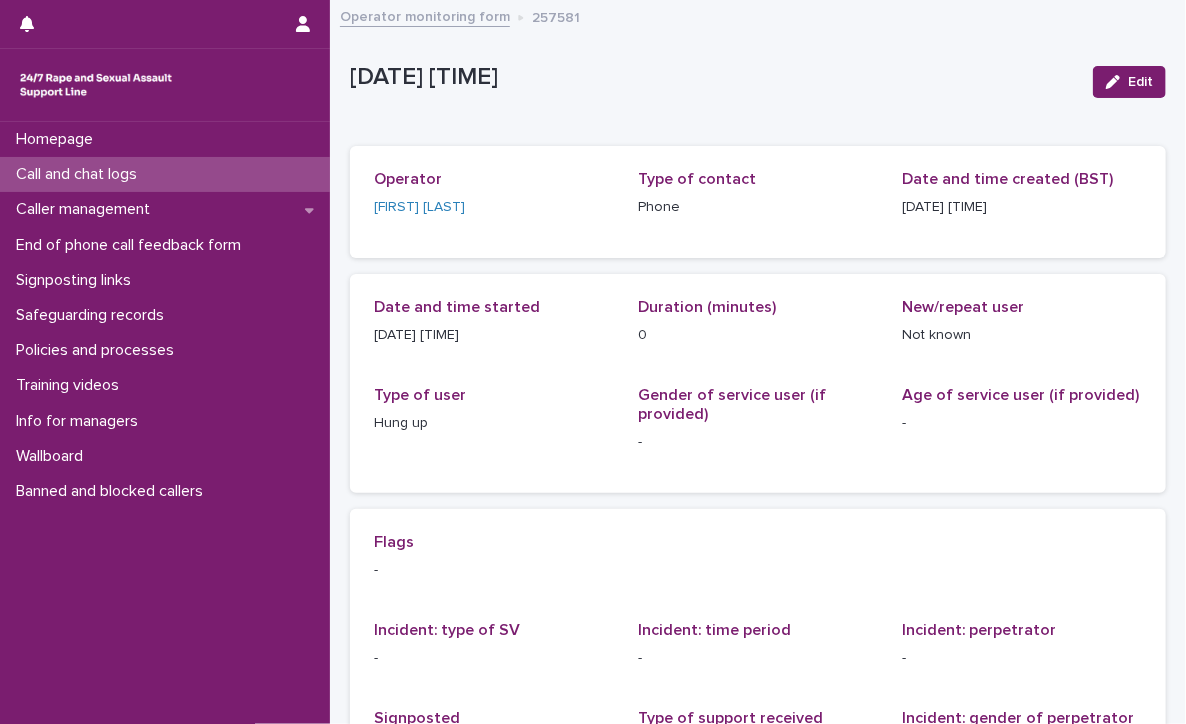 click on "Call and chat logs" at bounding box center [80, 174] 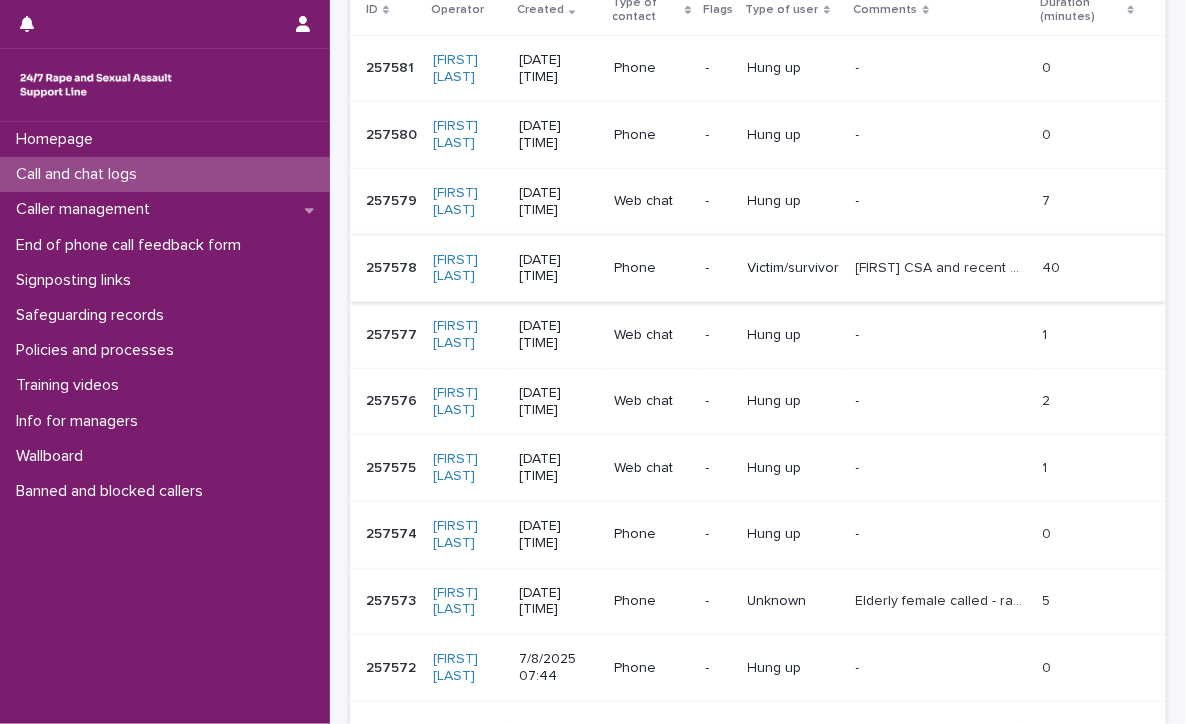 scroll, scrollTop: 400, scrollLeft: 0, axis: vertical 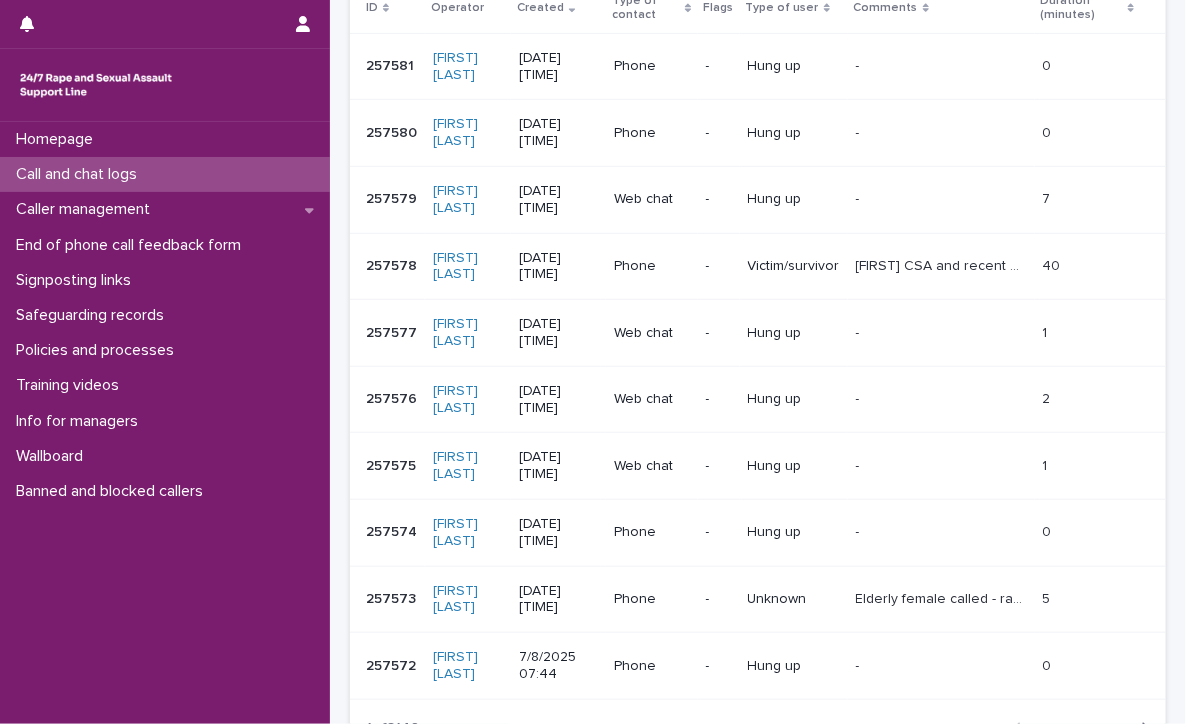 click on "Call and chat logs" at bounding box center [80, 174] 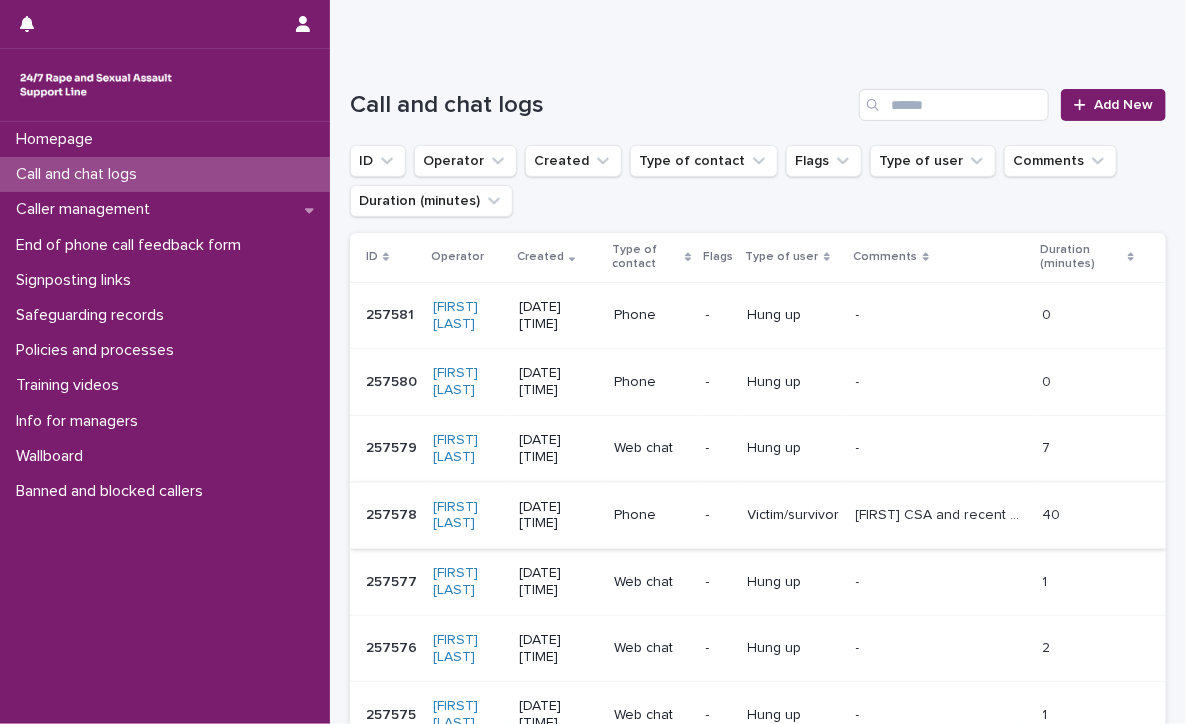 scroll, scrollTop: 0, scrollLeft: 0, axis: both 